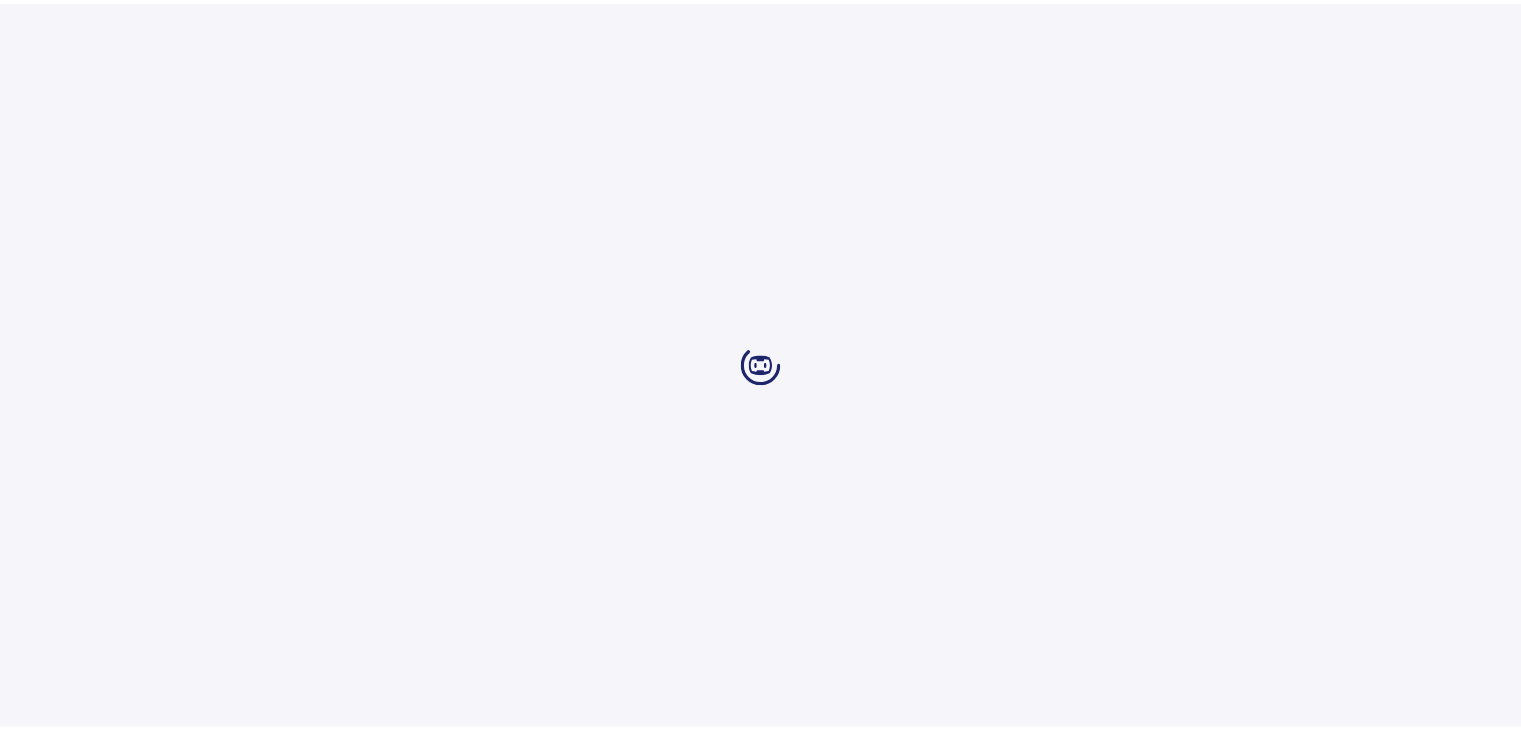 scroll, scrollTop: 0, scrollLeft: 0, axis: both 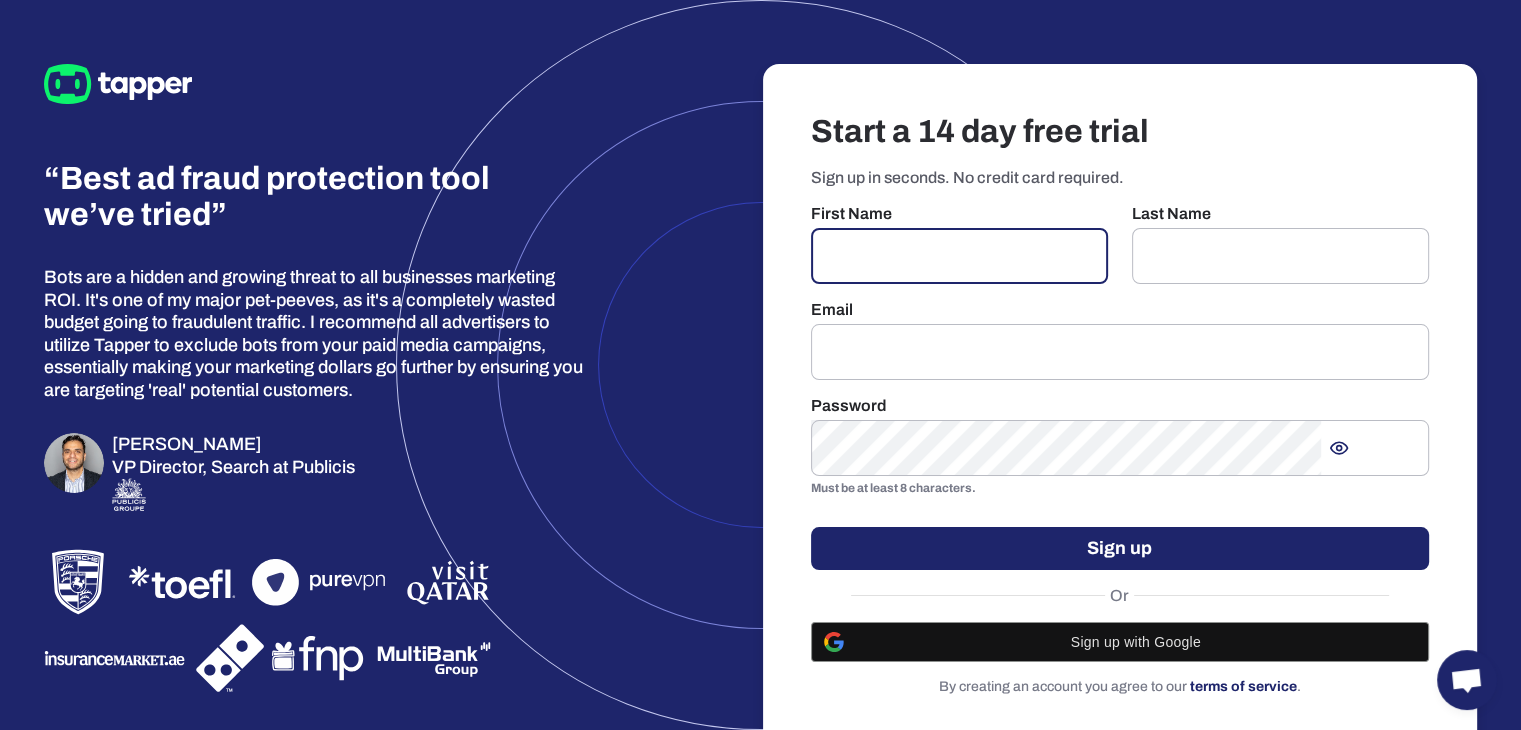 click at bounding box center [959, 256] 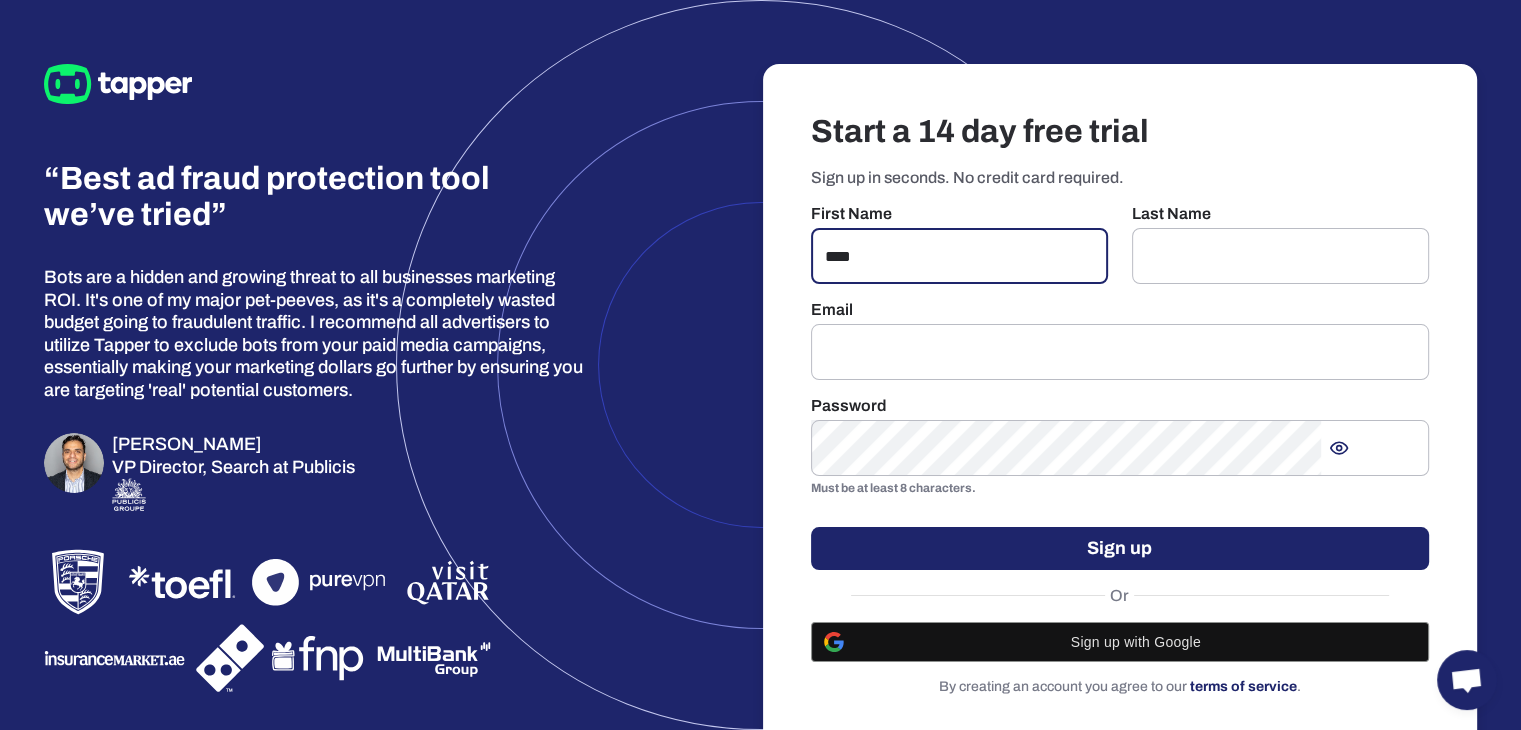 type on "****" 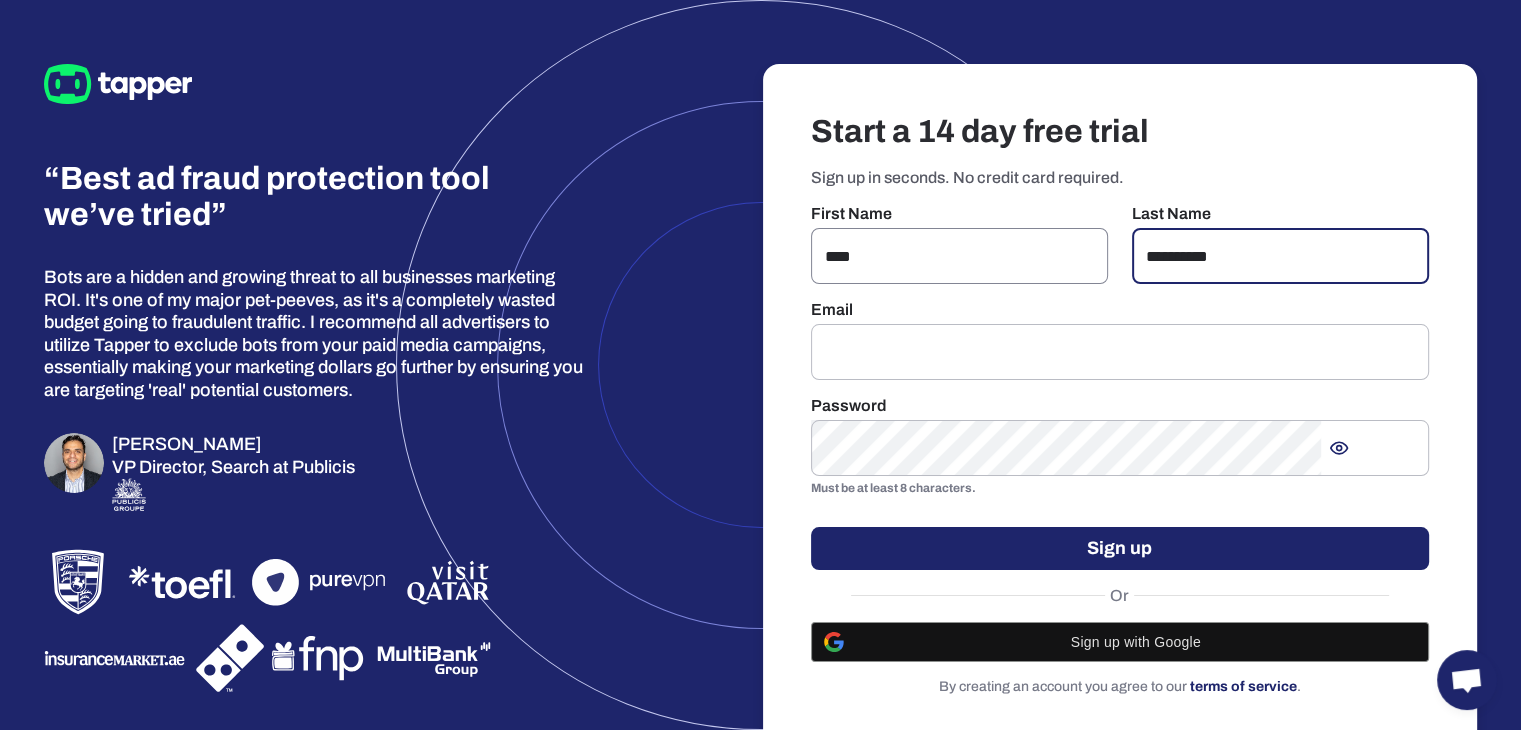 type on "**********" 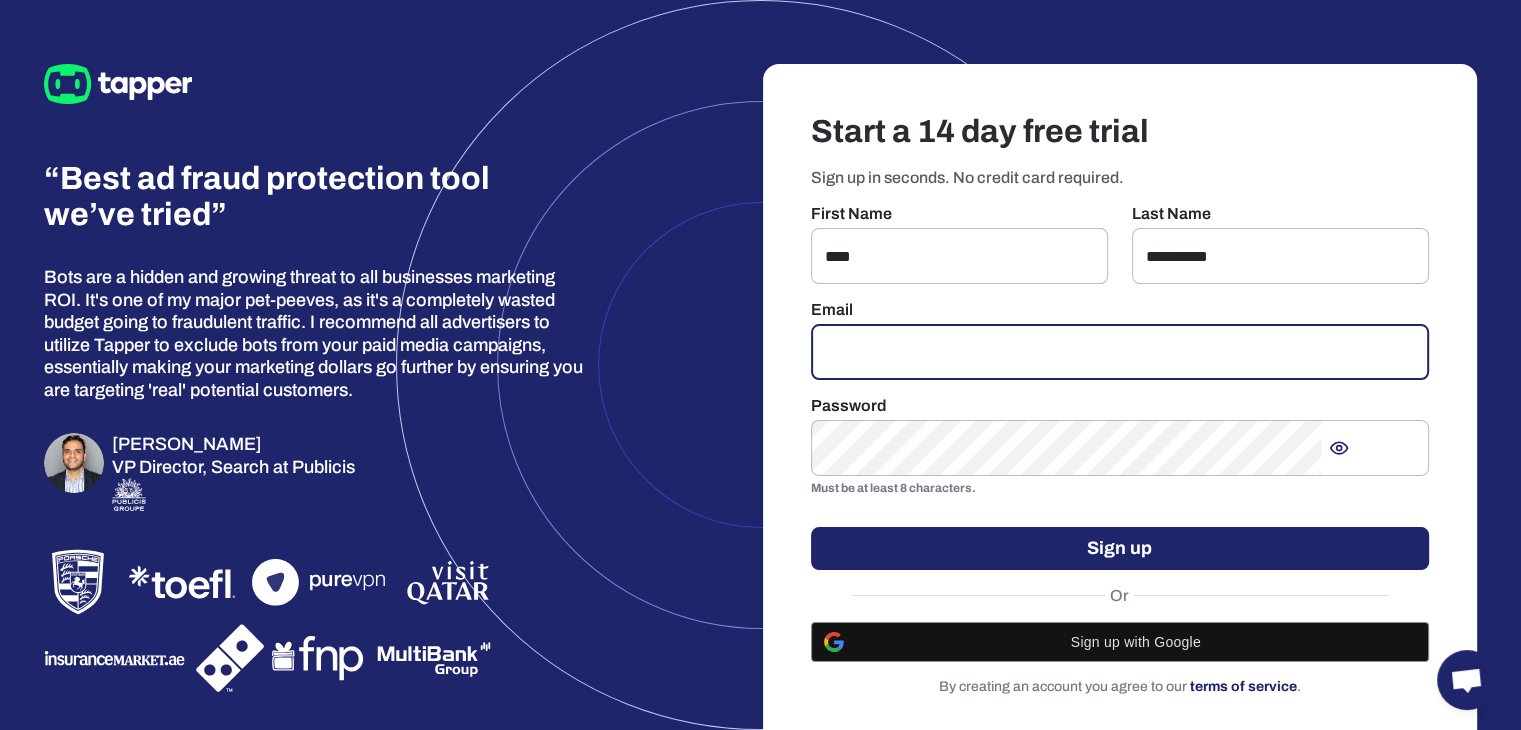 paste on "**********" 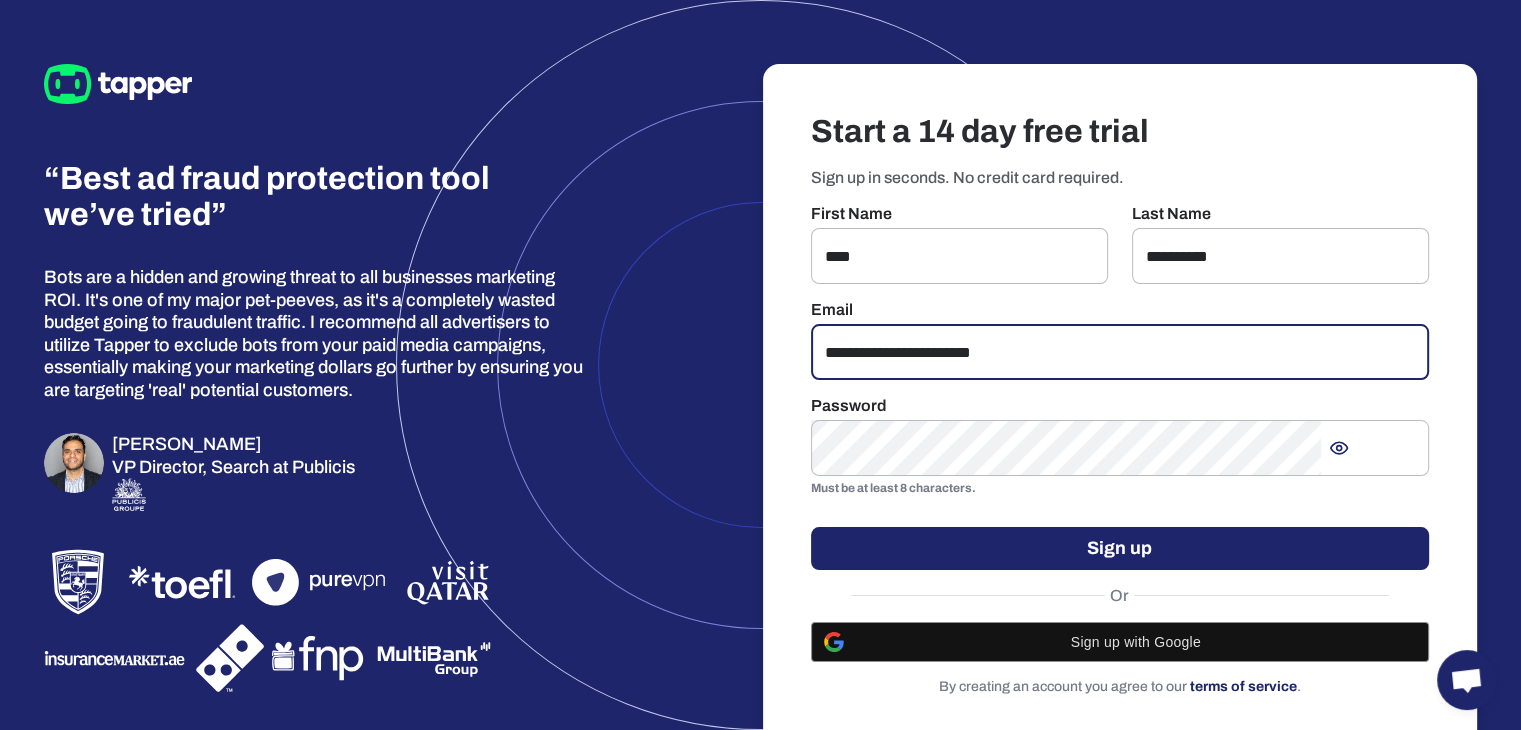 type on "**********" 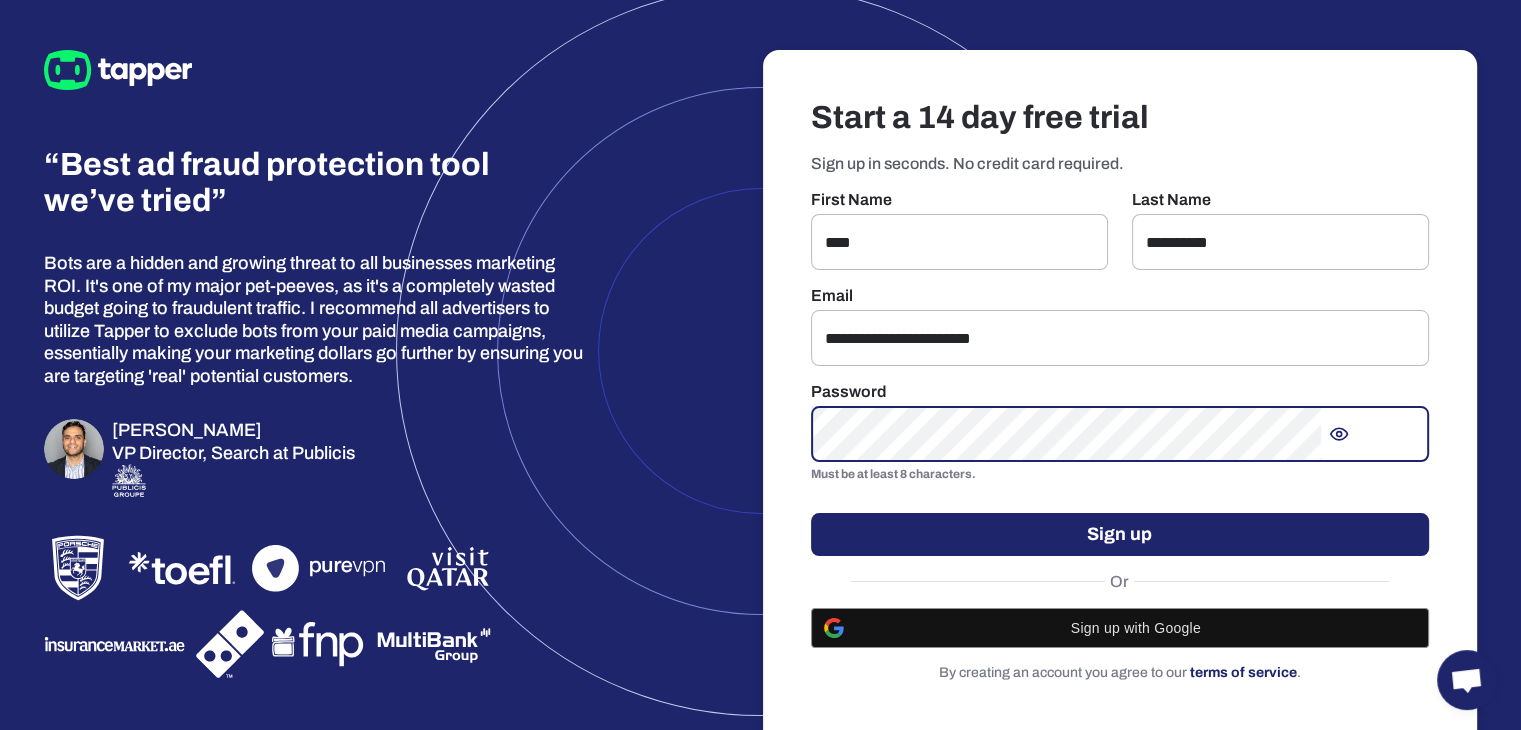 scroll, scrollTop: 142, scrollLeft: 0, axis: vertical 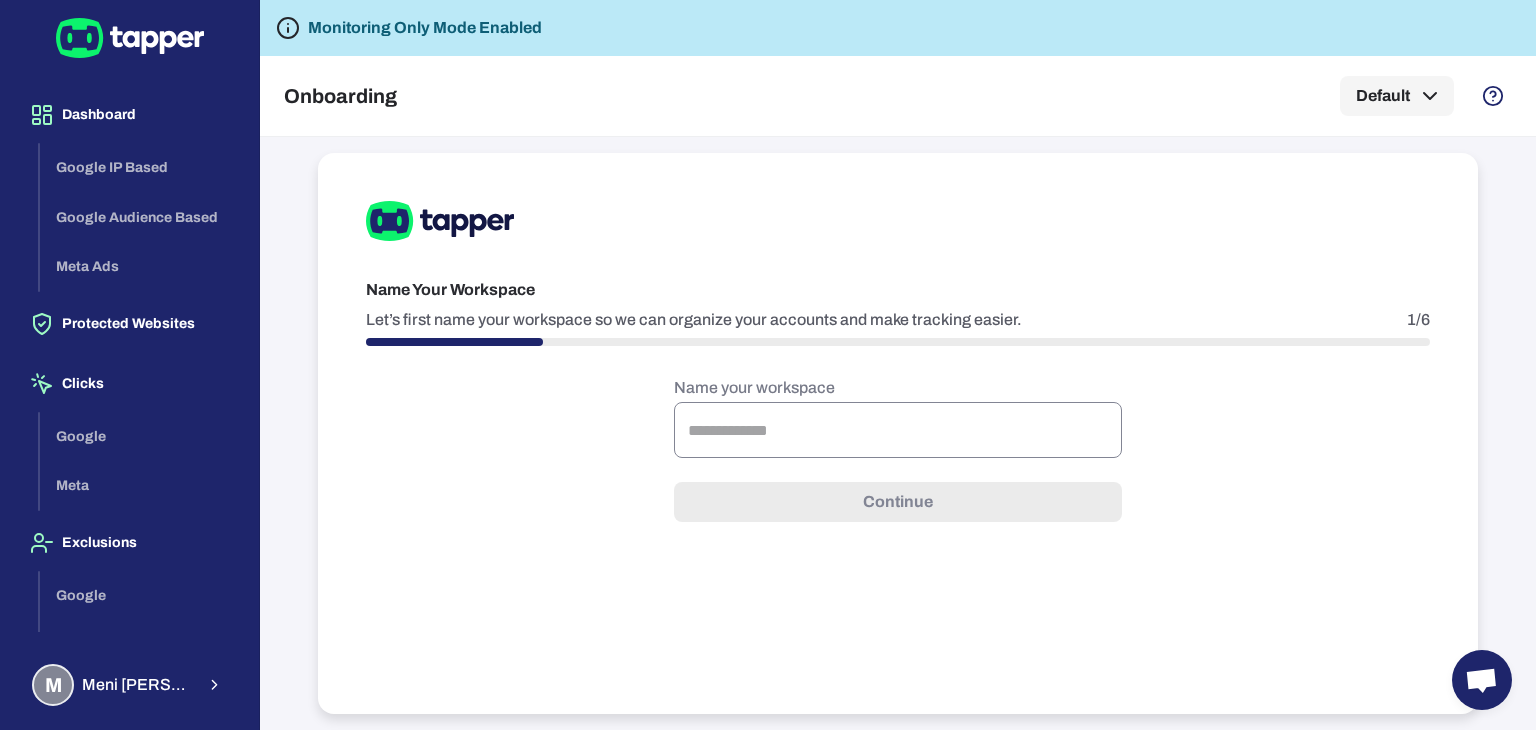 click at bounding box center (898, 430) 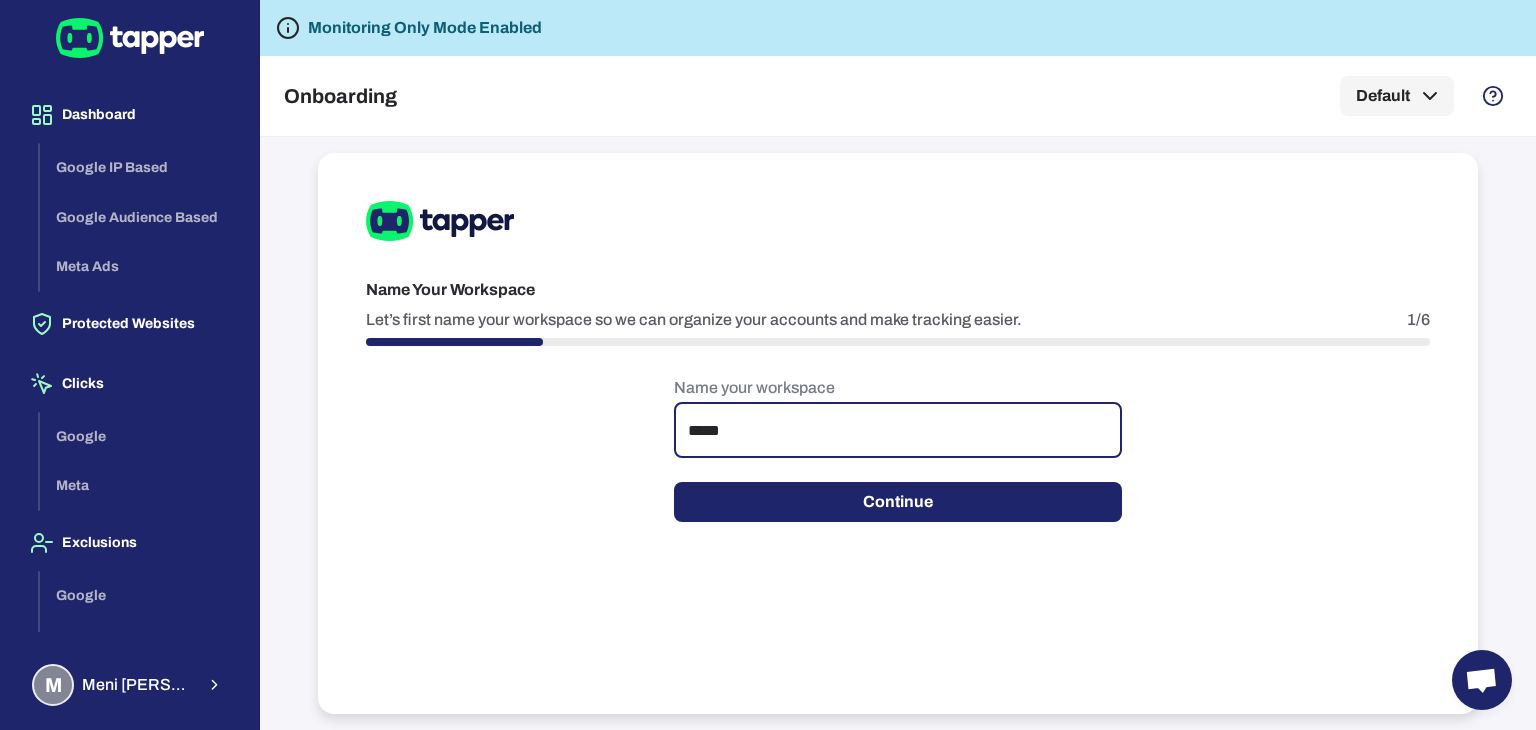 type on "**********" 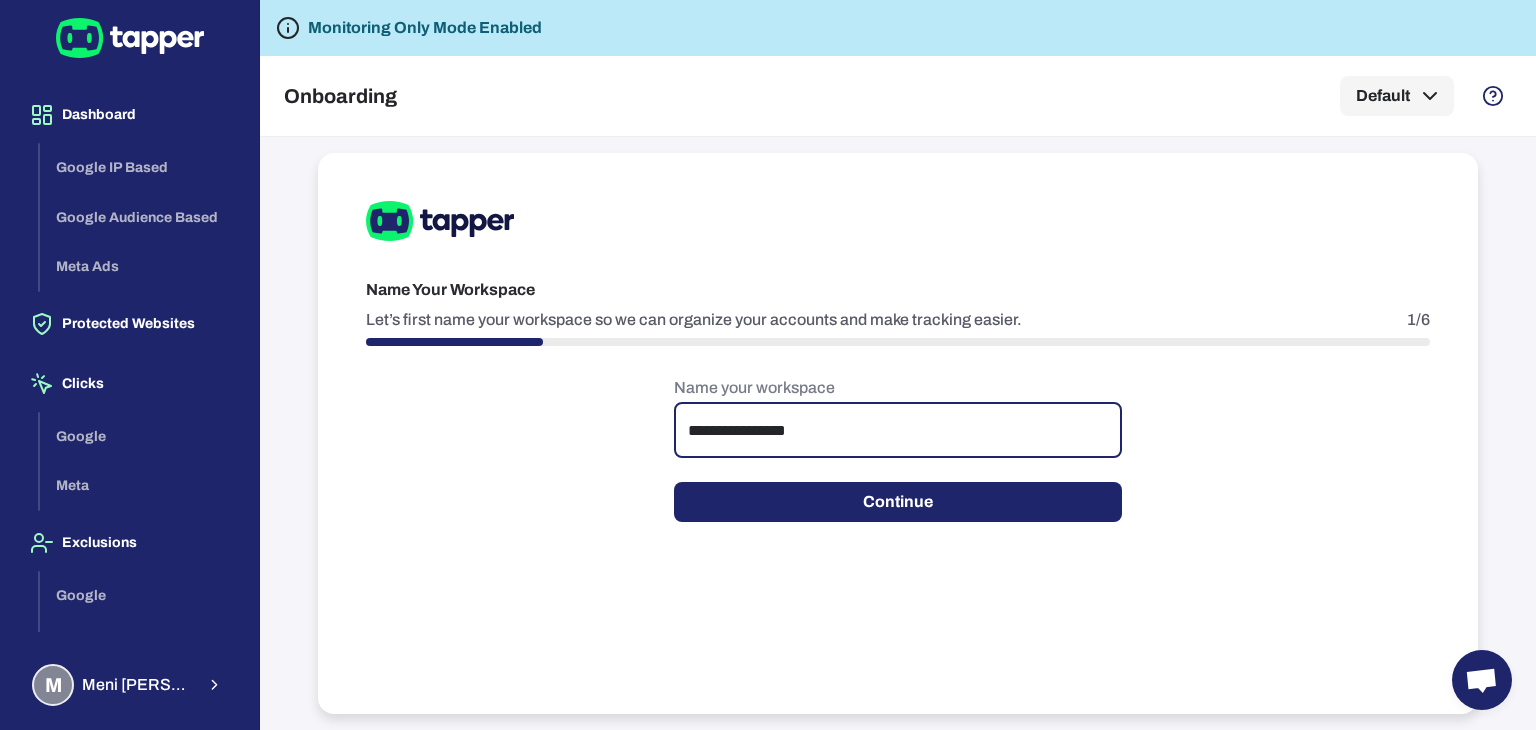 click on "Continue" at bounding box center (898, 502) 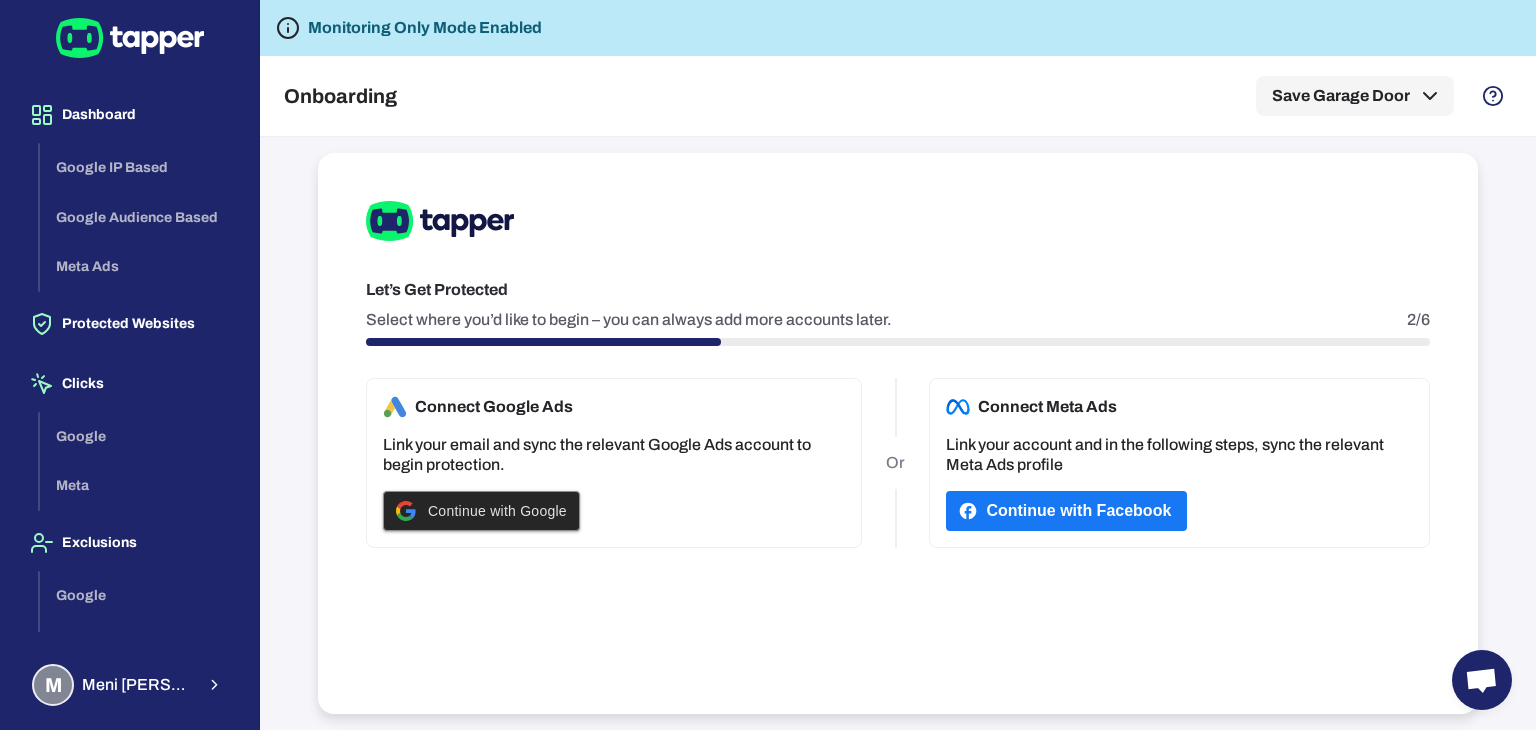 click on "Continue with Google" at bounding box center (497, 511) 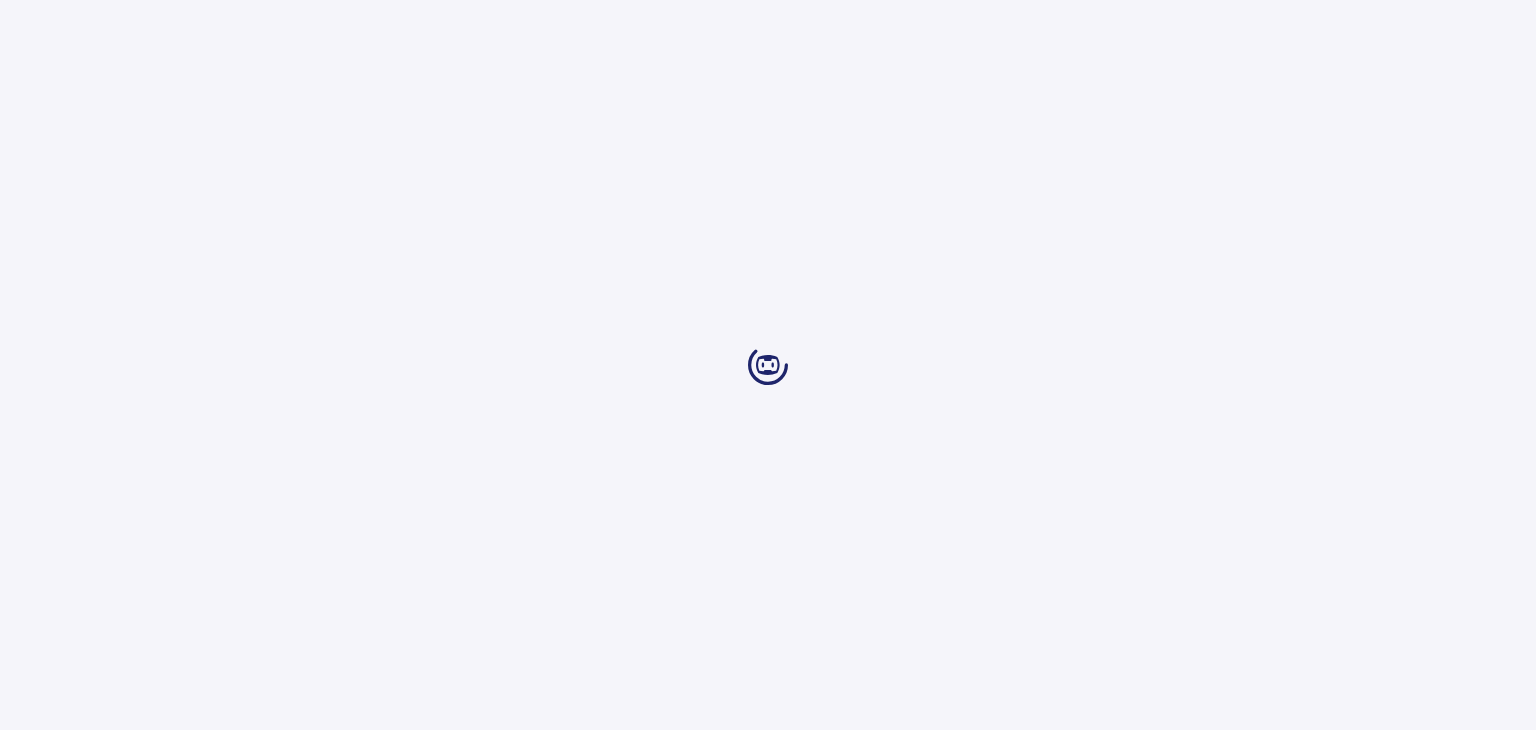 scroll, scrollTop: 0, scrollLeft: 0, axis: both 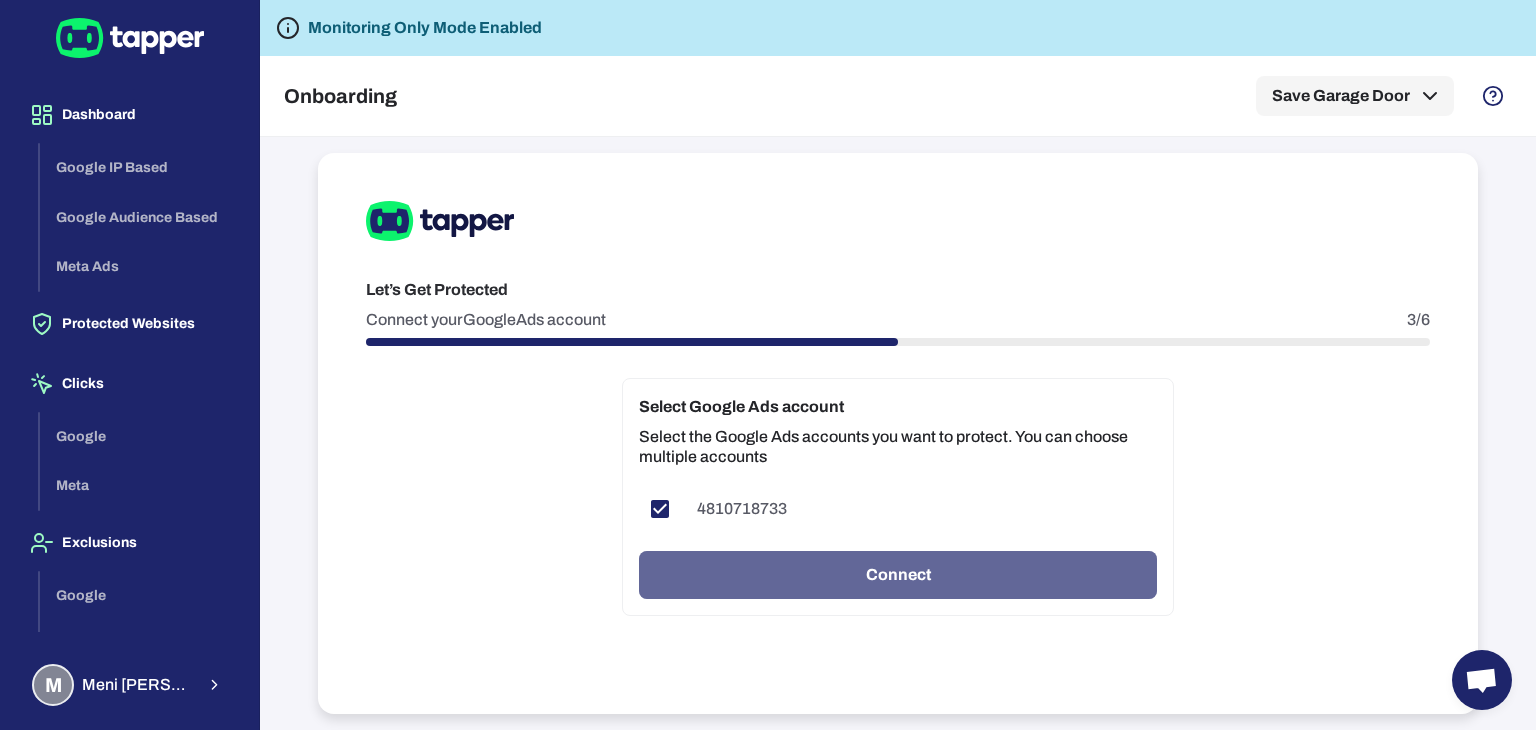click on "Connect" at bounding box center (898, 575) 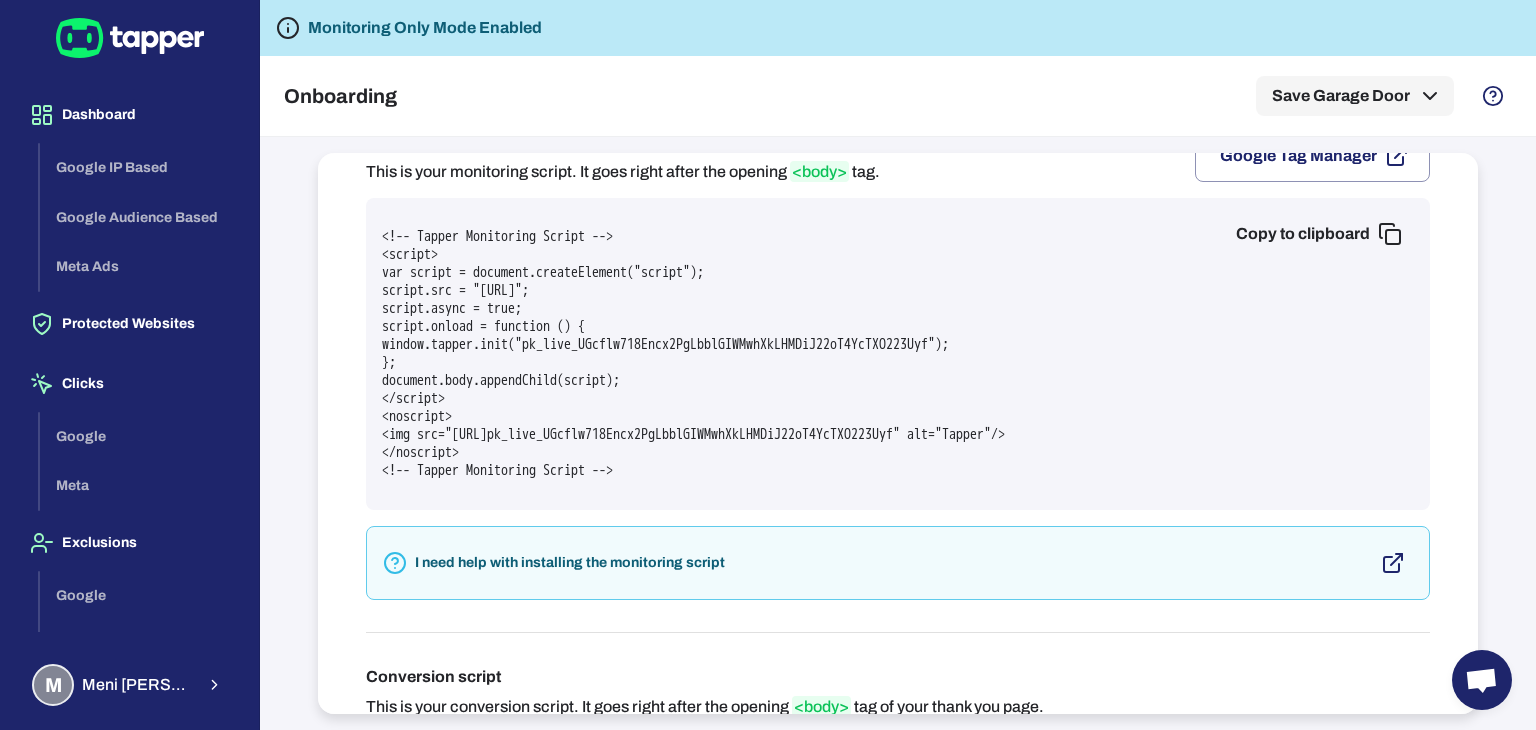 scroll, scrollTop: 200, scrollLeft: 0, axis: vertical 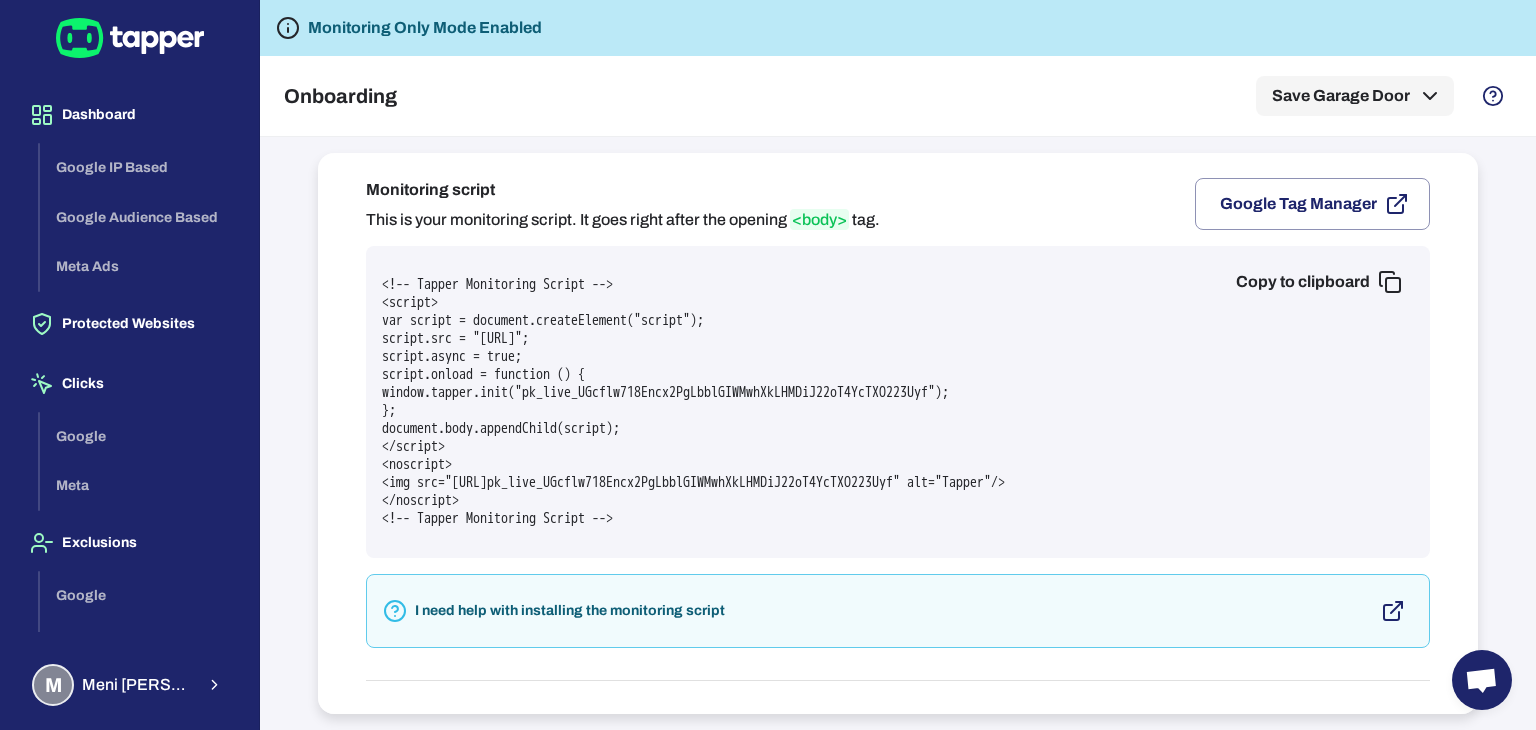 click on "Copy to clipboard" at bounding box center (1317, 282) 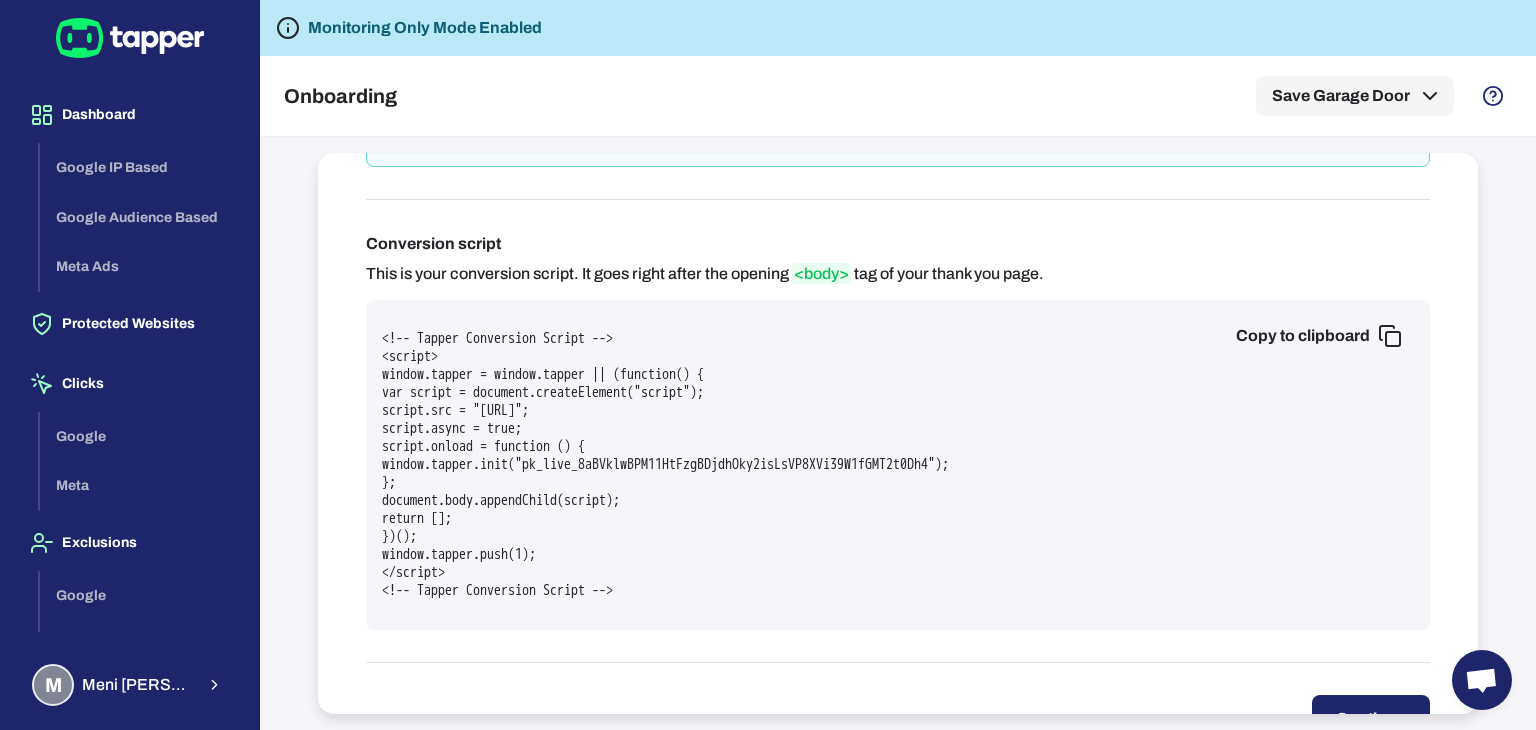 scroll, scrollTop: 757, scrollLeft: 0, axis: vertical 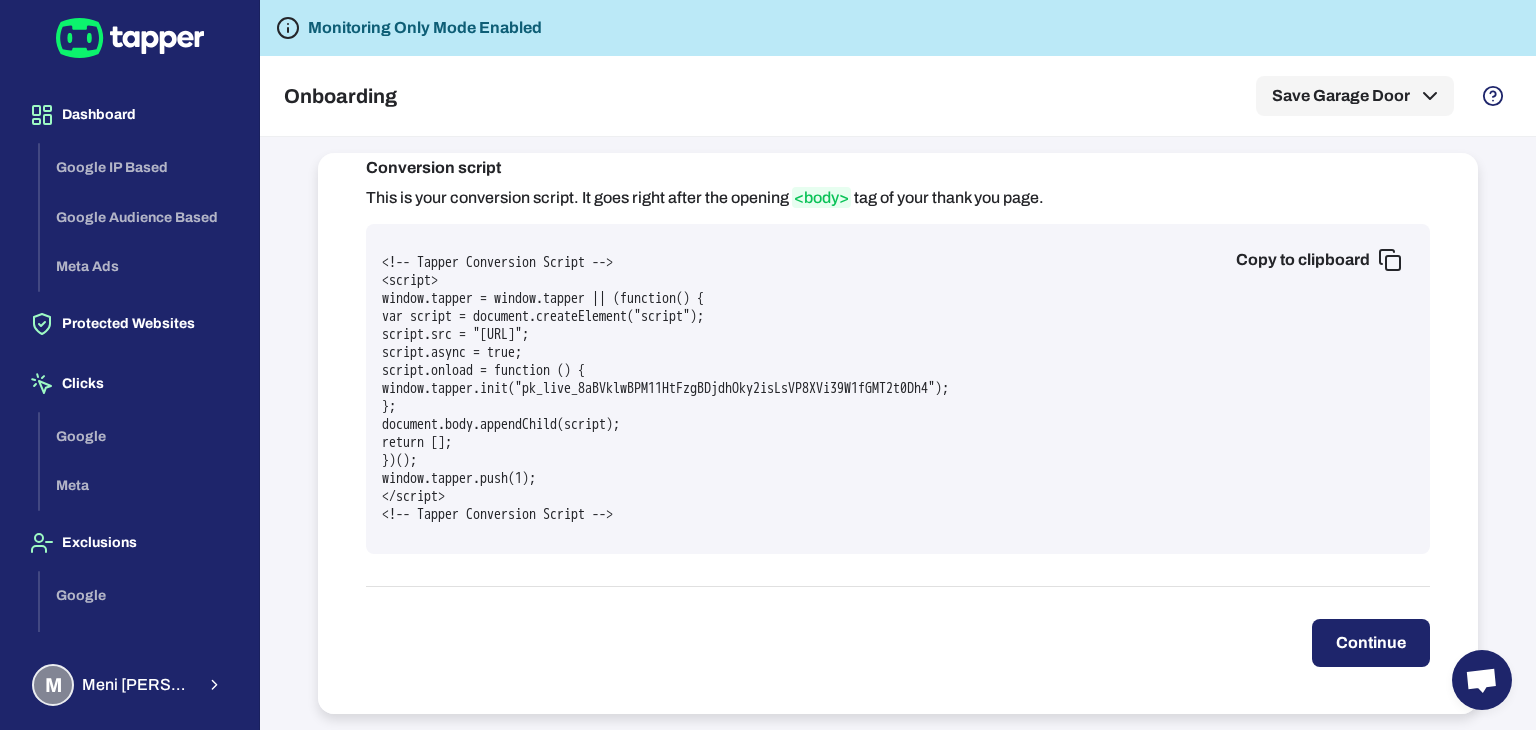 click on "Continue" at bounding box center [1371, 643] 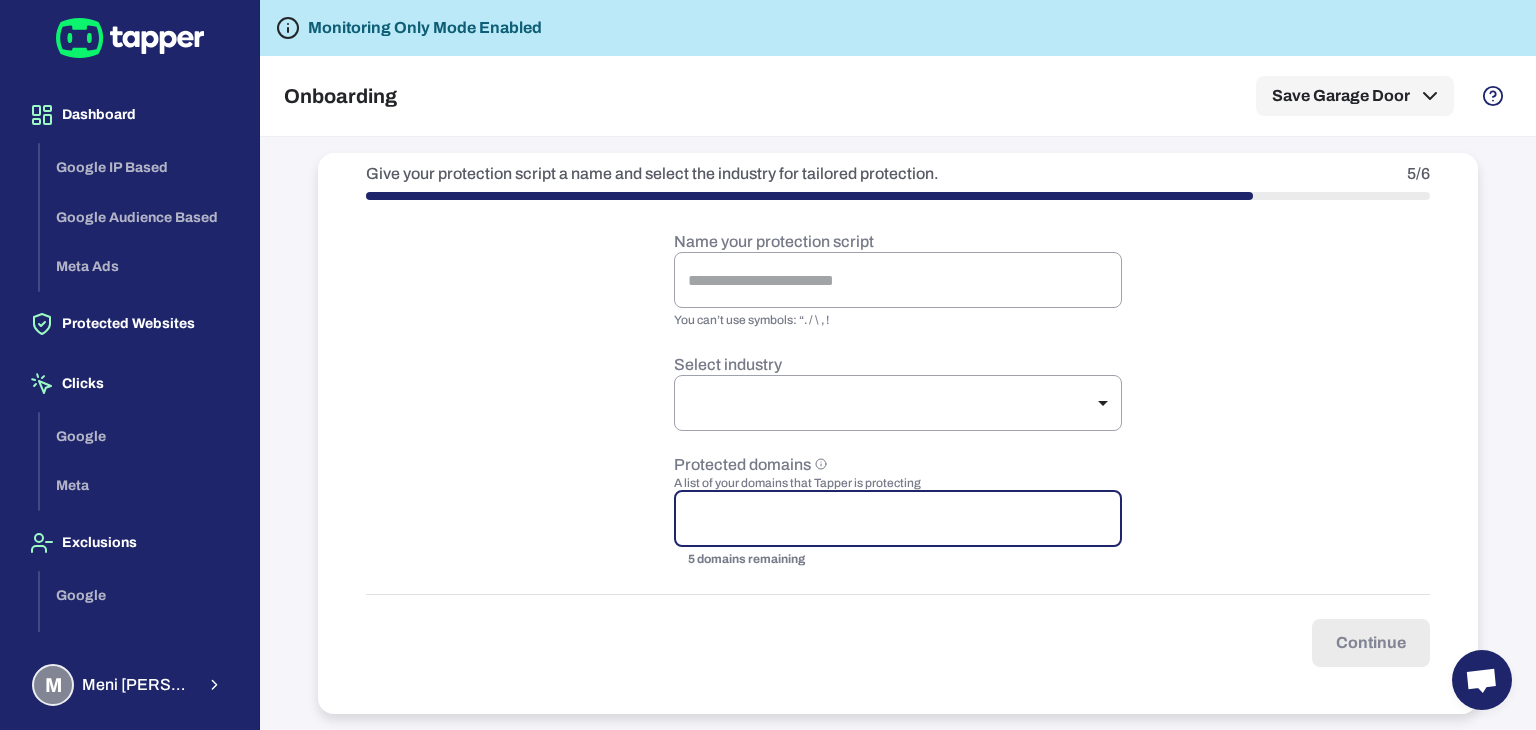 paste on "**********" 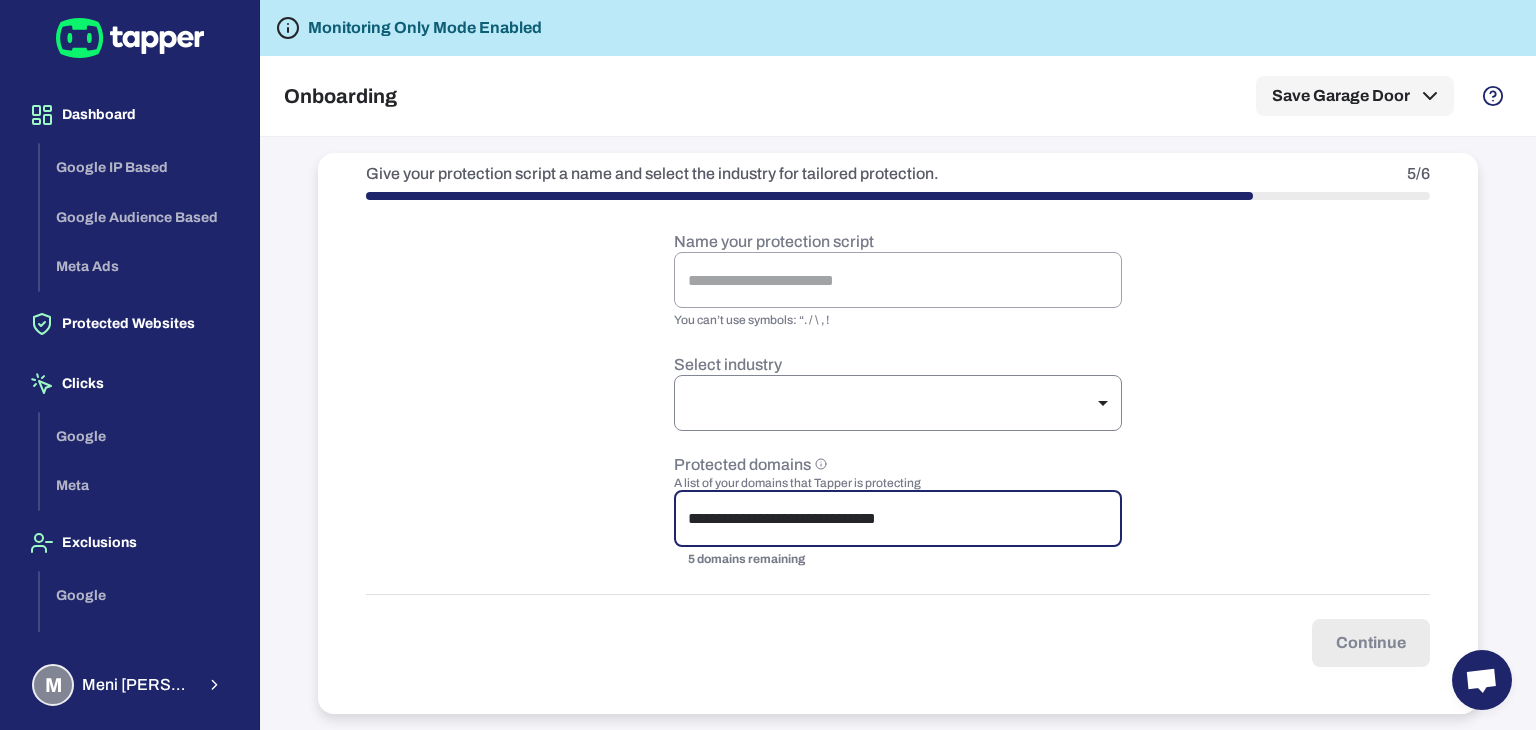 type on "**********" 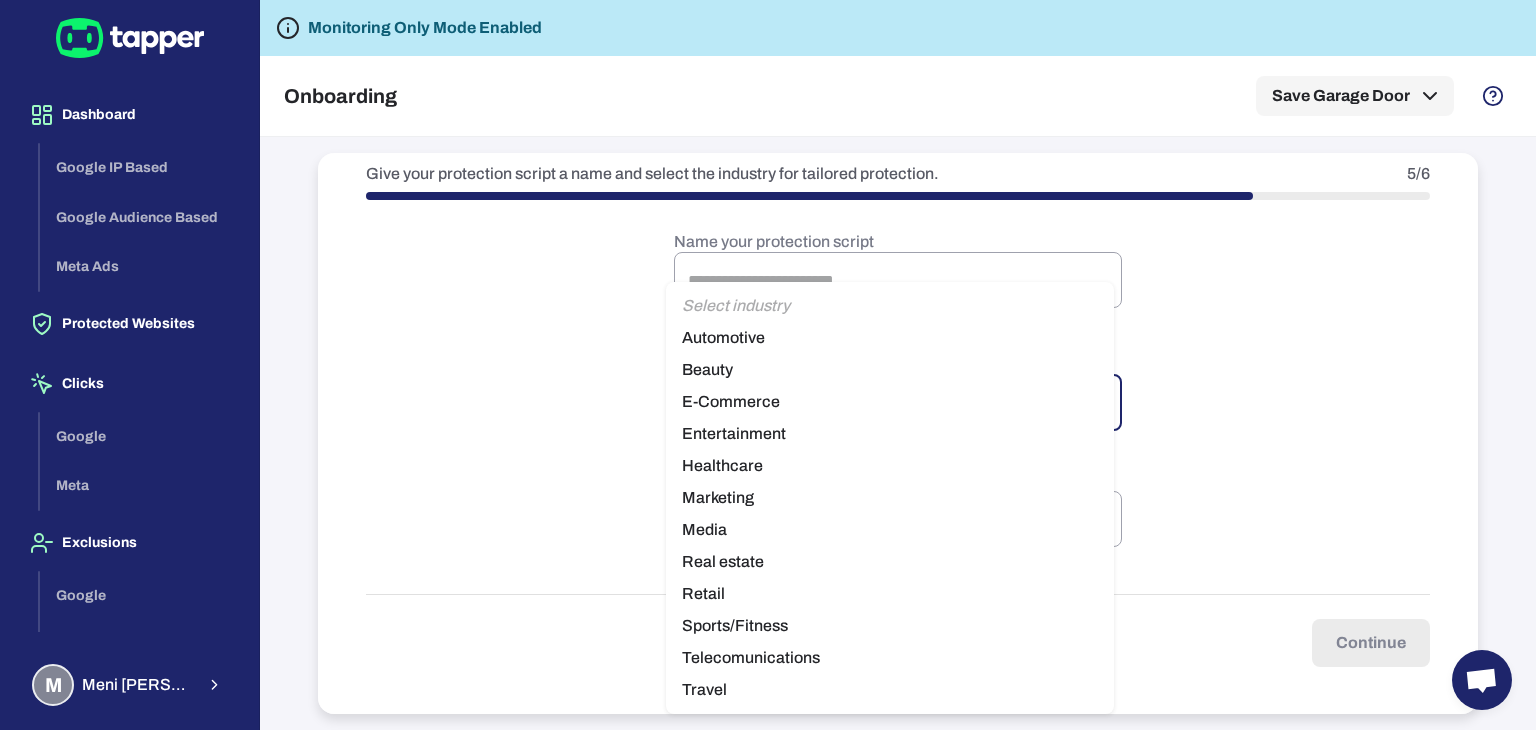 type 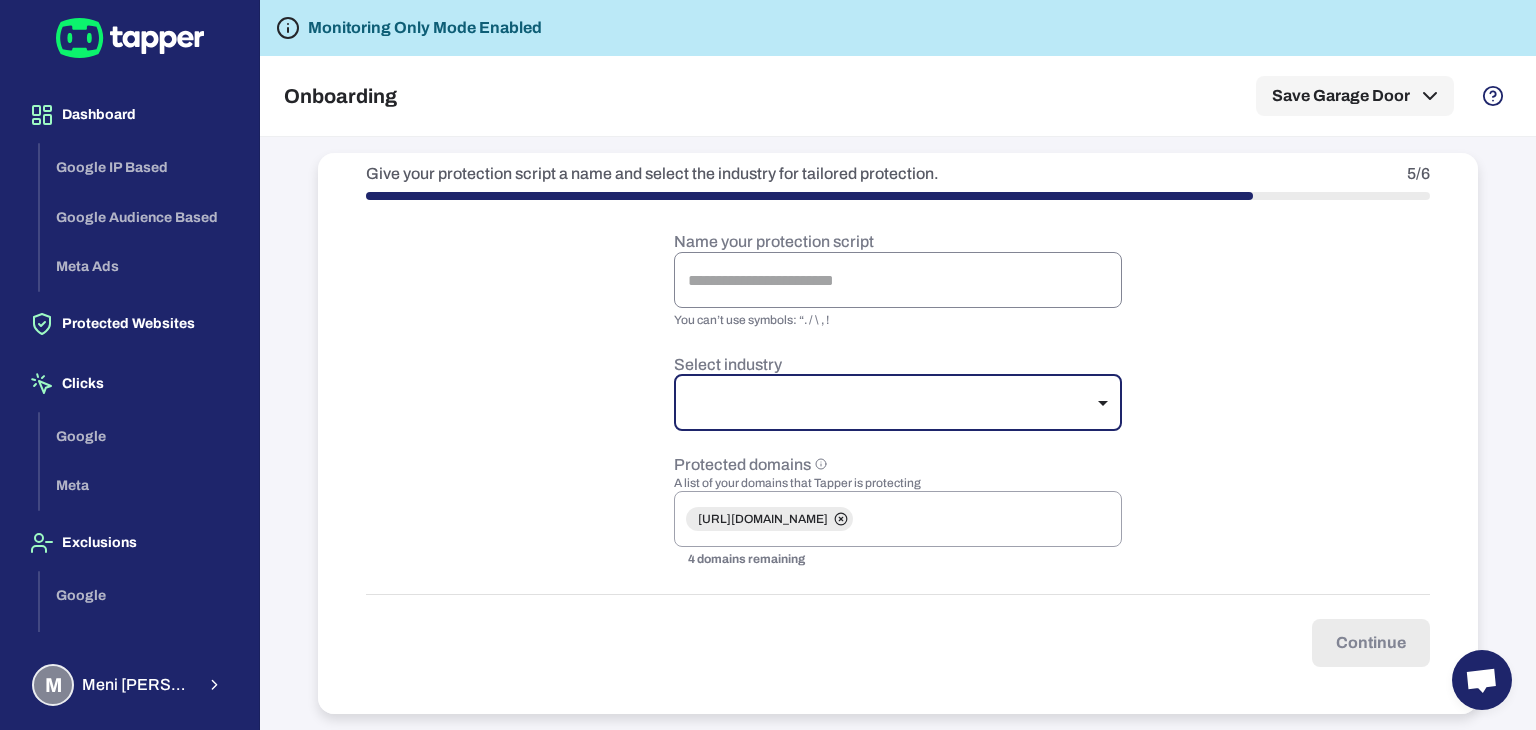 click at bounding box center [898, 280] 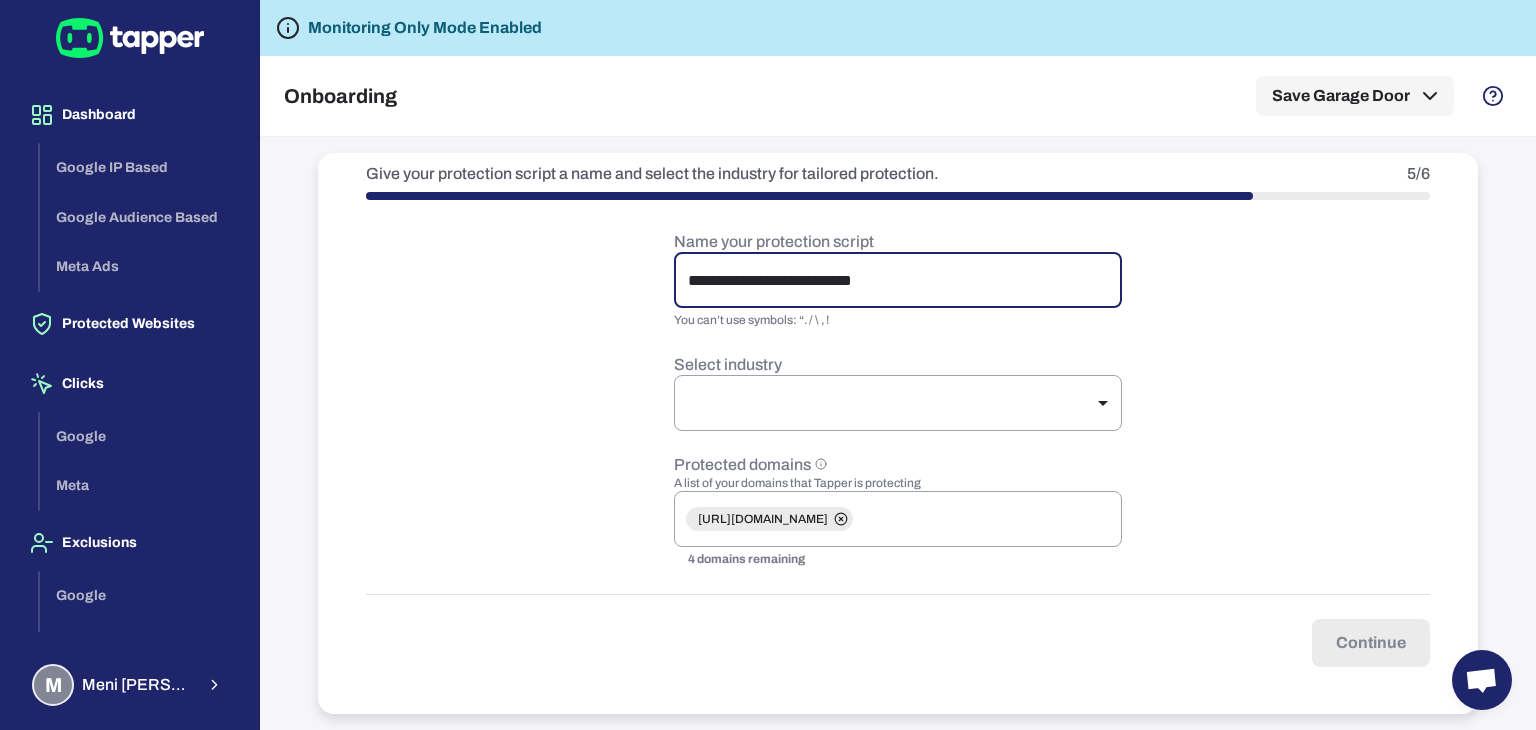 type on "**********" 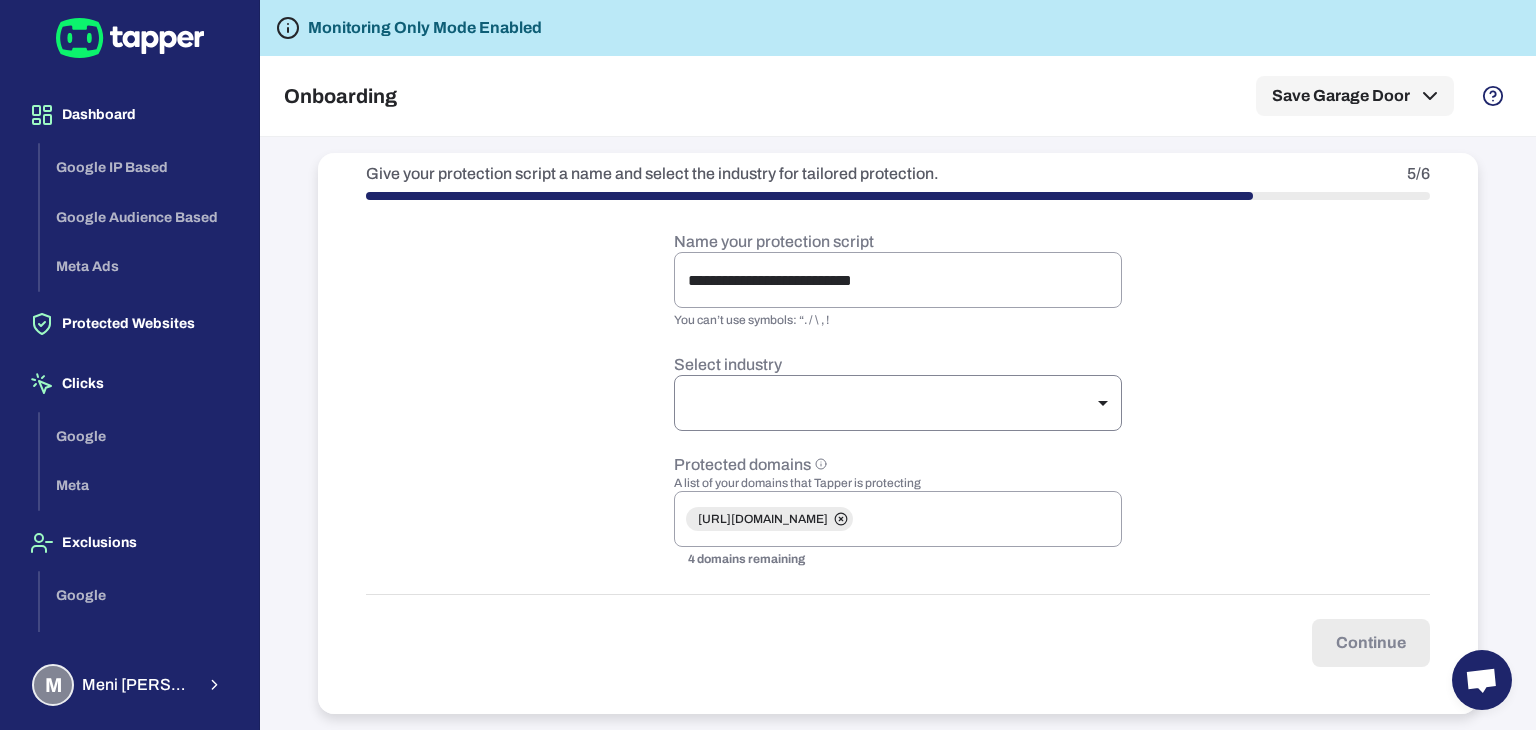 click on "**********" at bounding box center [768, 365] 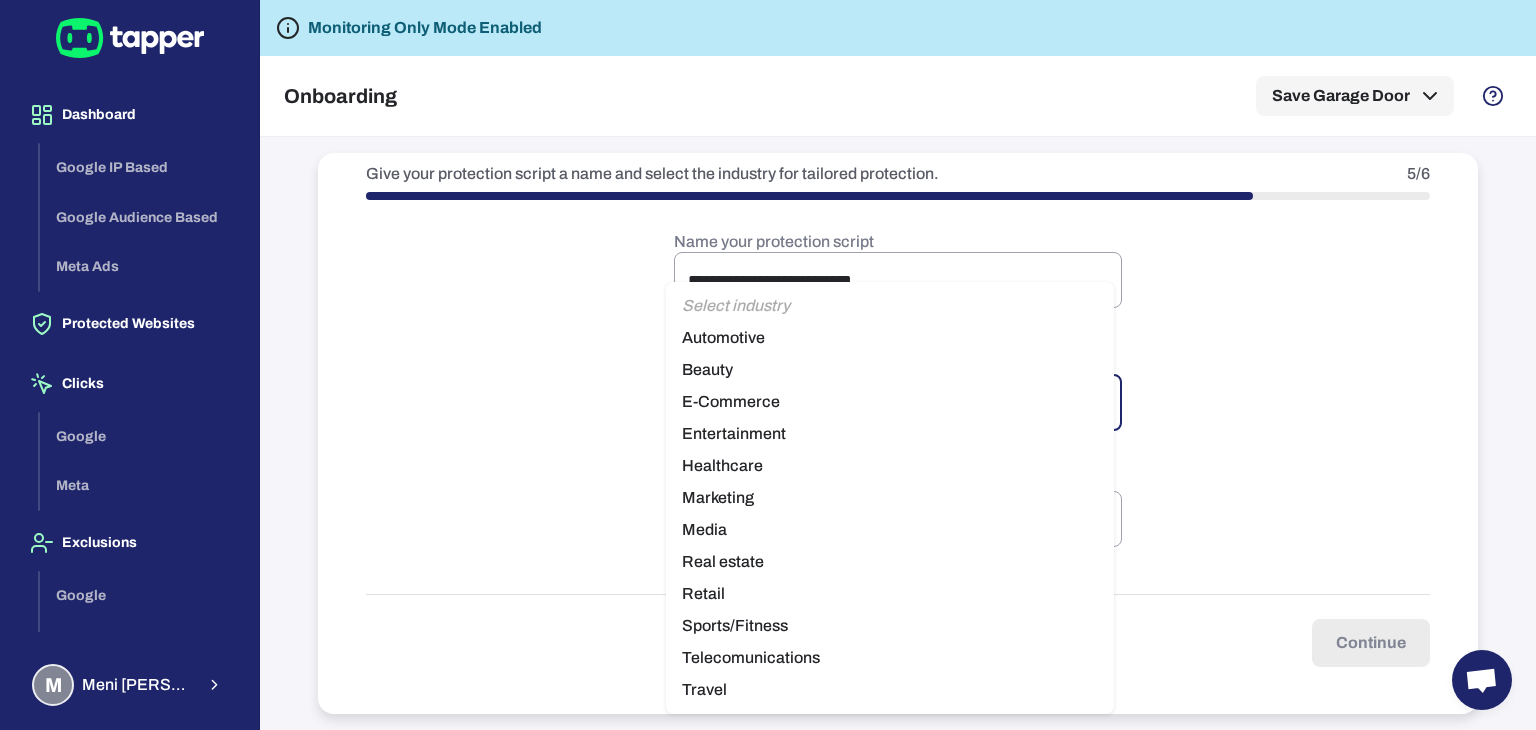 click on "Retail" at bounding box center [890, 594] 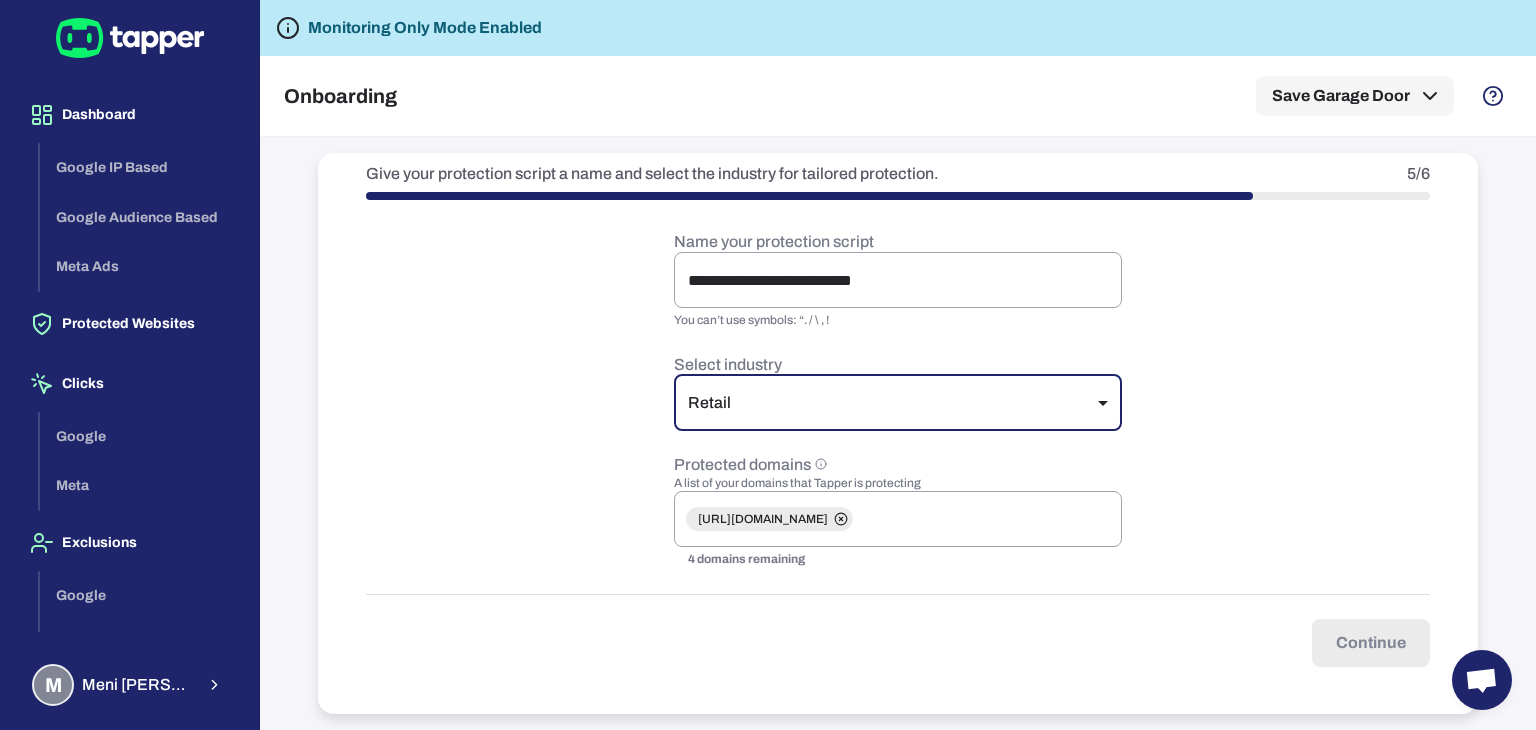 click on "**********" at bounding box center [768, 365] 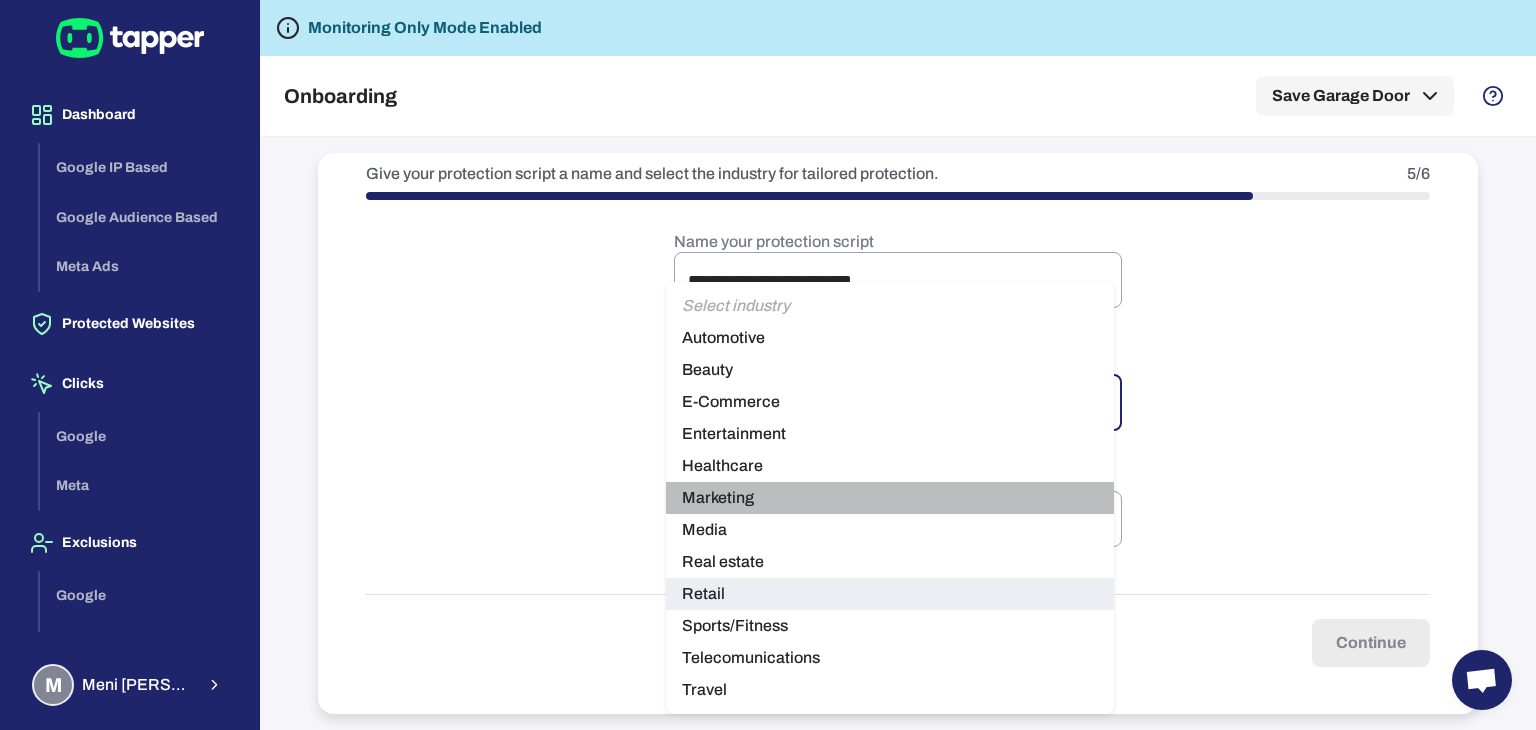 click on "Marketing" at bounding box center [890, 498] 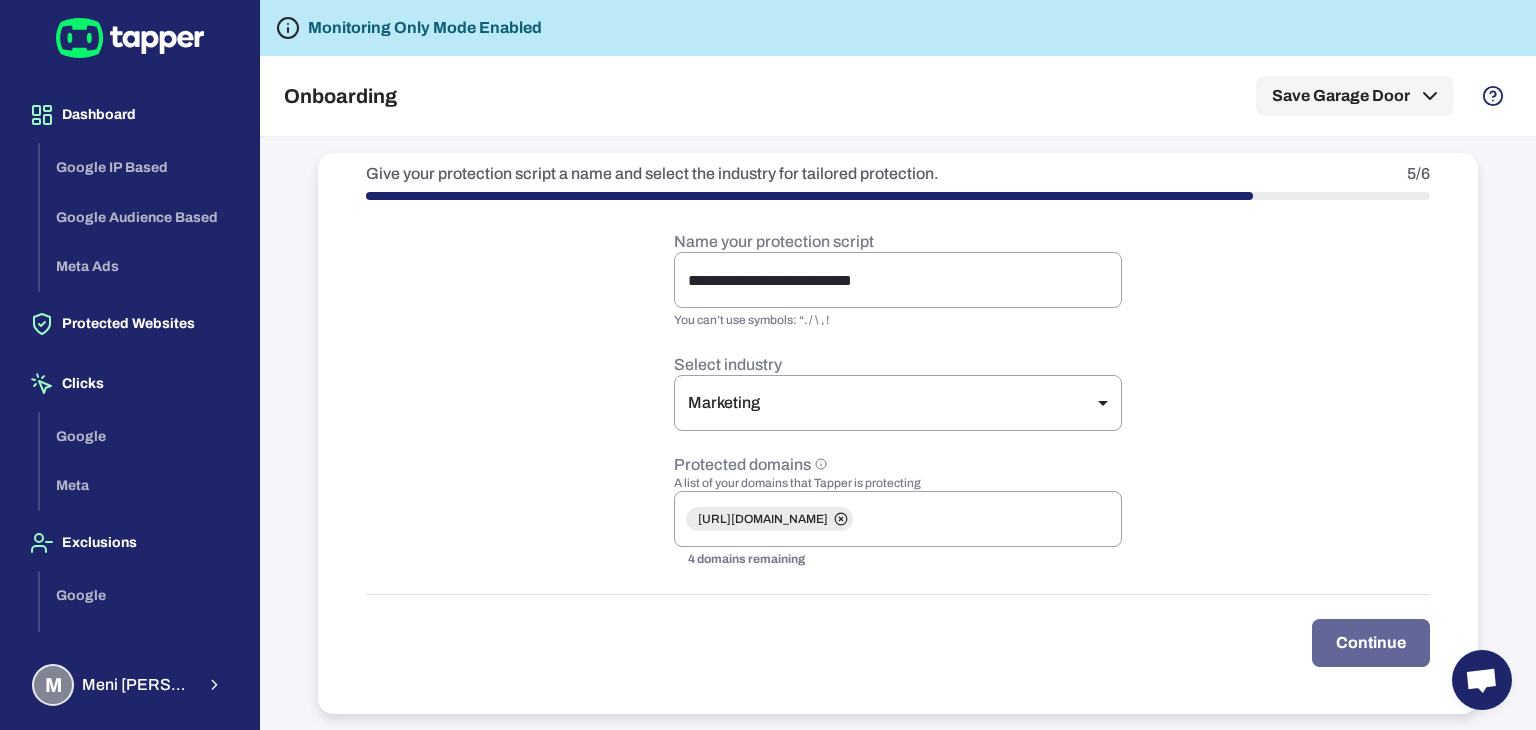 click on "Continue" at bounding box center [1371, 643] 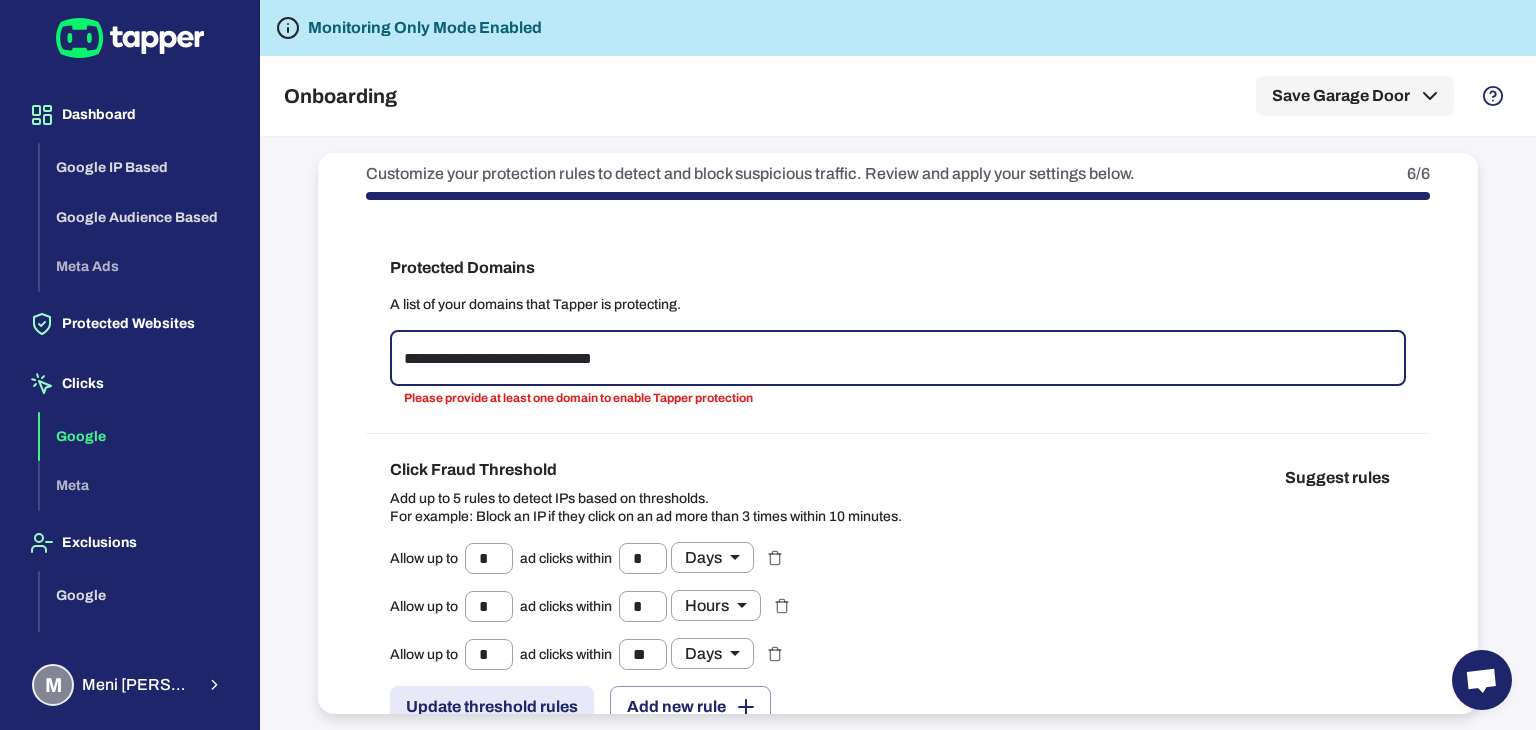 drag, startPoint x: 458, startPoint y: 358, endPoint x: 119, endPoint y: 445, distance: 349.98572 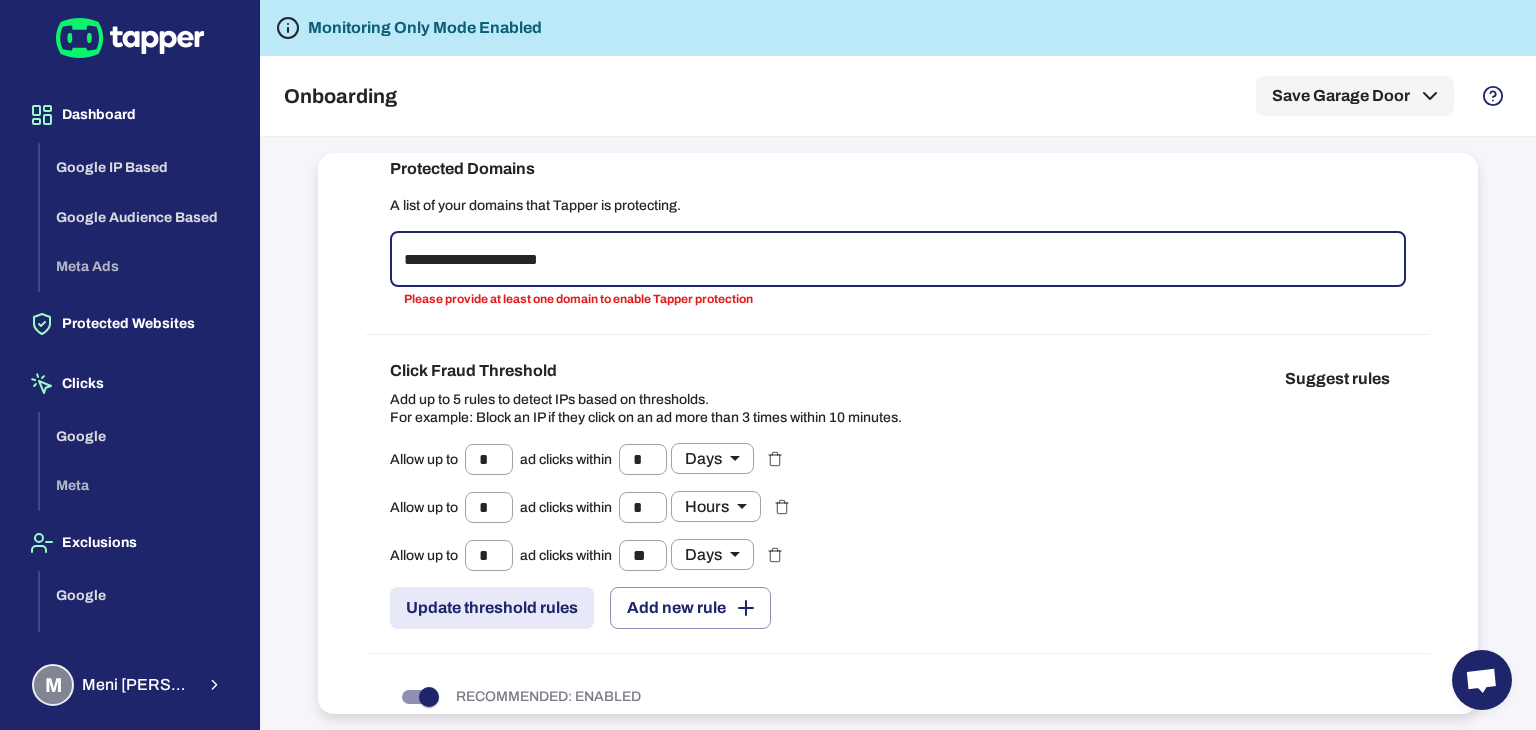 scroll, scrollTop: 346, scrollLeft: 0, axis: vertical 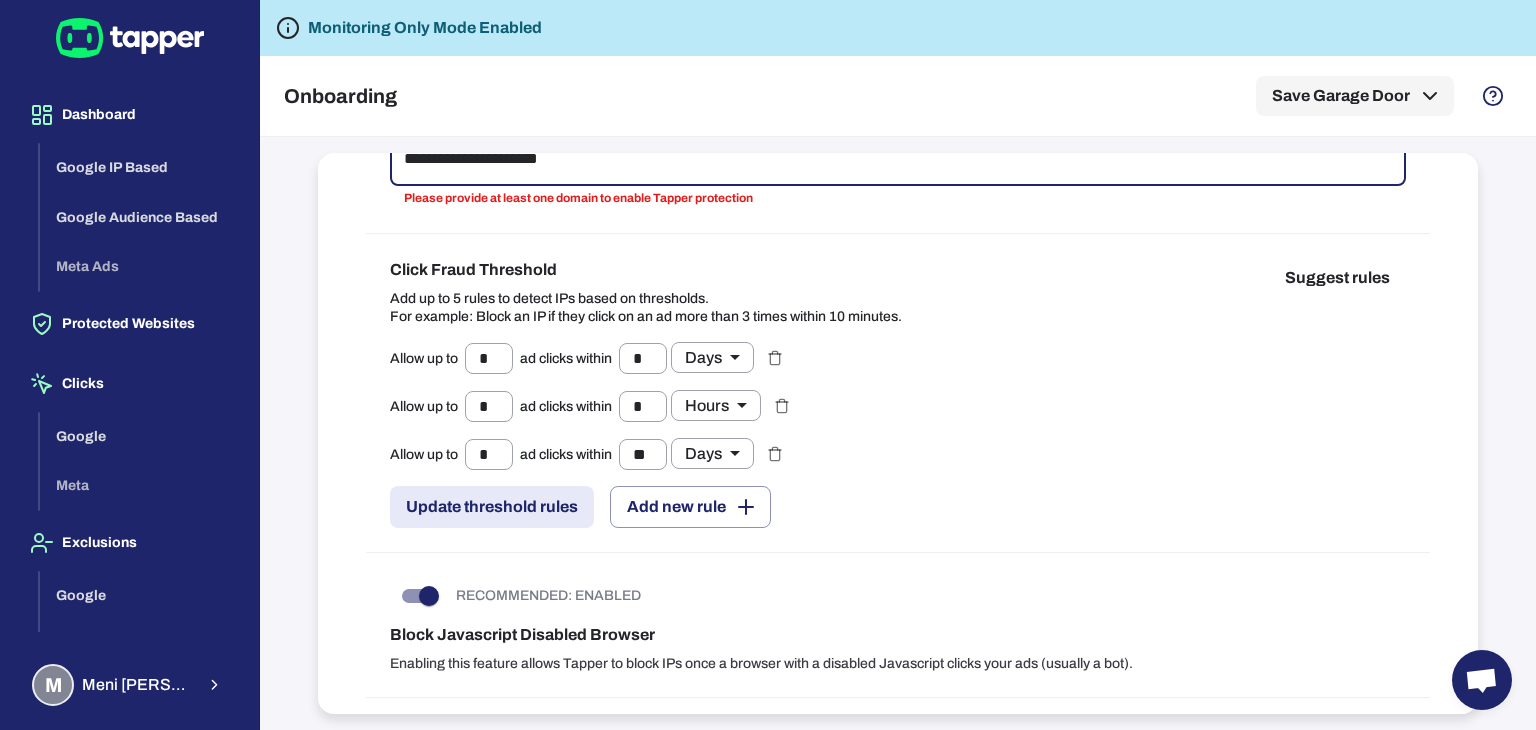 type on "**********" 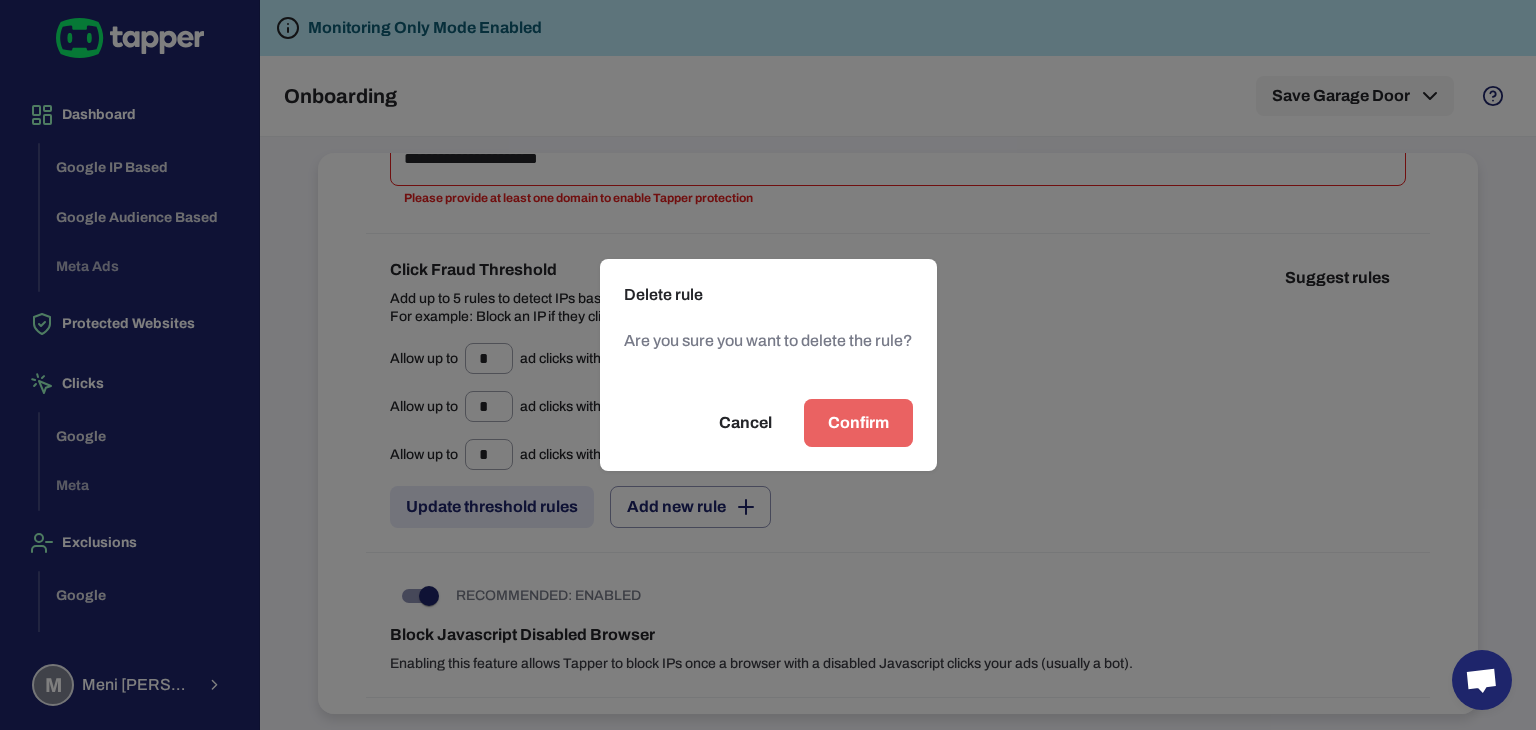 click on "Confirm" at bounding box center [858, 423] 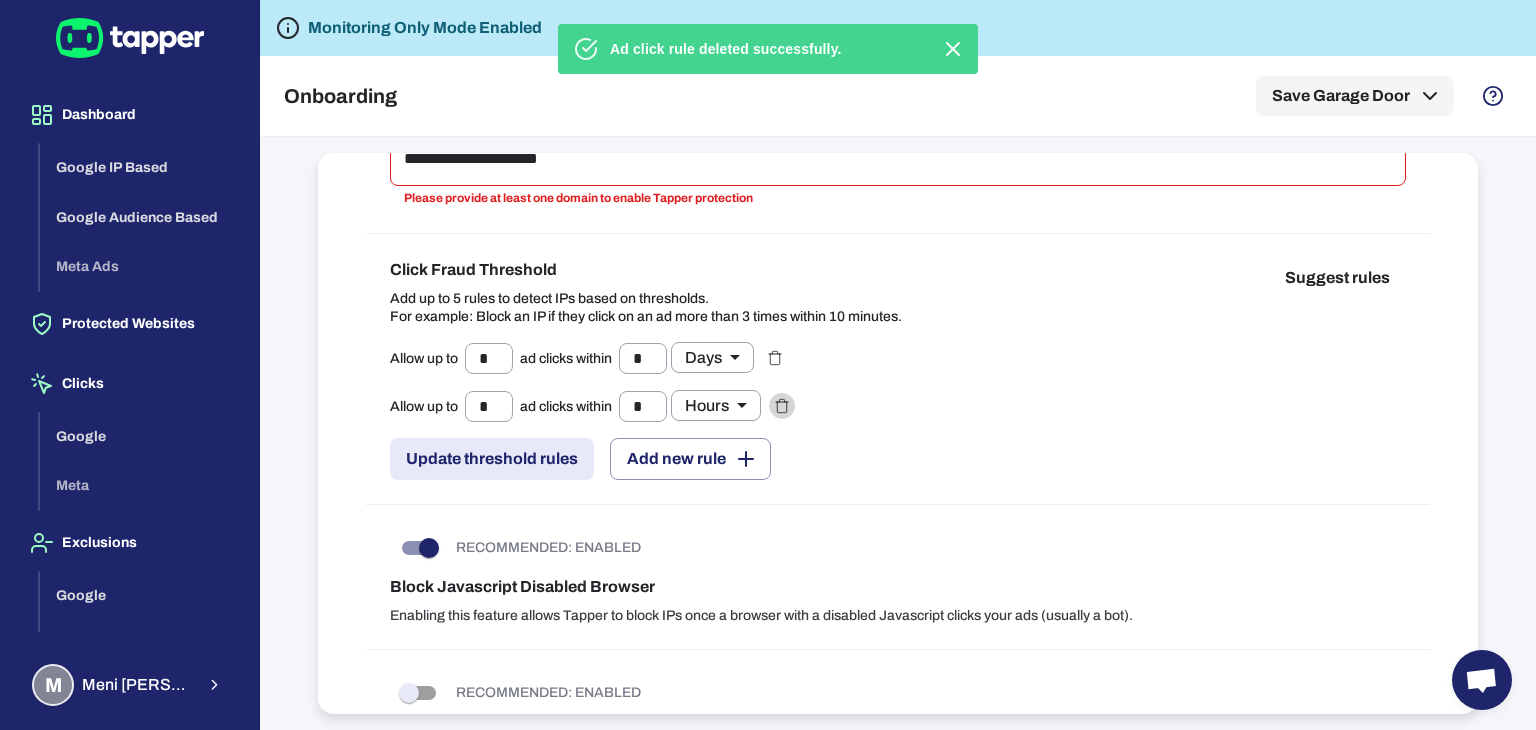 click 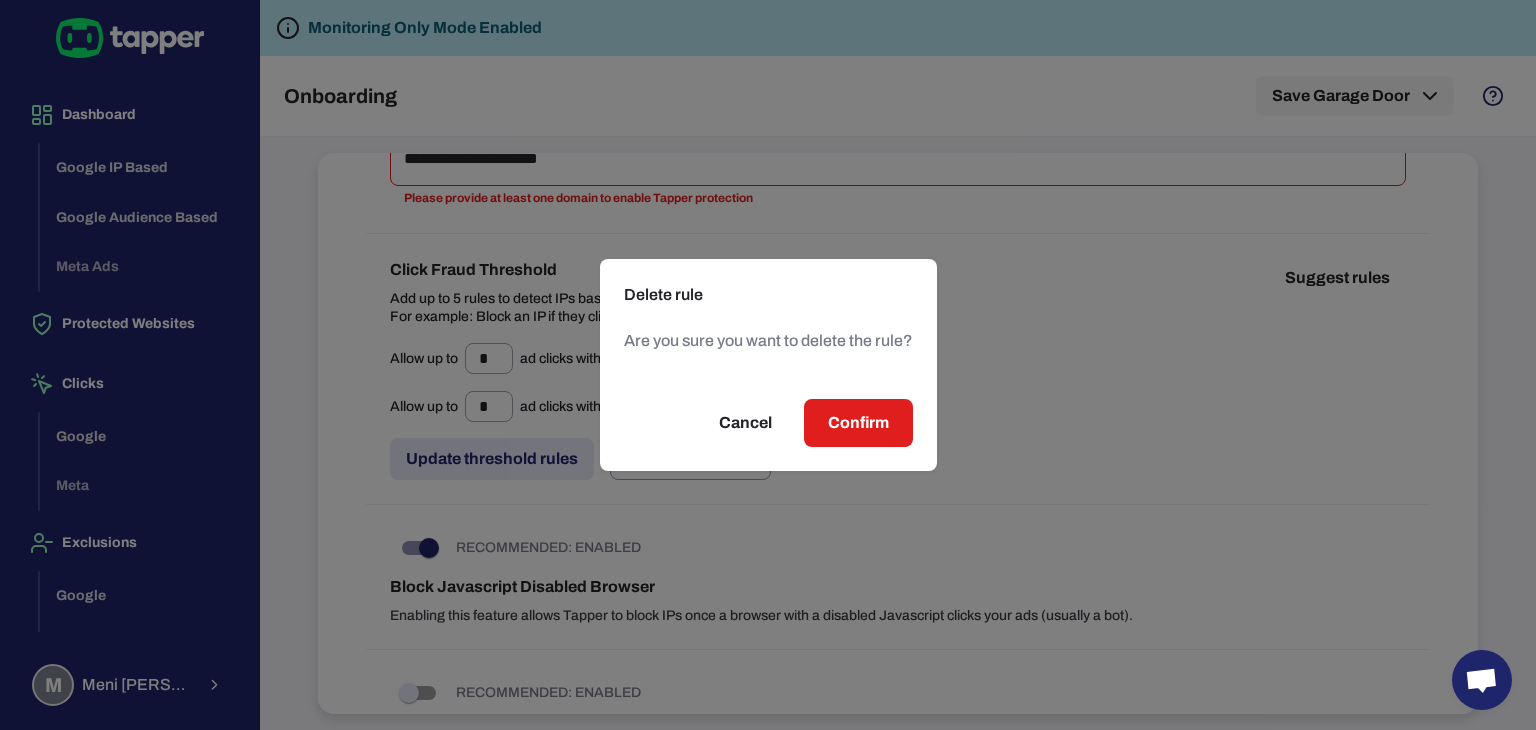 click on "Confirm" at bounding box center (858, 423) 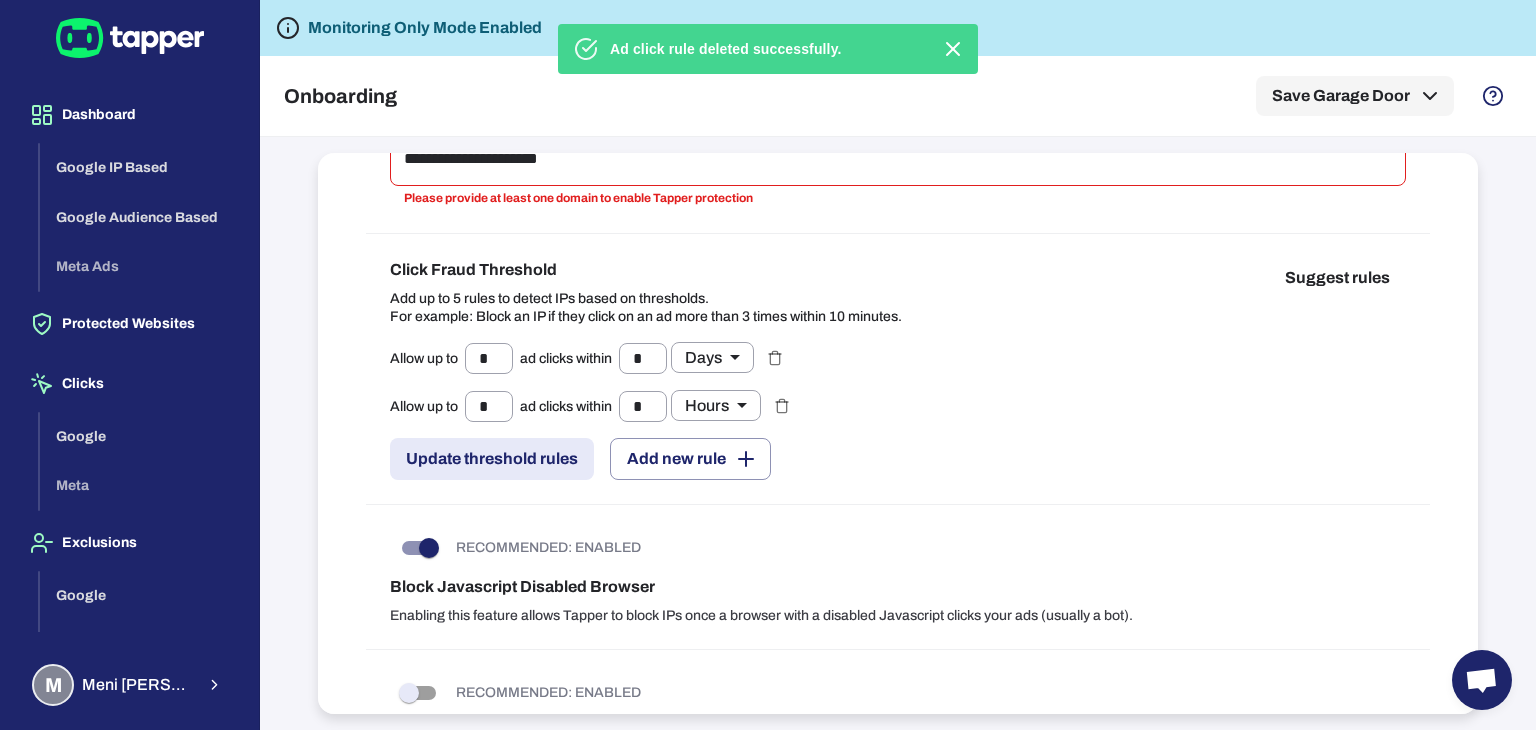 click on "*" at bounding box center (489, 358) 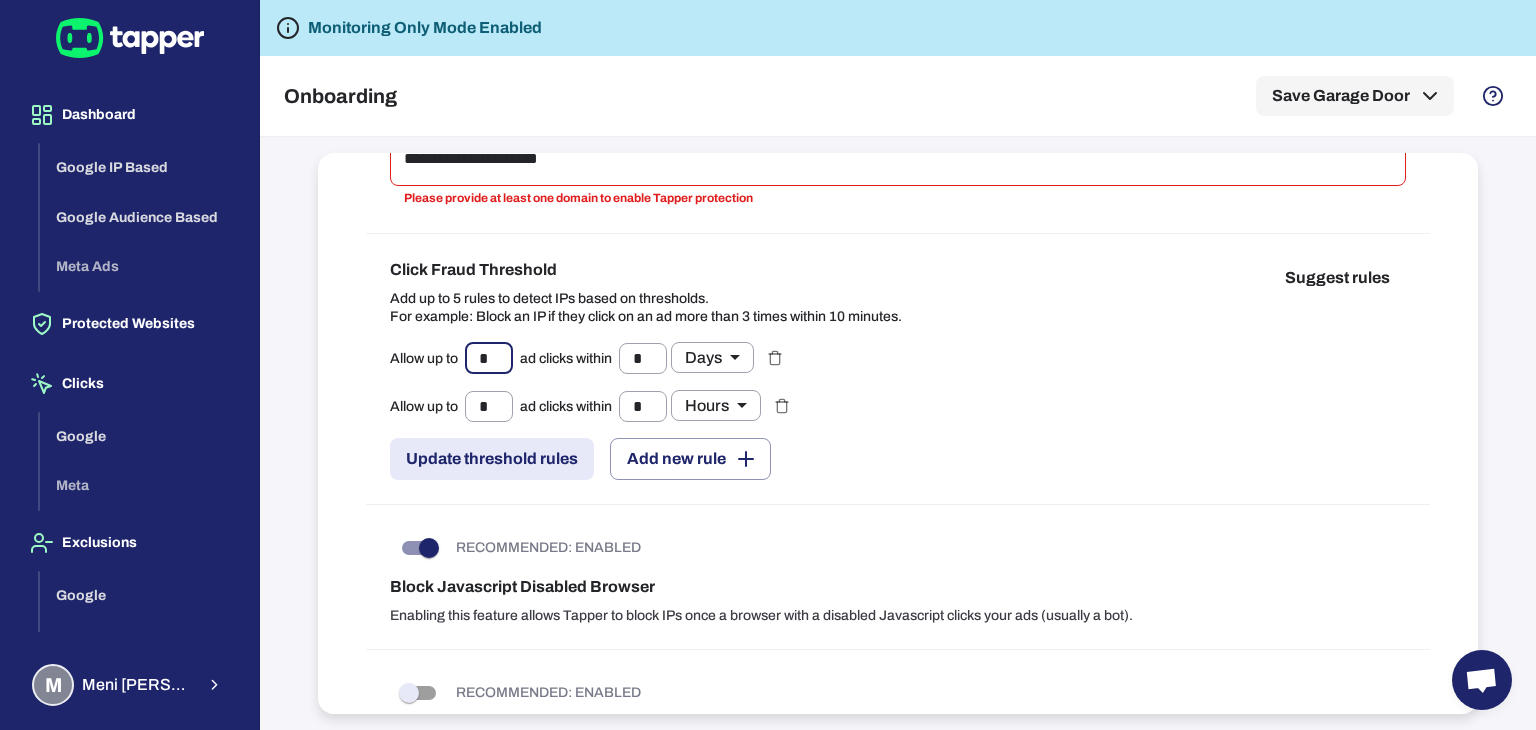 click on "*" at bounding box center (489, 358) 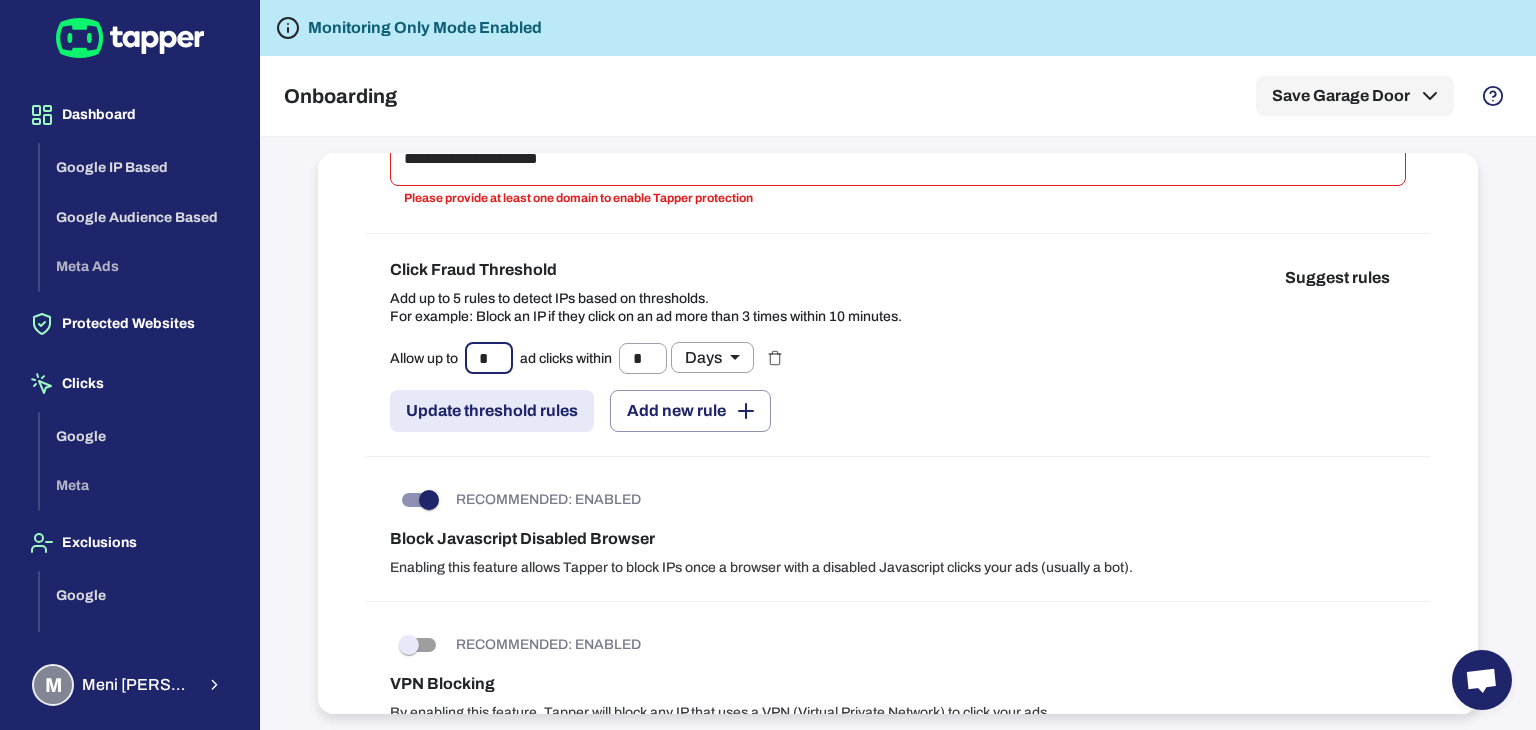 click on "*" at bounding box center (489, 358) 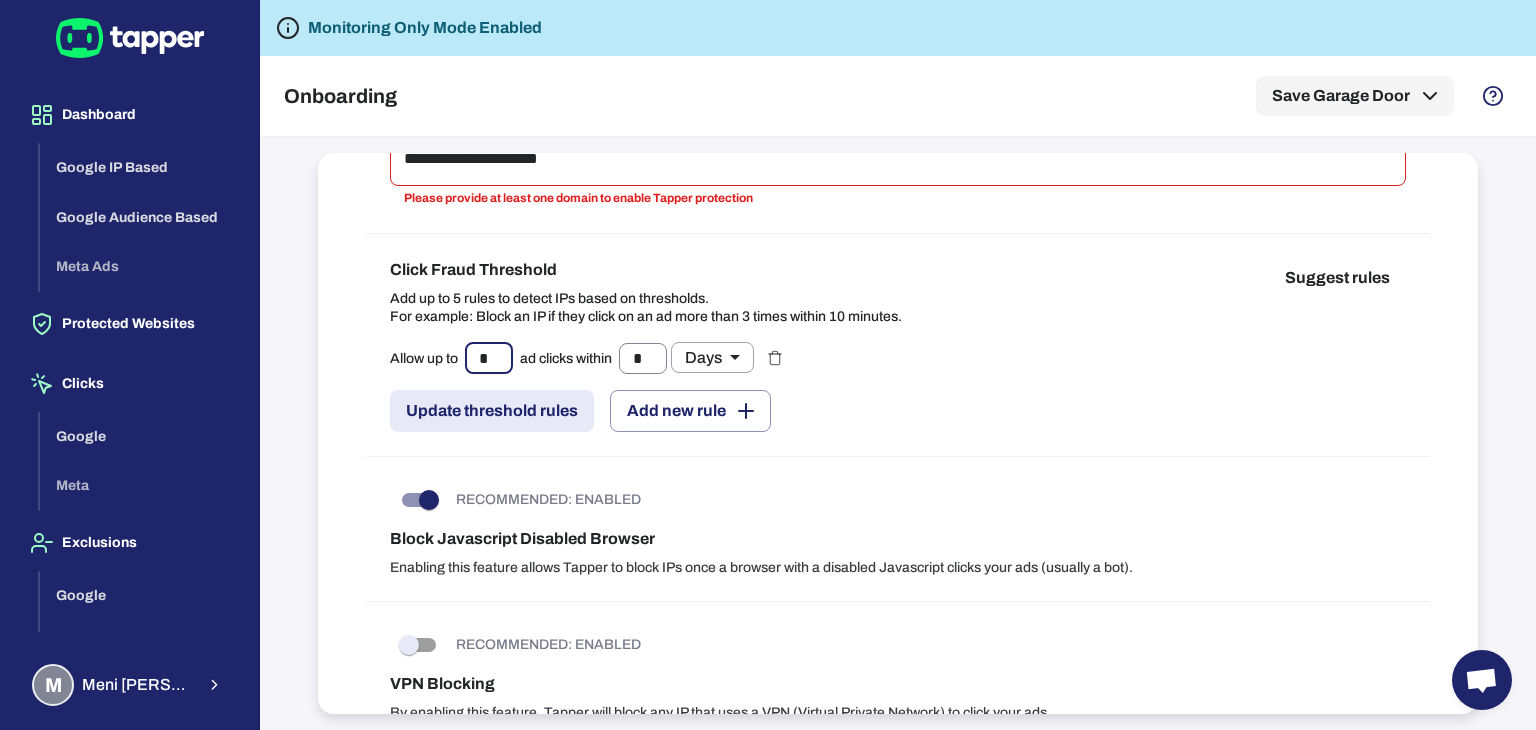 type on "*" 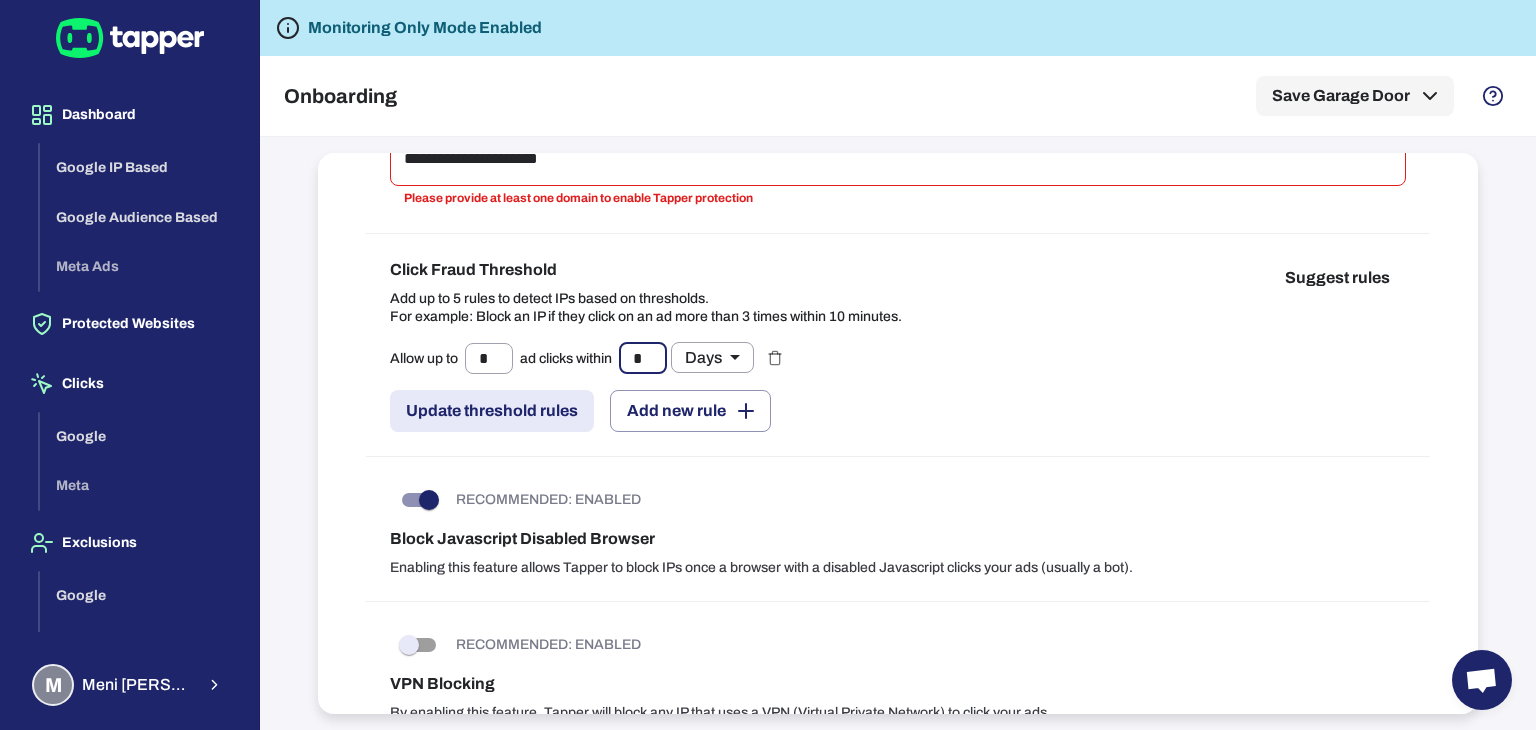 click on "*" at bounding box center [643, 358] 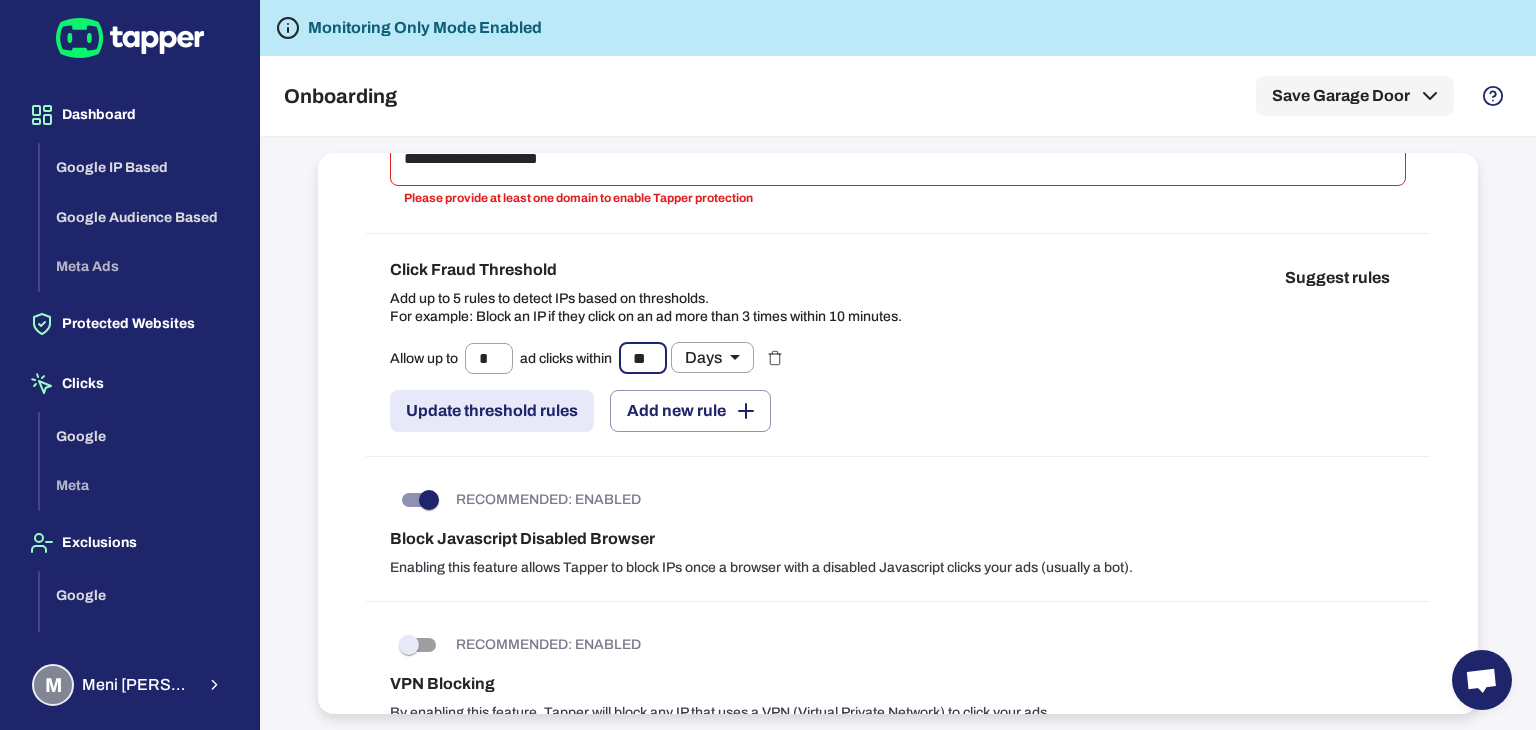 scroll, scrollTop: 546, scrollLeft: 0, axis: vertical 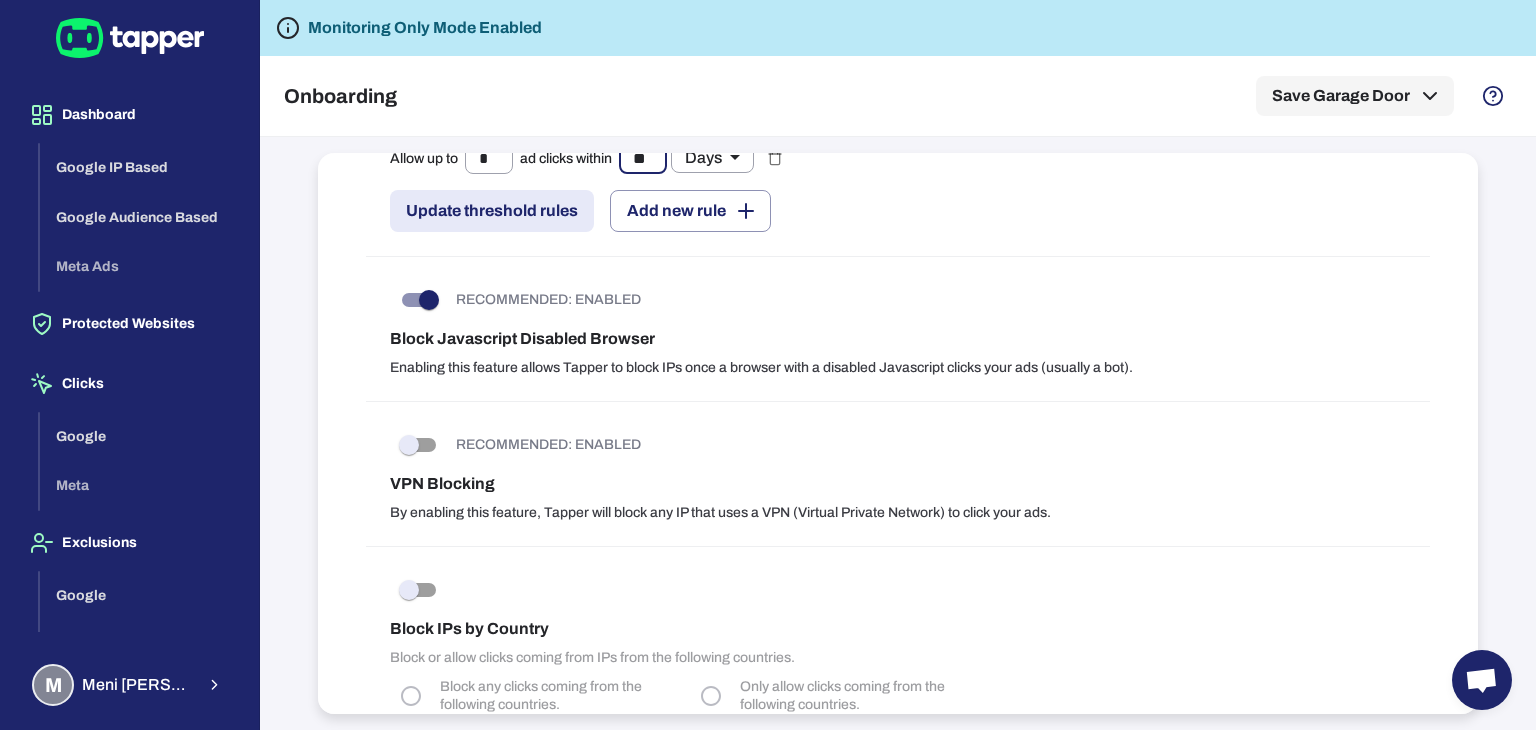 type on "**" 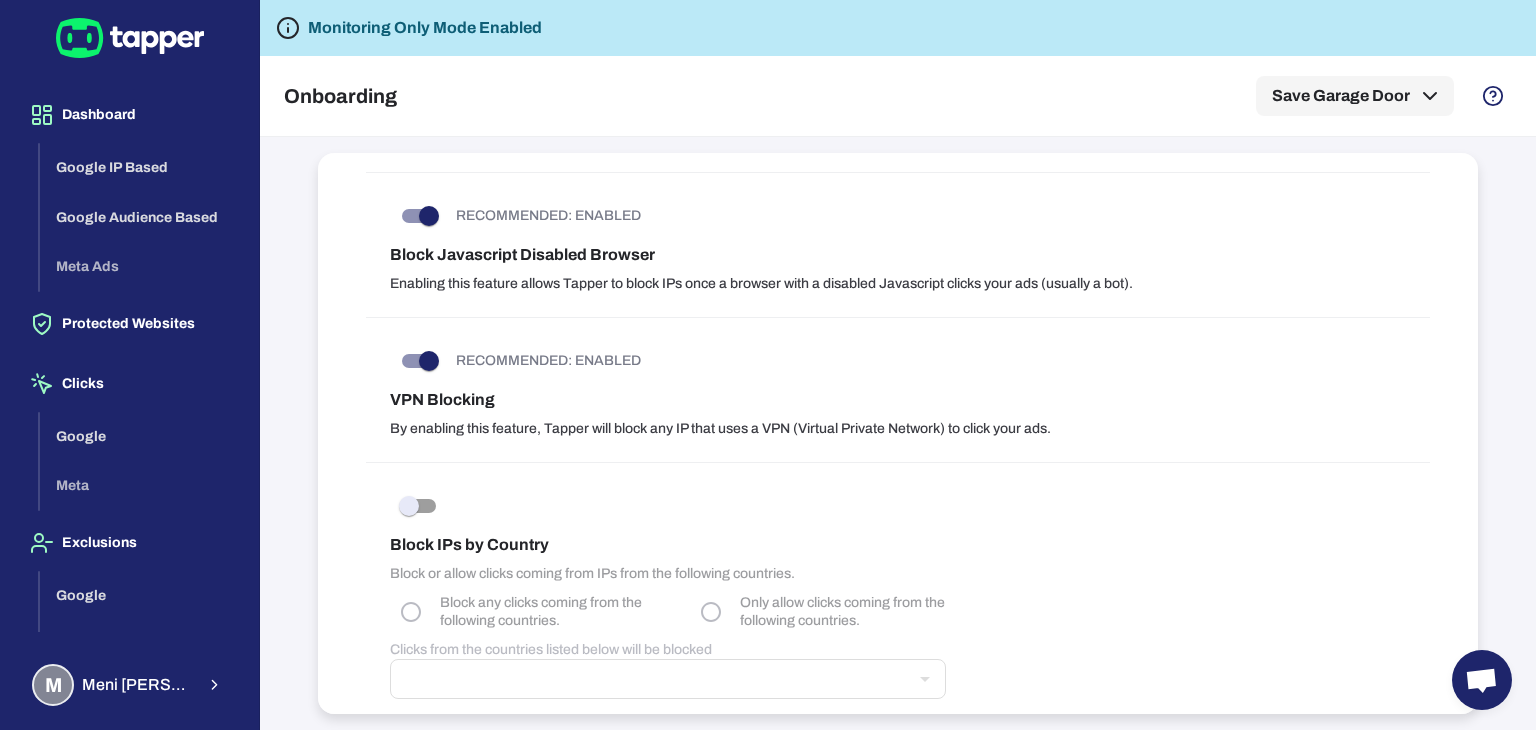 scroll, scrollTop: 746, scrollLeft: 0, axis: vertical 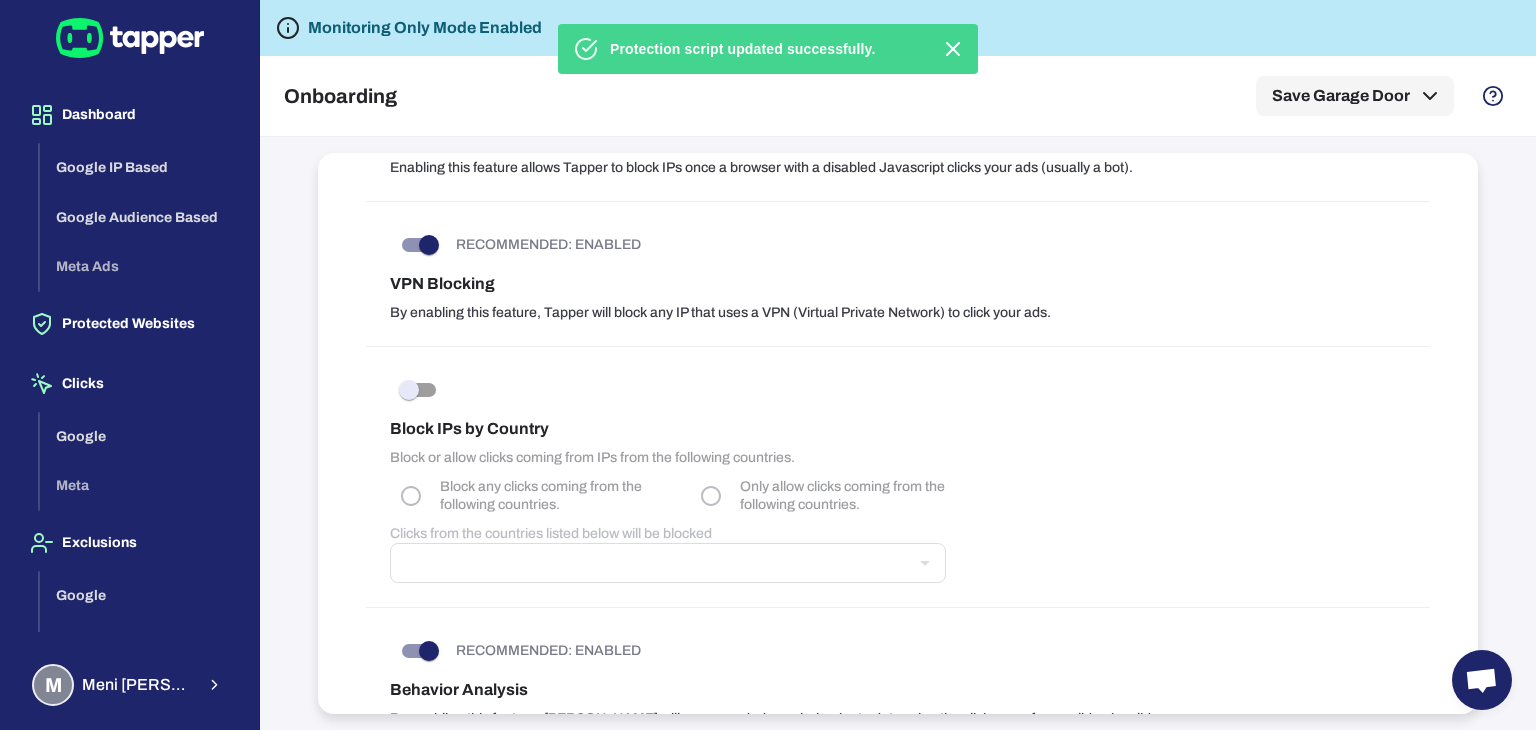 type on "*" 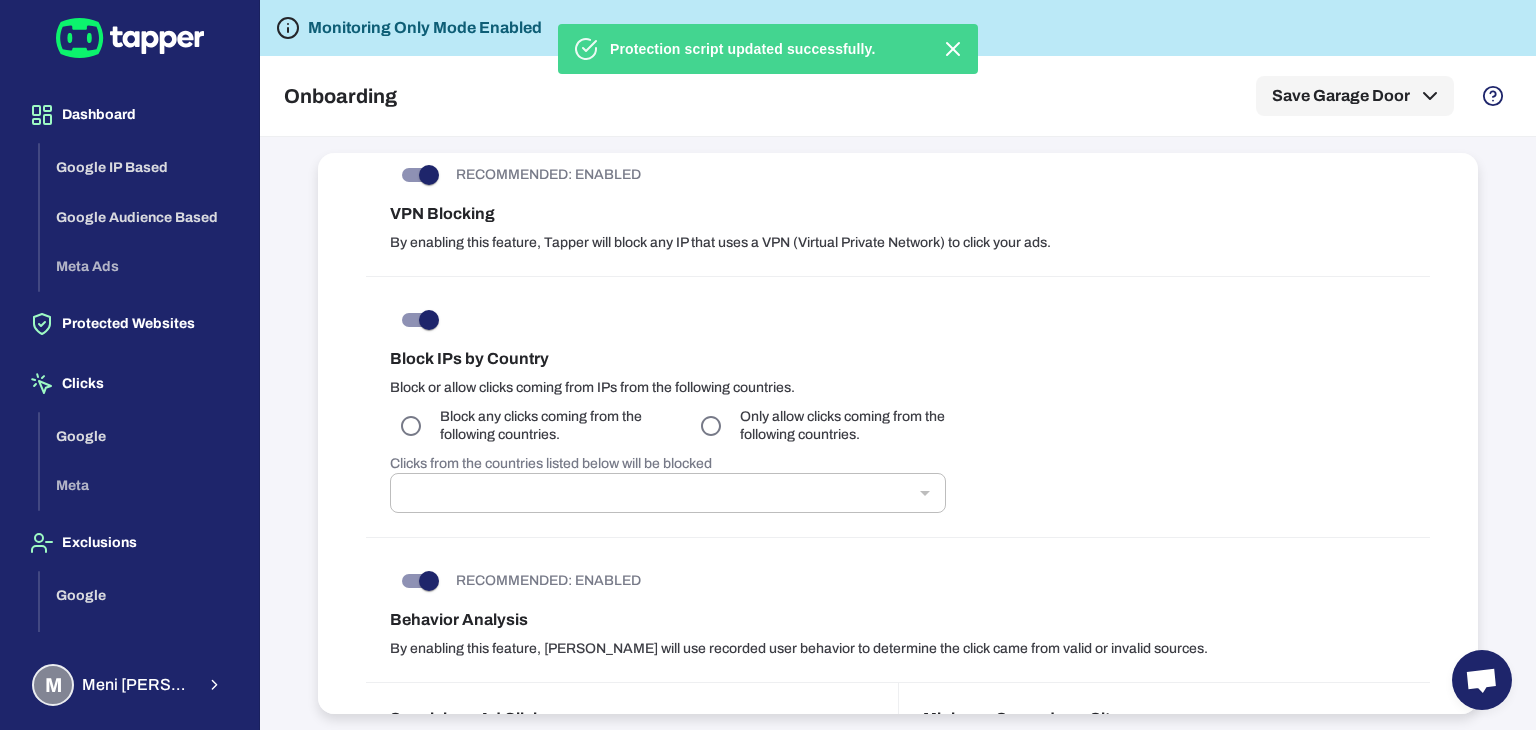 scroll, scrollTop: 846, scrollLeft: 0, axis: vertical 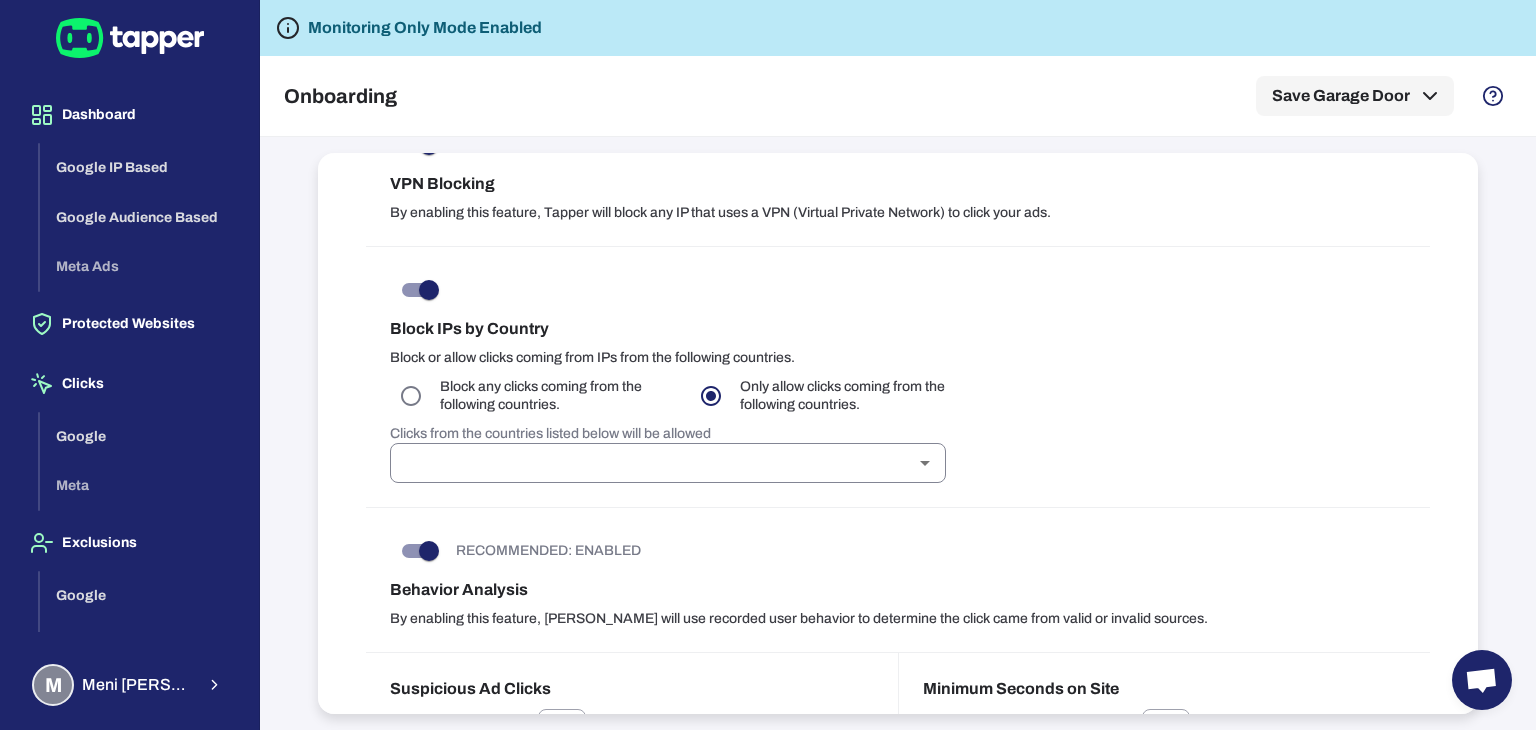 click at bounding box center [651, 463] 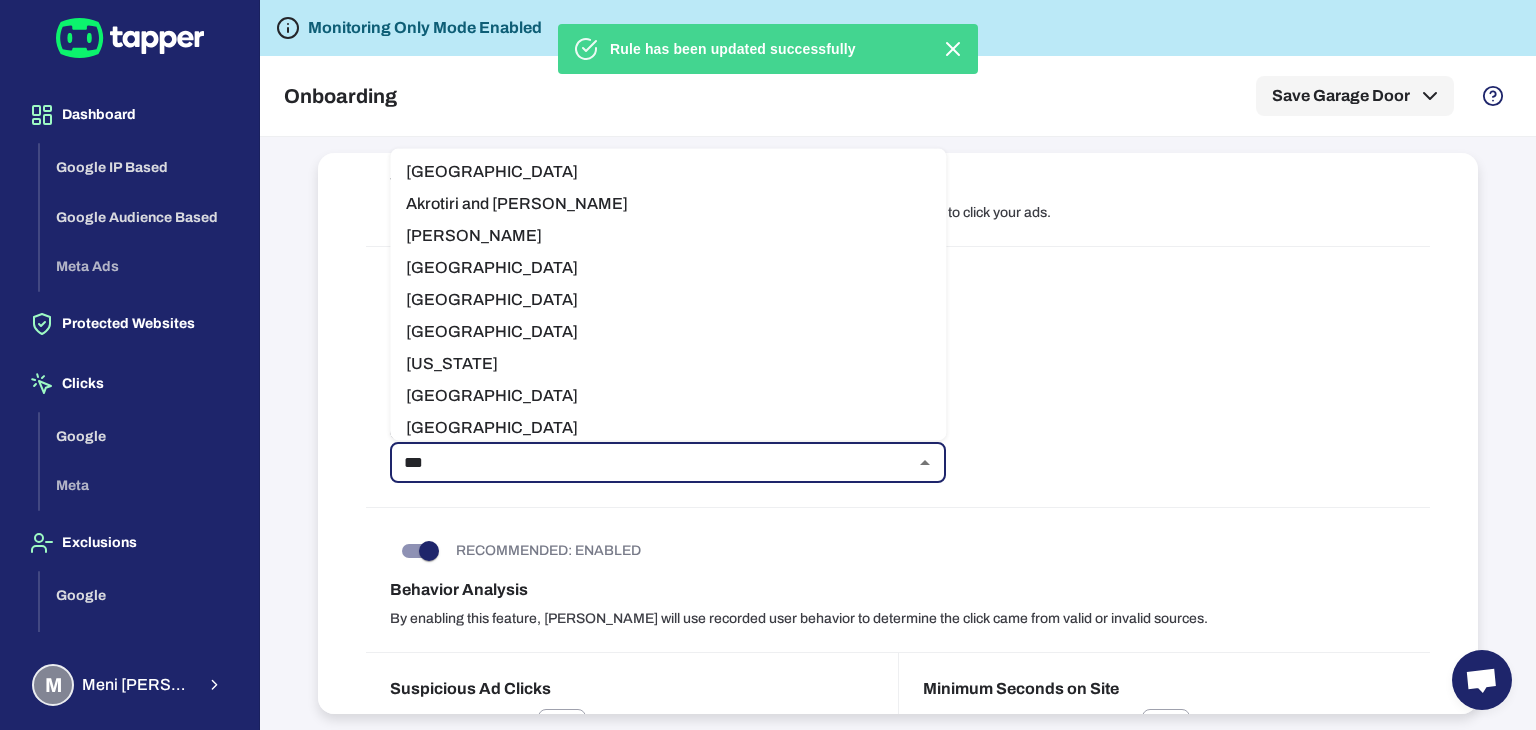 type on "****" 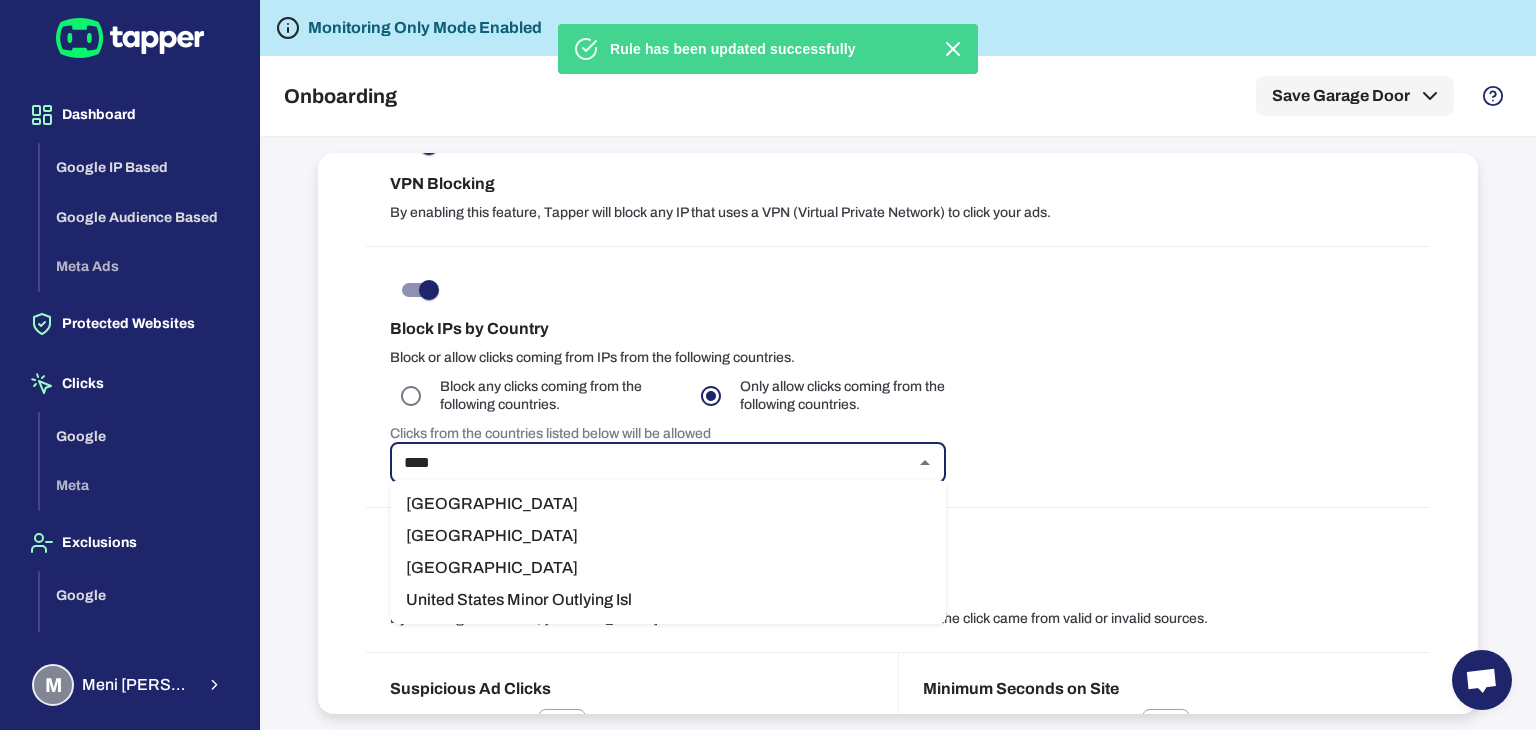 drag, startPoint x: 491, startPoint y: 569, endPoint x: 511, endPoint y: 568, distance: 20.024984 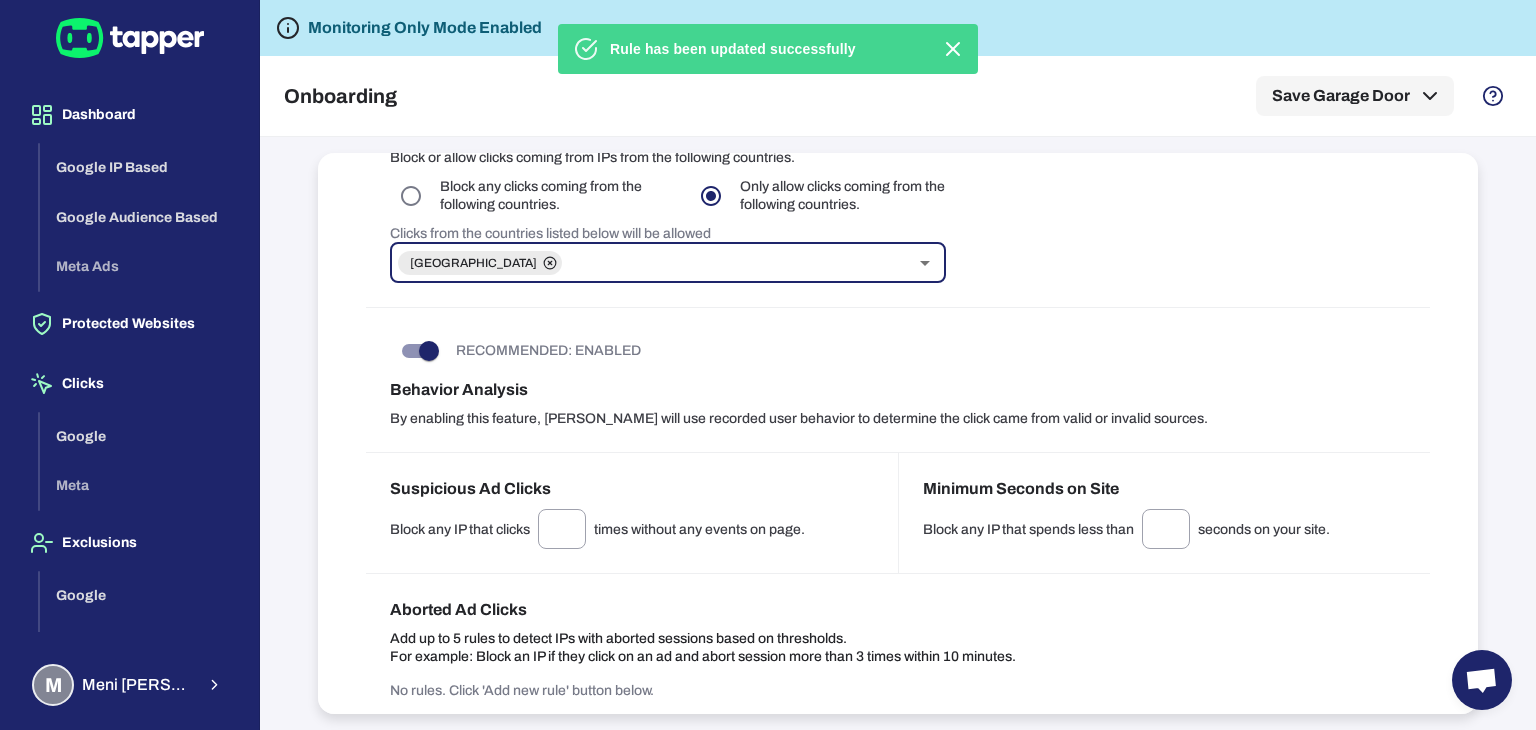scroll, scrollTop: 1146, scrollLeft: 0, axis: vertical 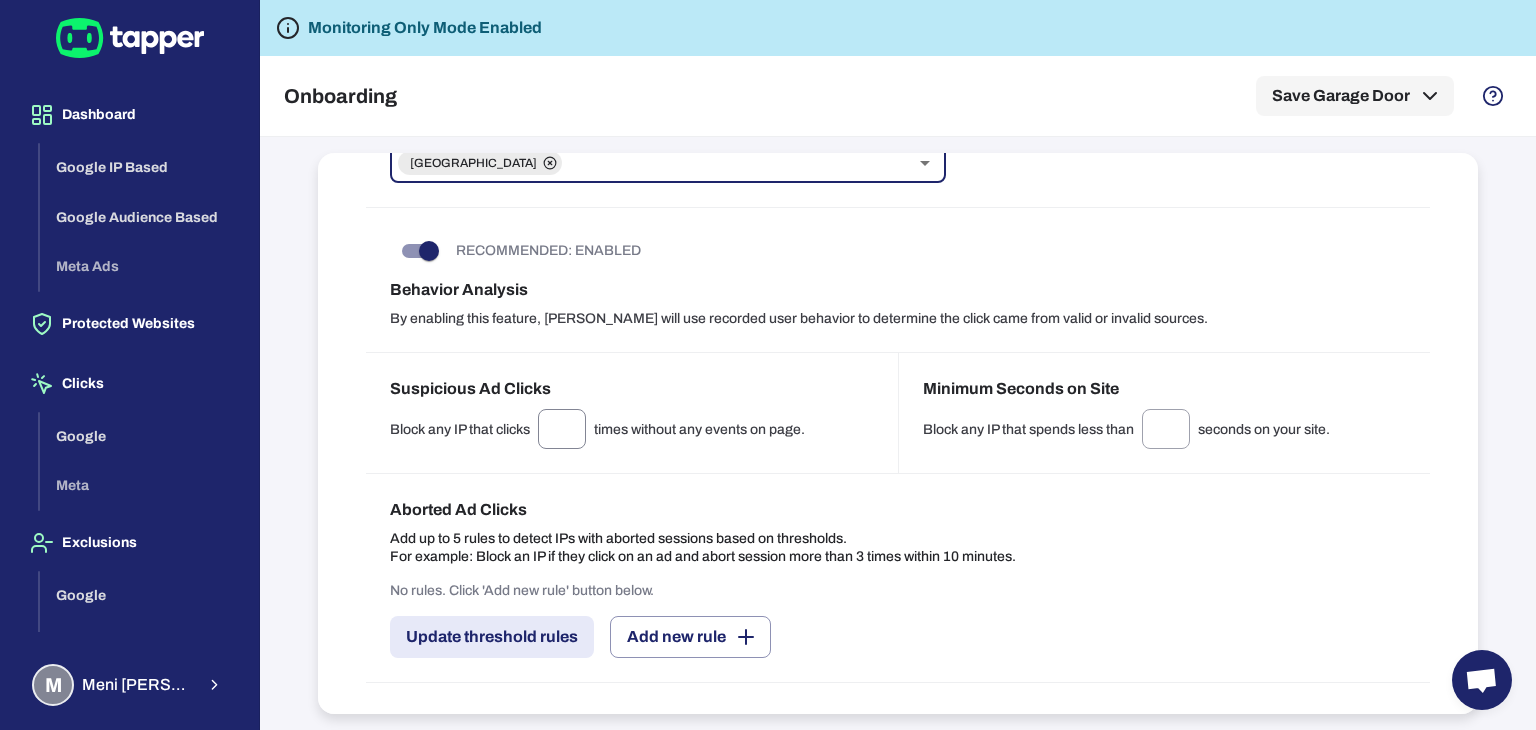 click on "*" at bounding box center (562, 429) 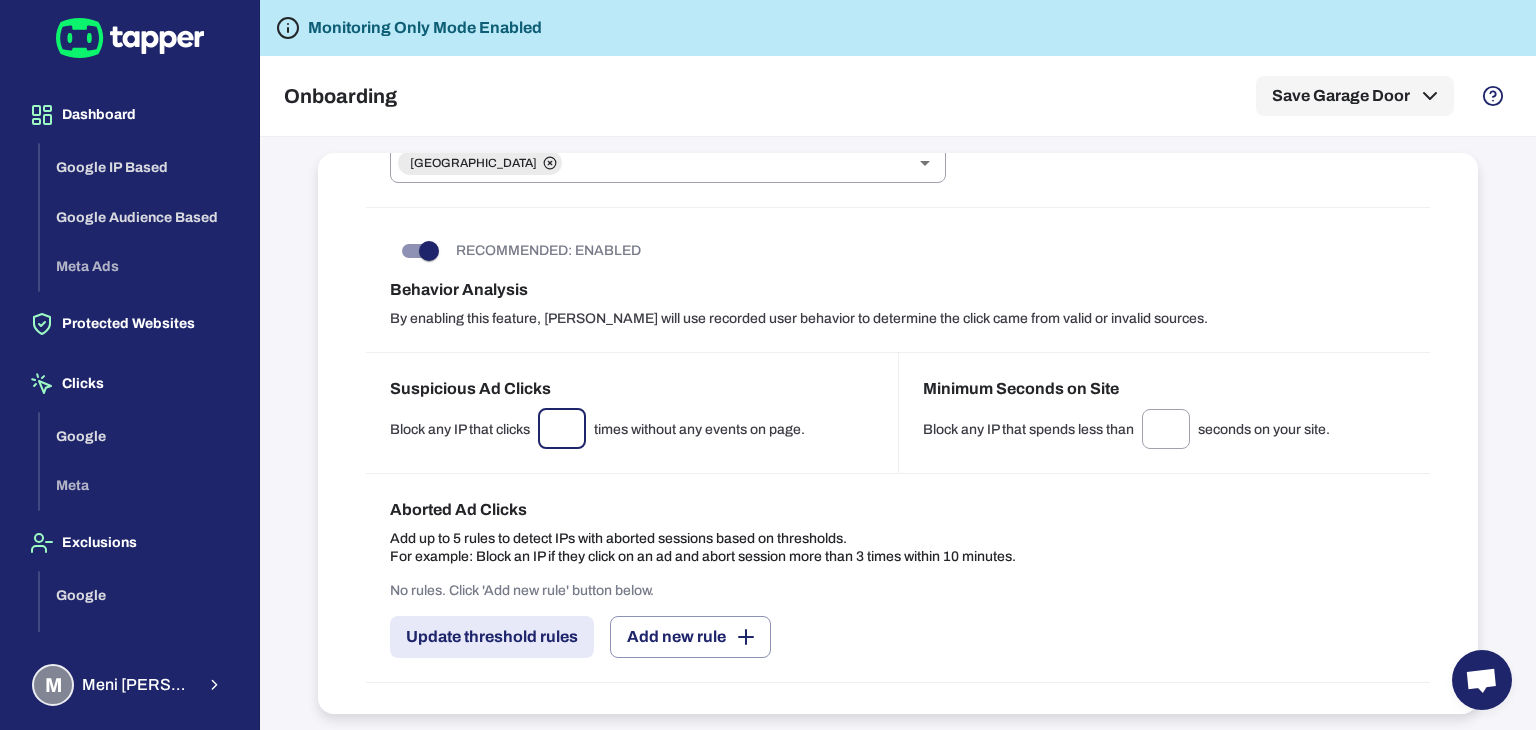 click on "*" at bounding box center [562, 429] 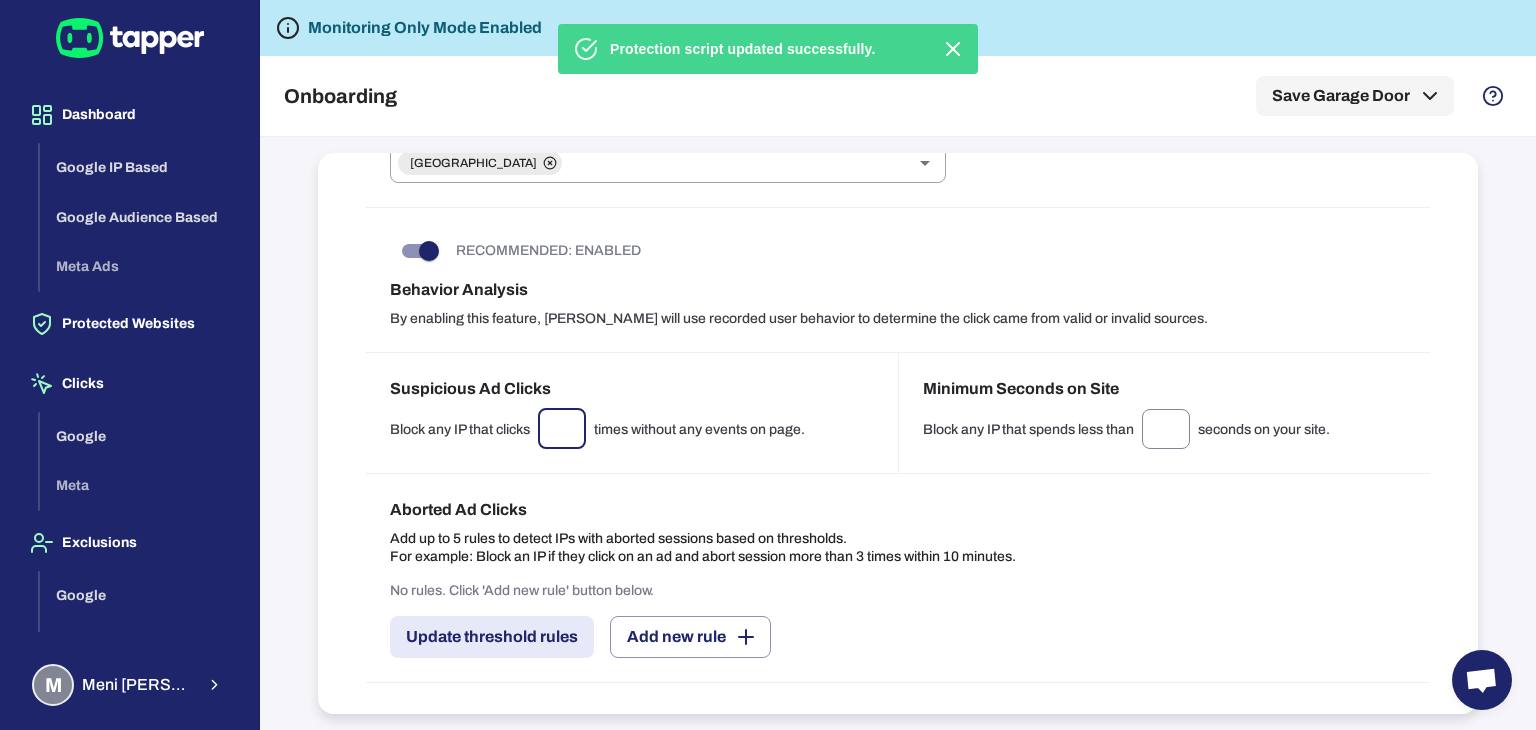type on "*" 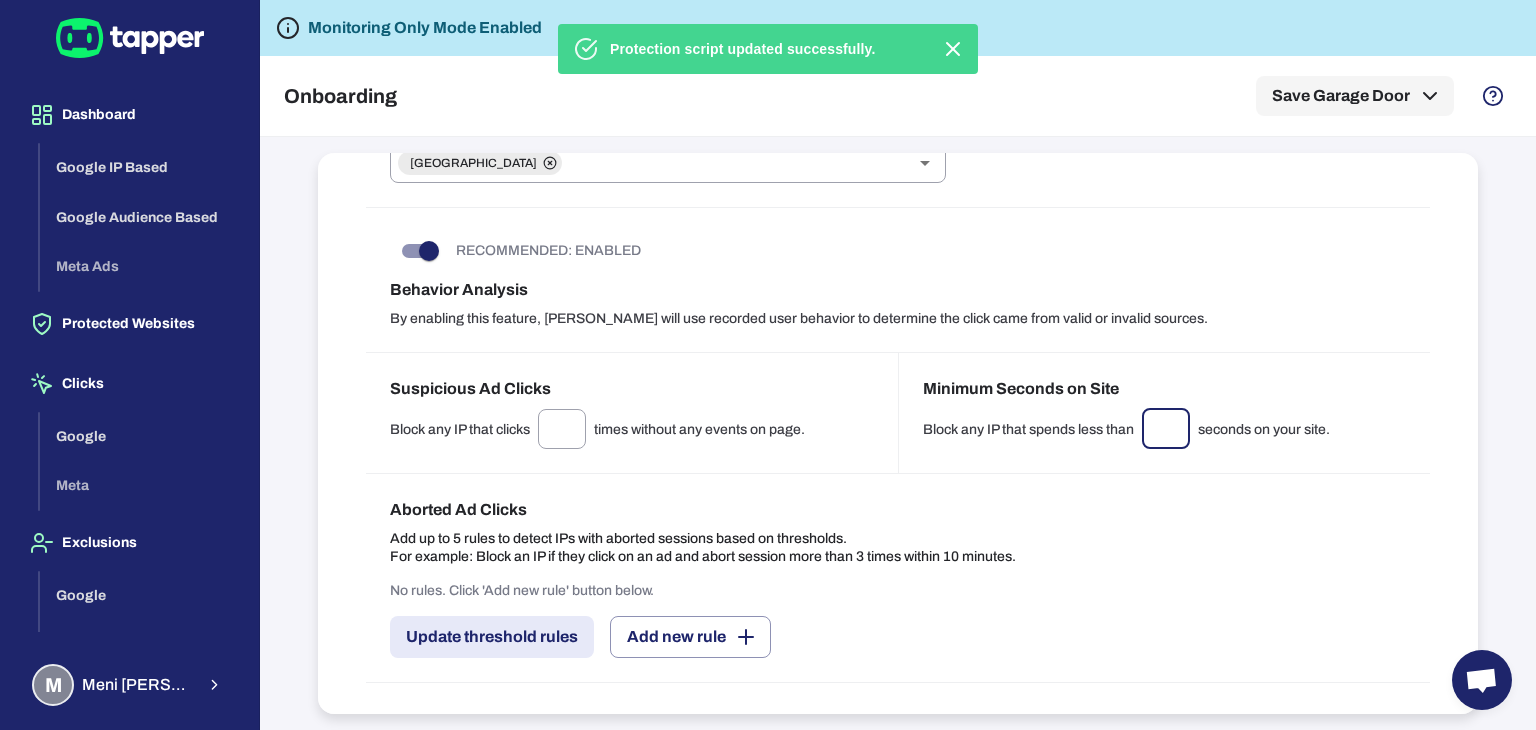 click on "*" at bounding box center [1166, 429] 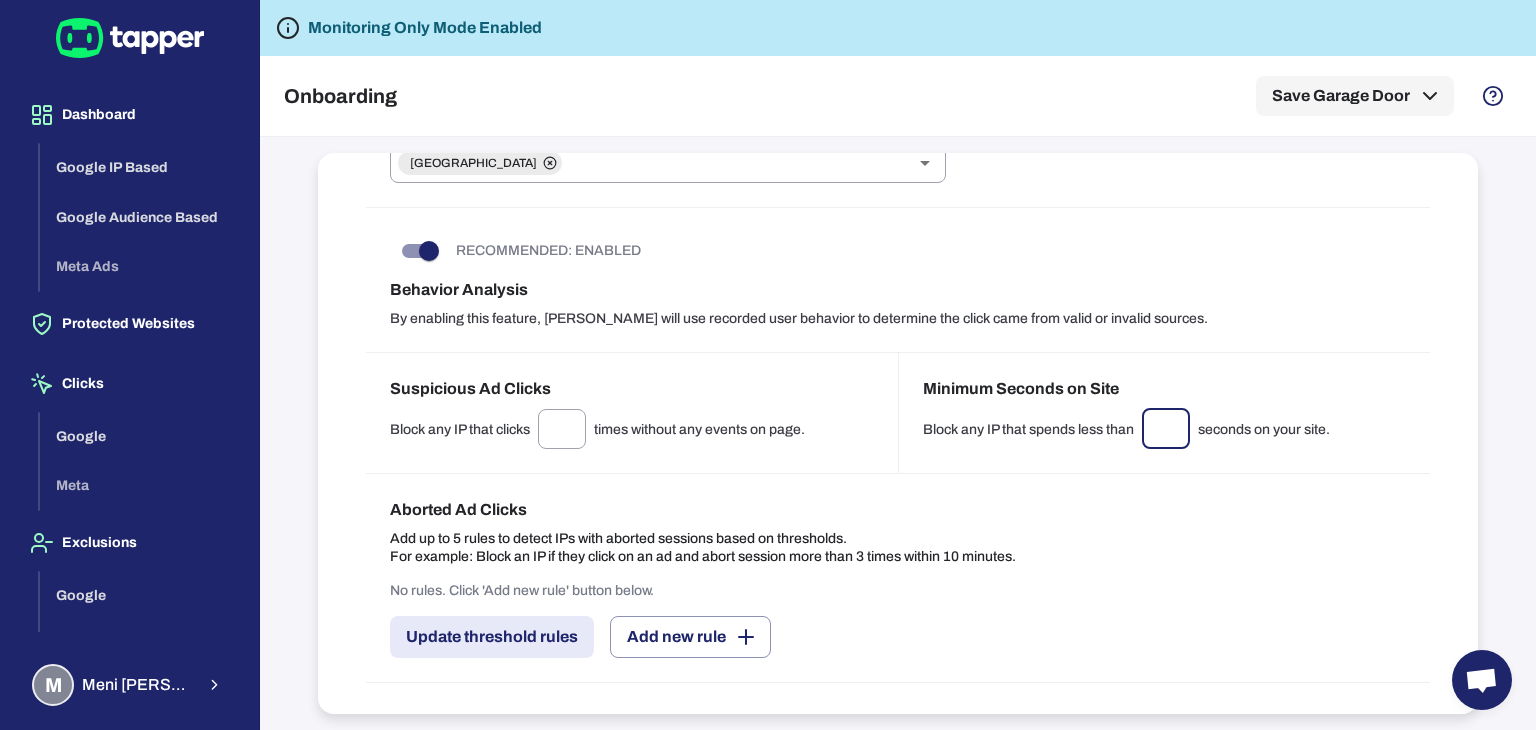 click on "*" at bounding box center [1166, 429] 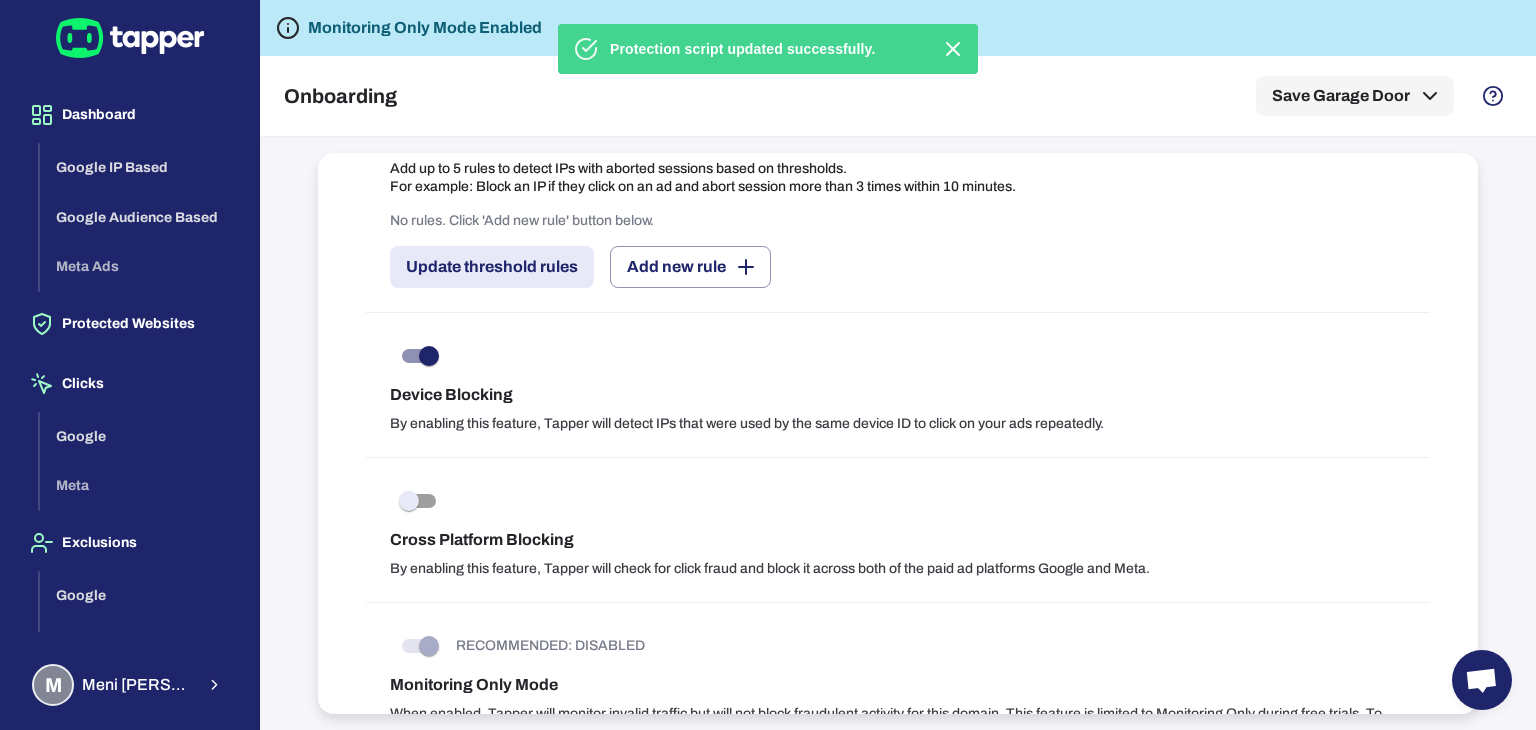 scroll, scrollTop: 1546, scrollLeft: 0, axis: vertical 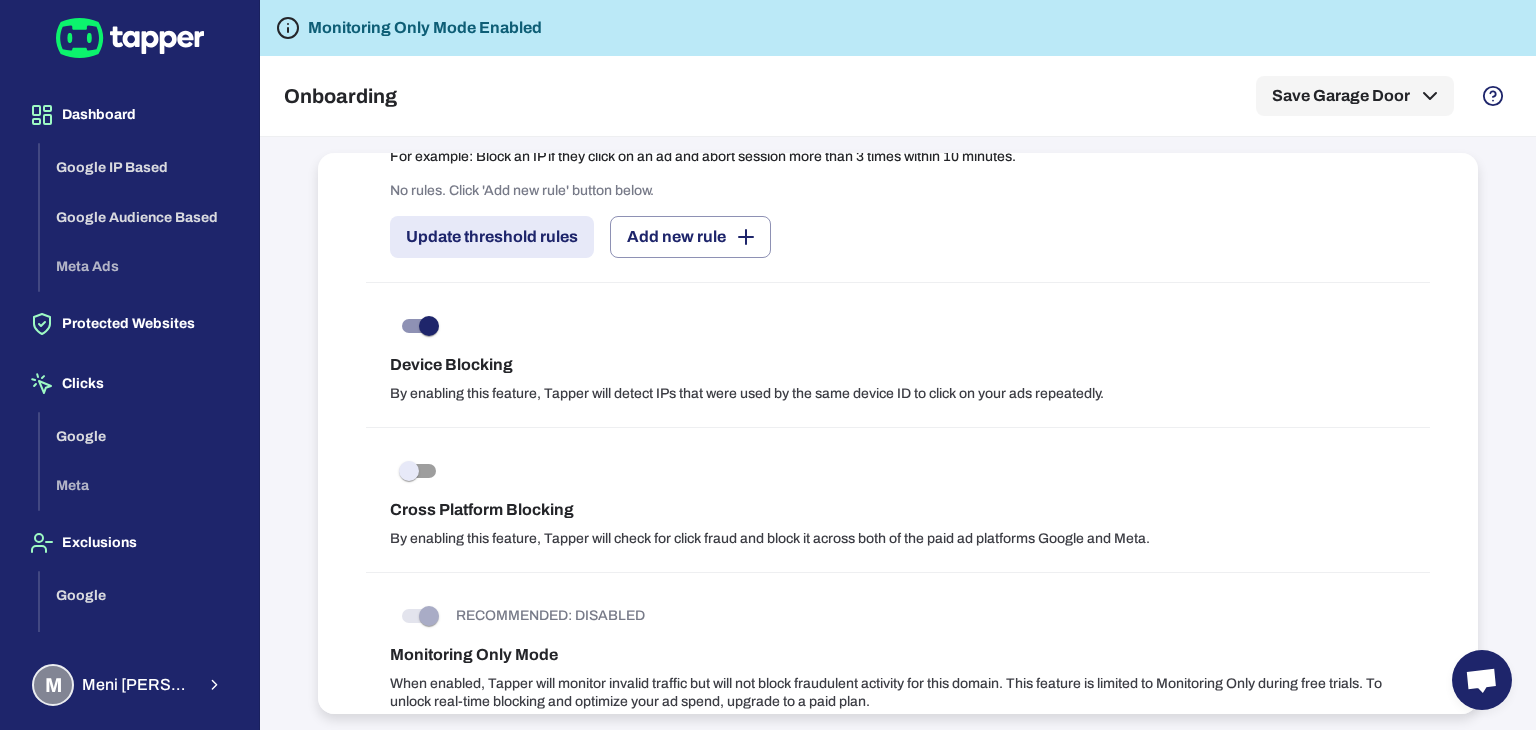 type on "**" 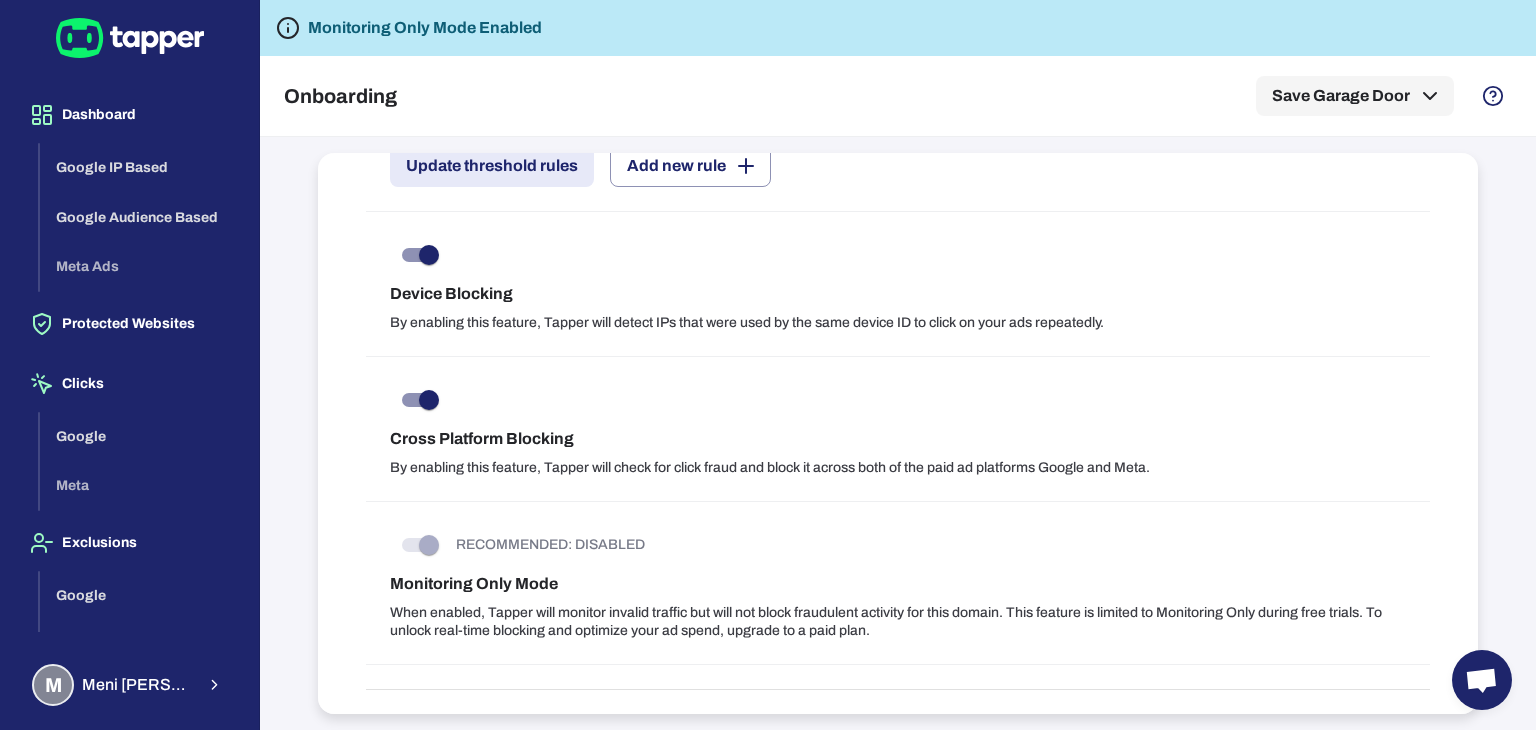 scroll, scrollTop: 1646, scrollLeft: 0, axis: vertical 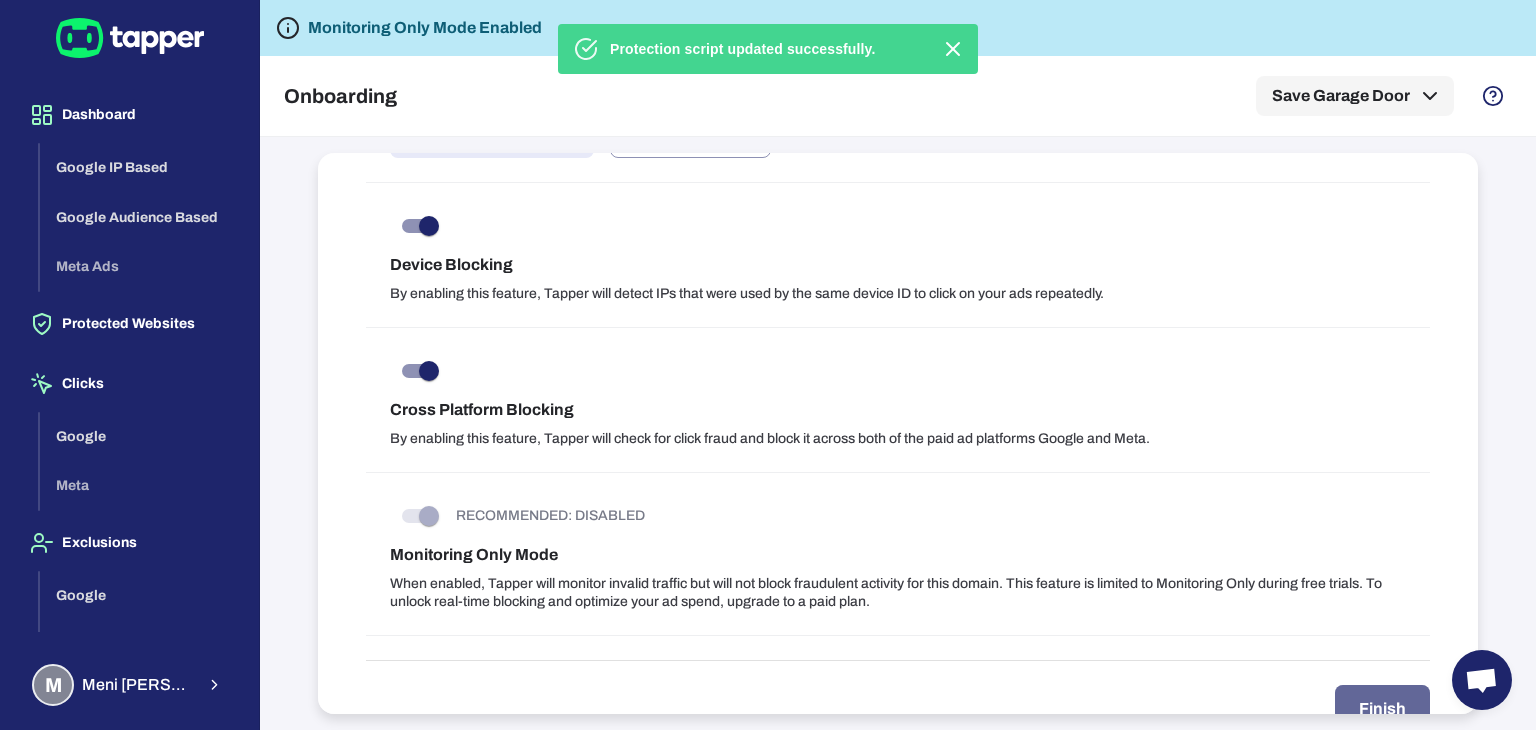 click on "Finish" at bounding box center (1382, 709) 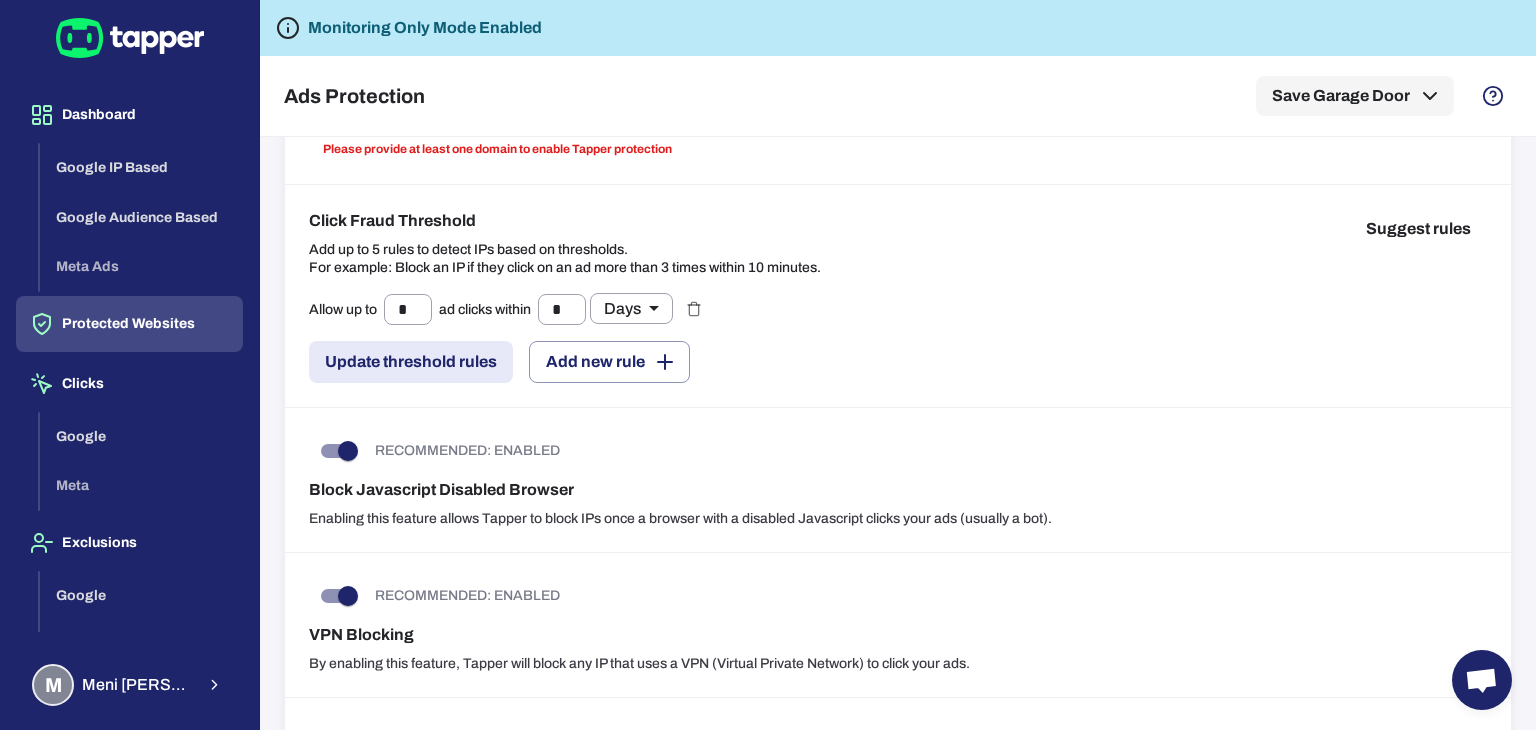 scroll, scrollTop: 0, scrollLeft: 0, axis: both 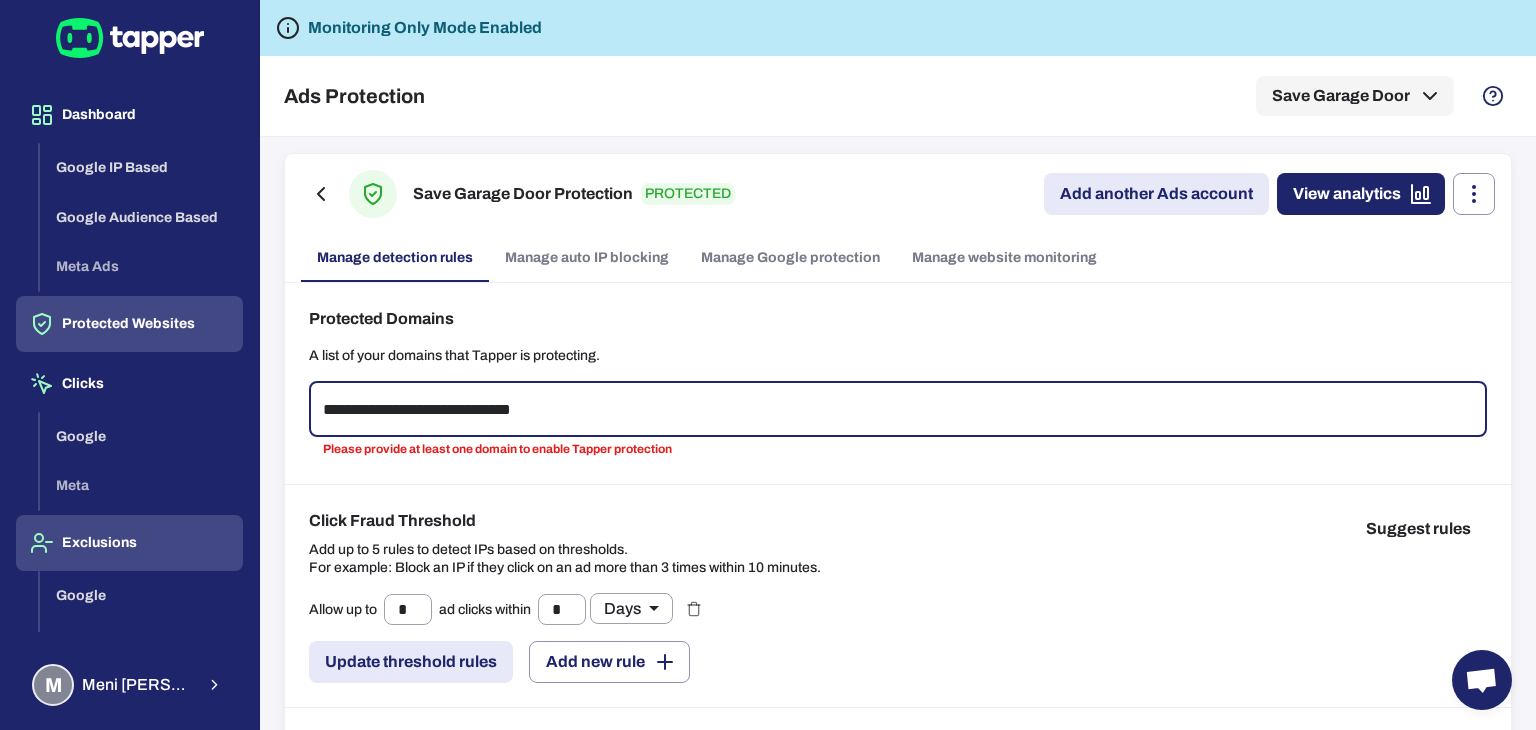 drag, startPoint x: 412, startPoint y: 407, endPoint x: 56, endPoint y: 513, distance: 371.44583 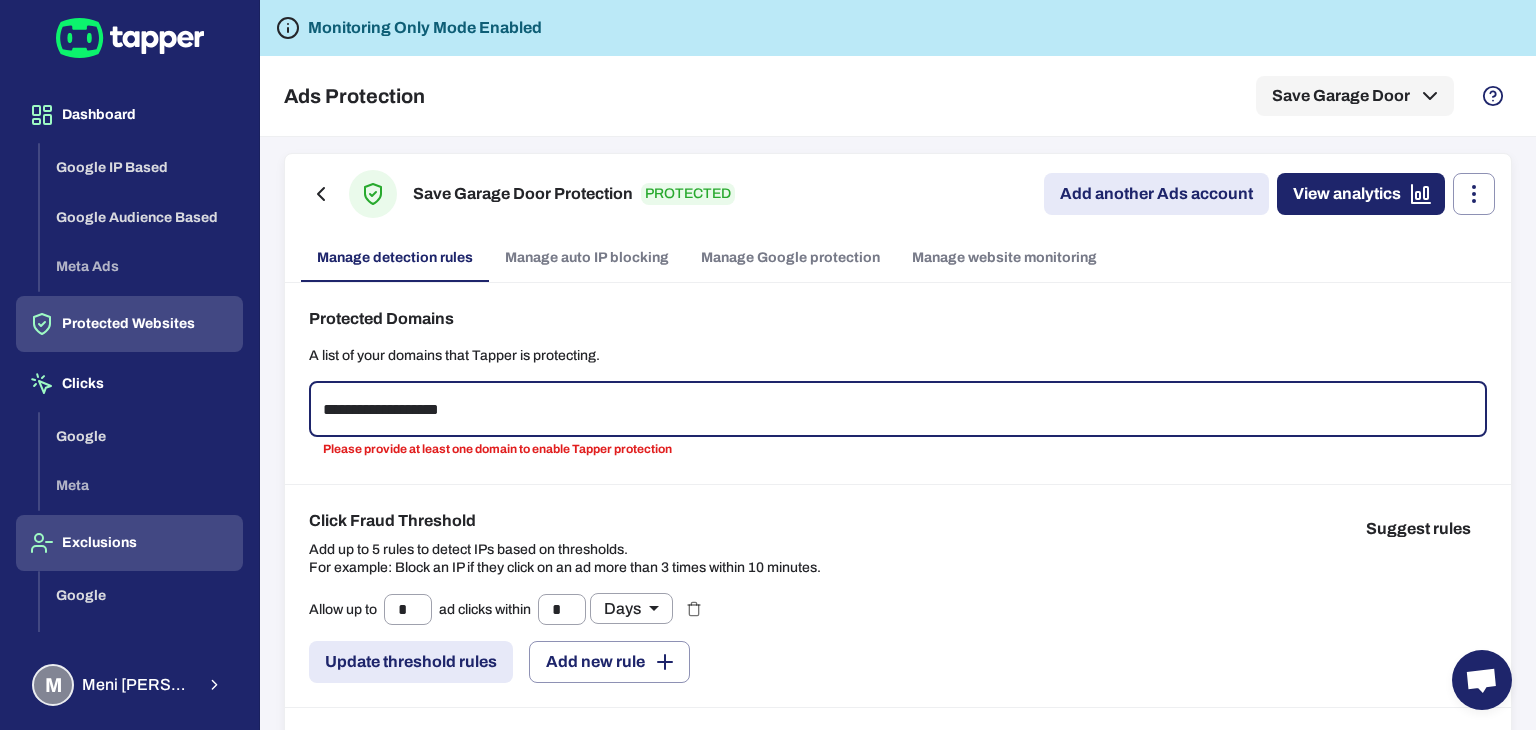 type on "**********" 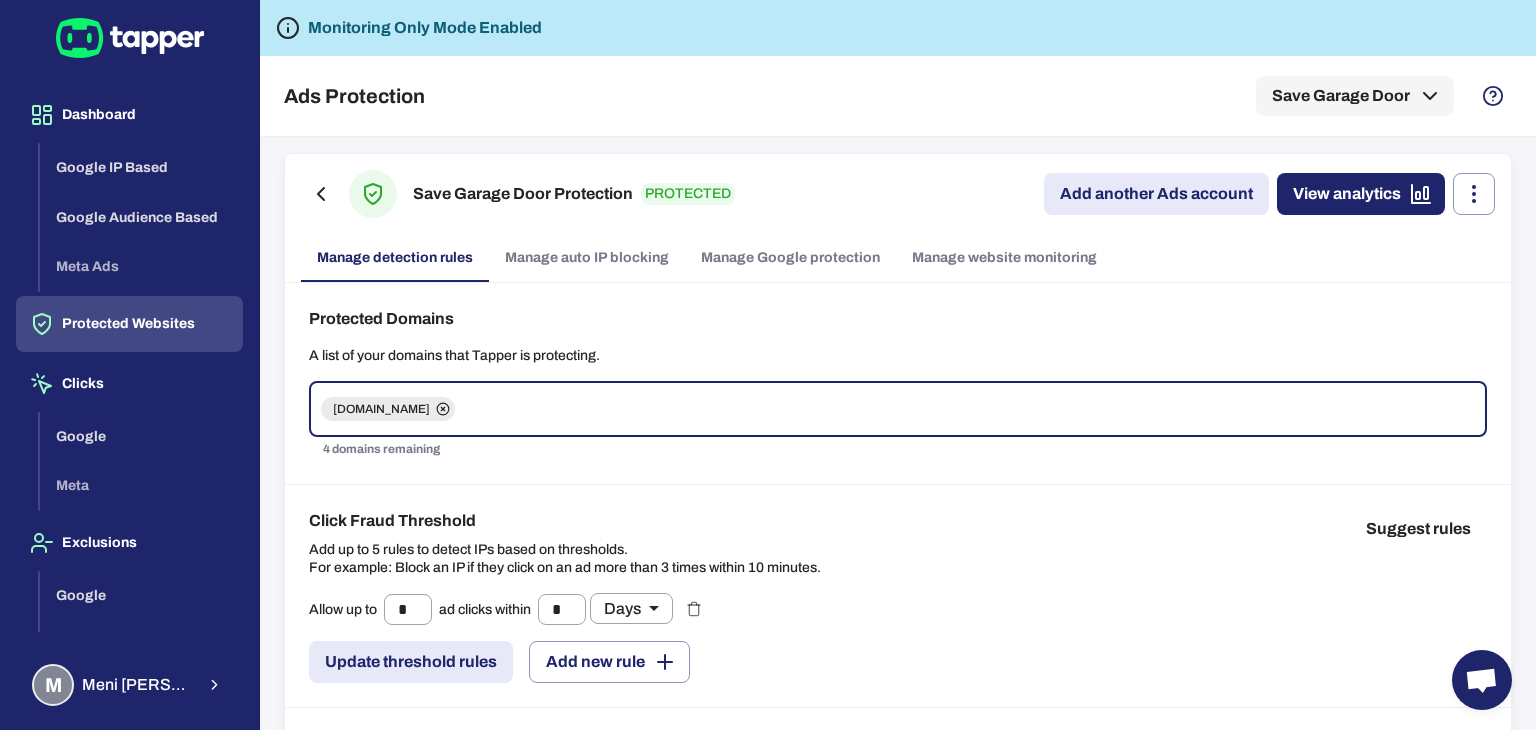 paste on "**********" 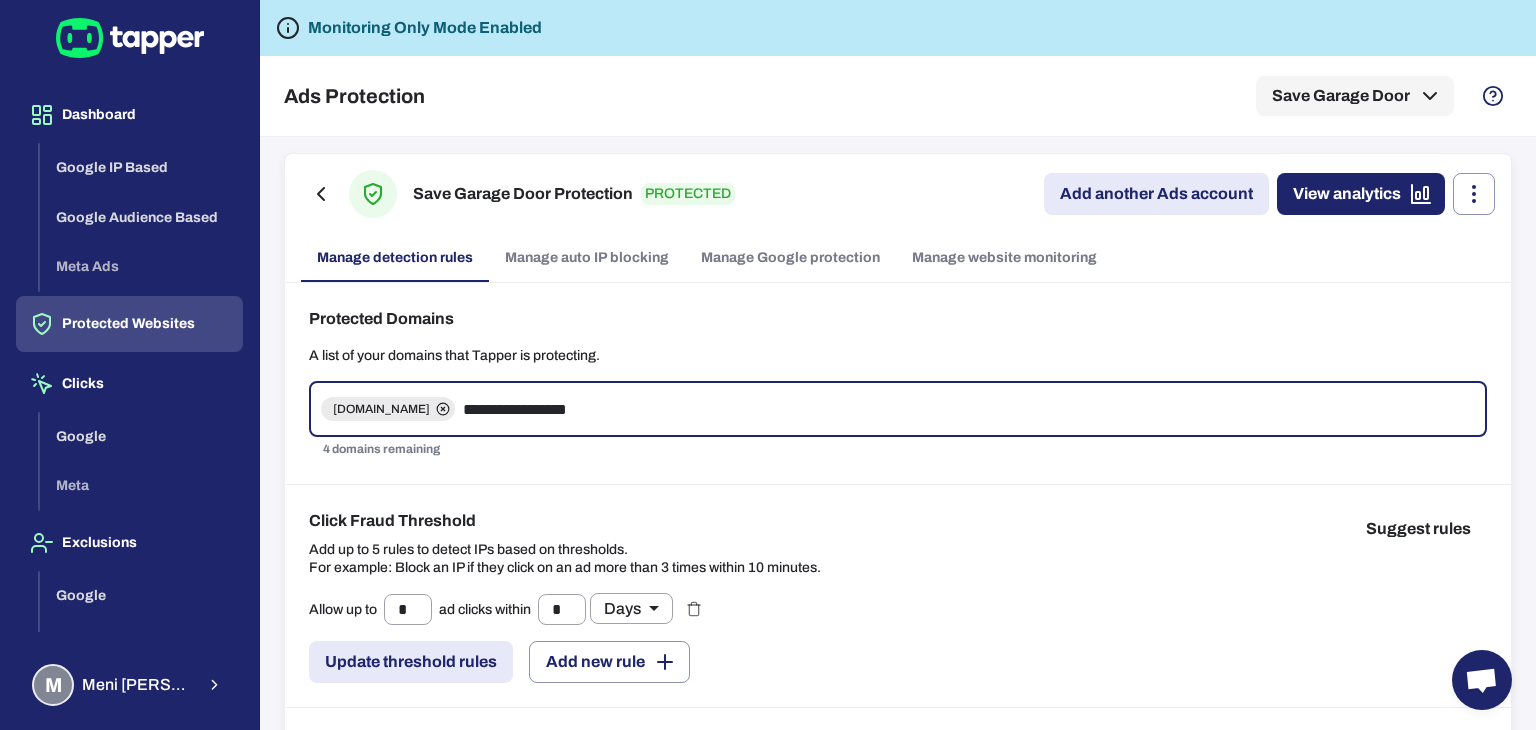 type 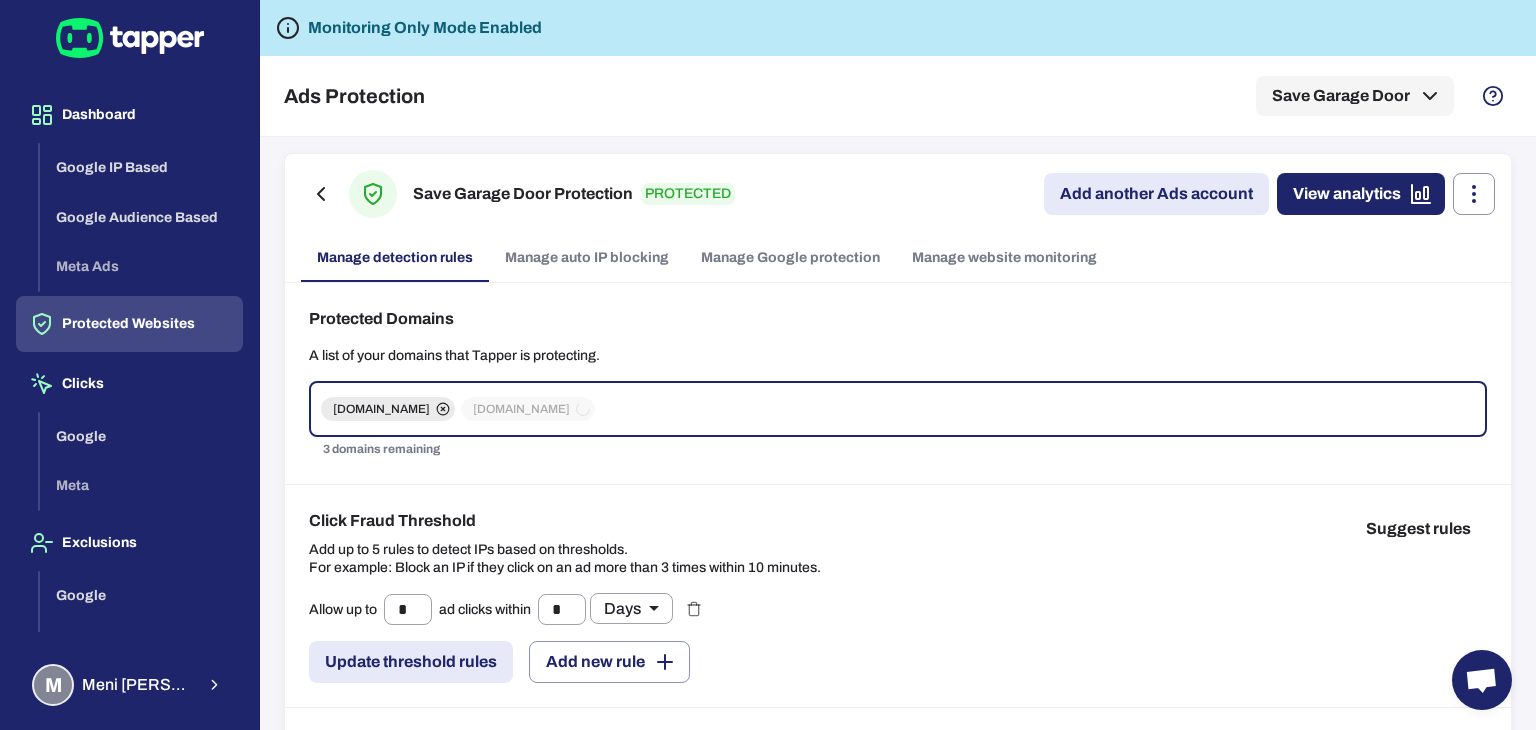 scroll, scrollTop: 200, scrollLeft: 0, axis: vertical 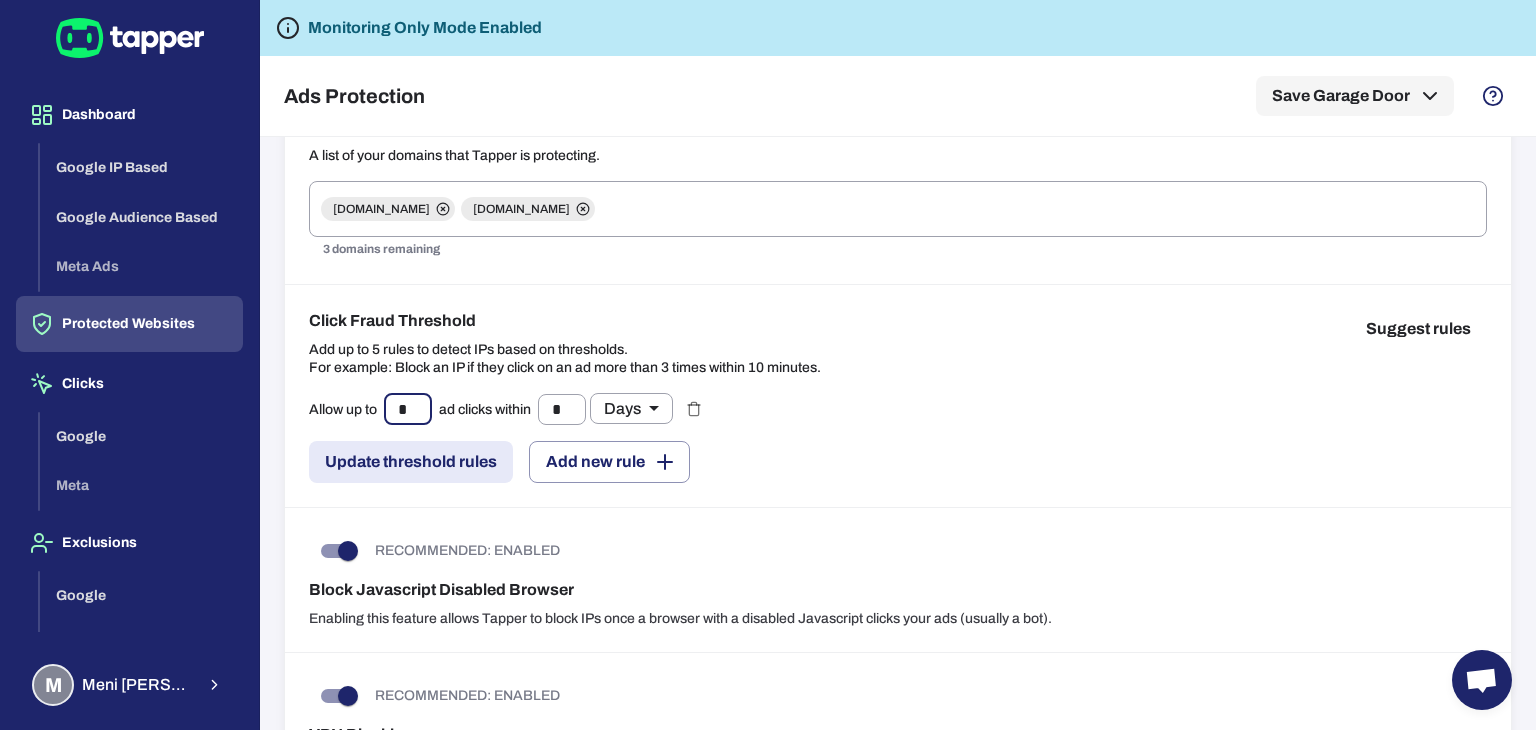 click on "*" at bounding box center (408, 409) 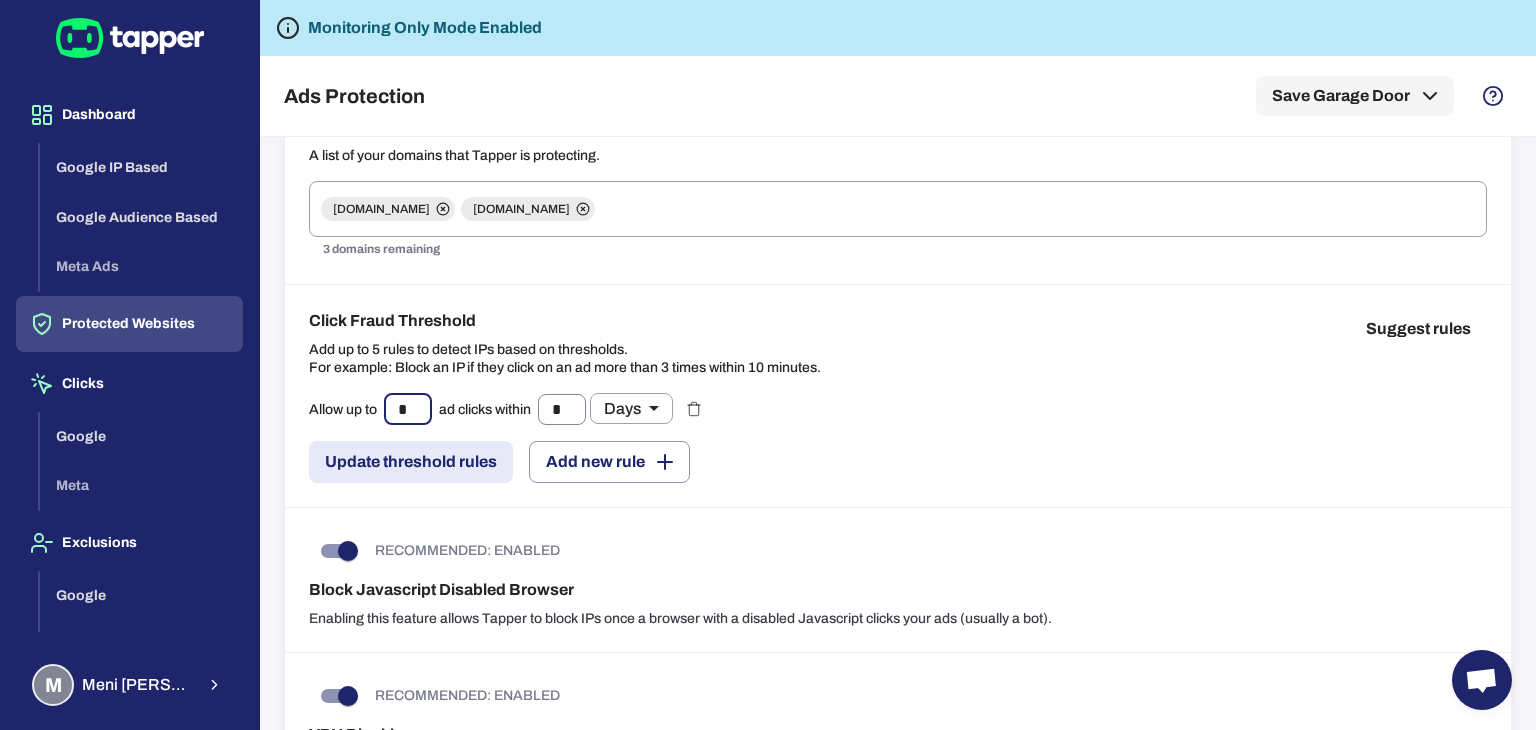 type on "*" 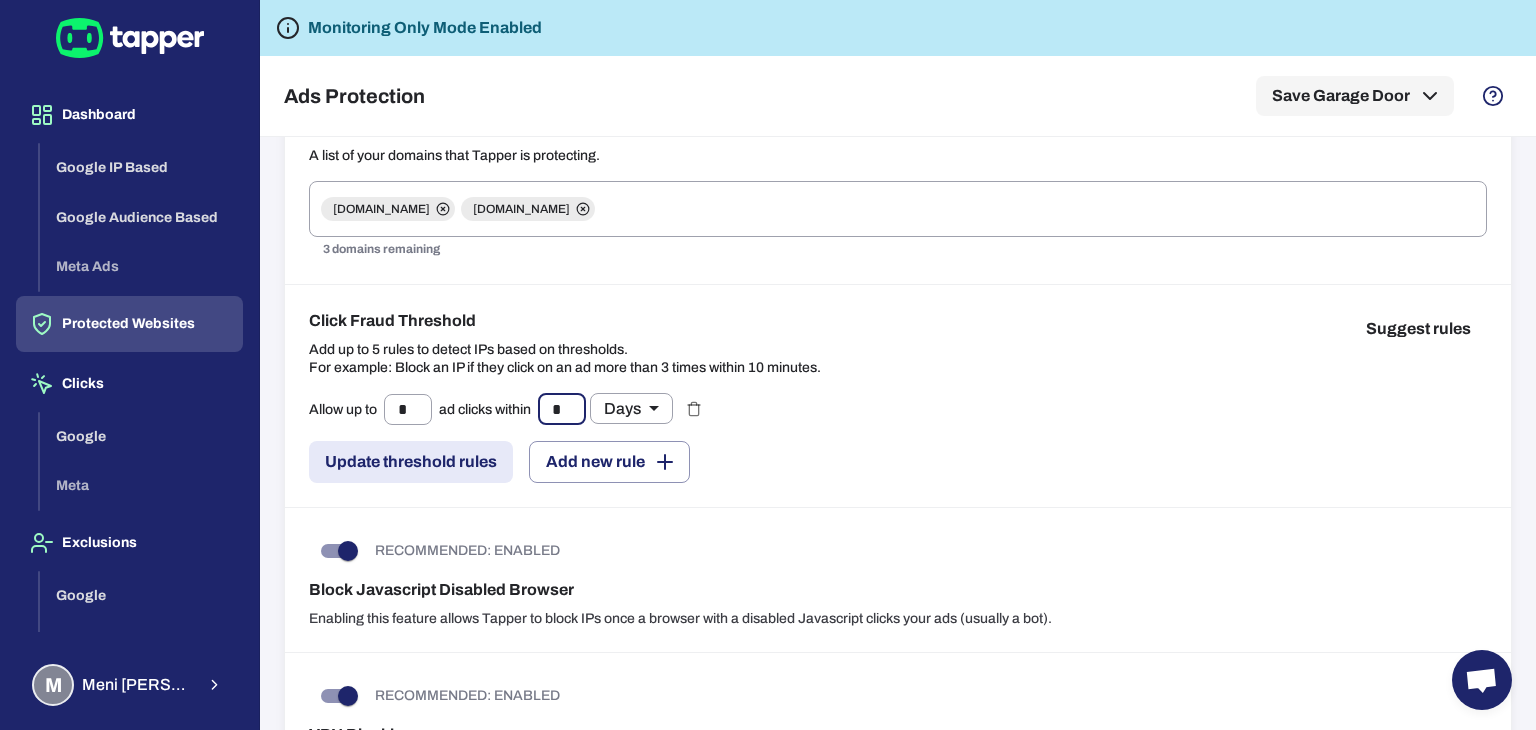 click on "*" at bounding box center [562, 409] 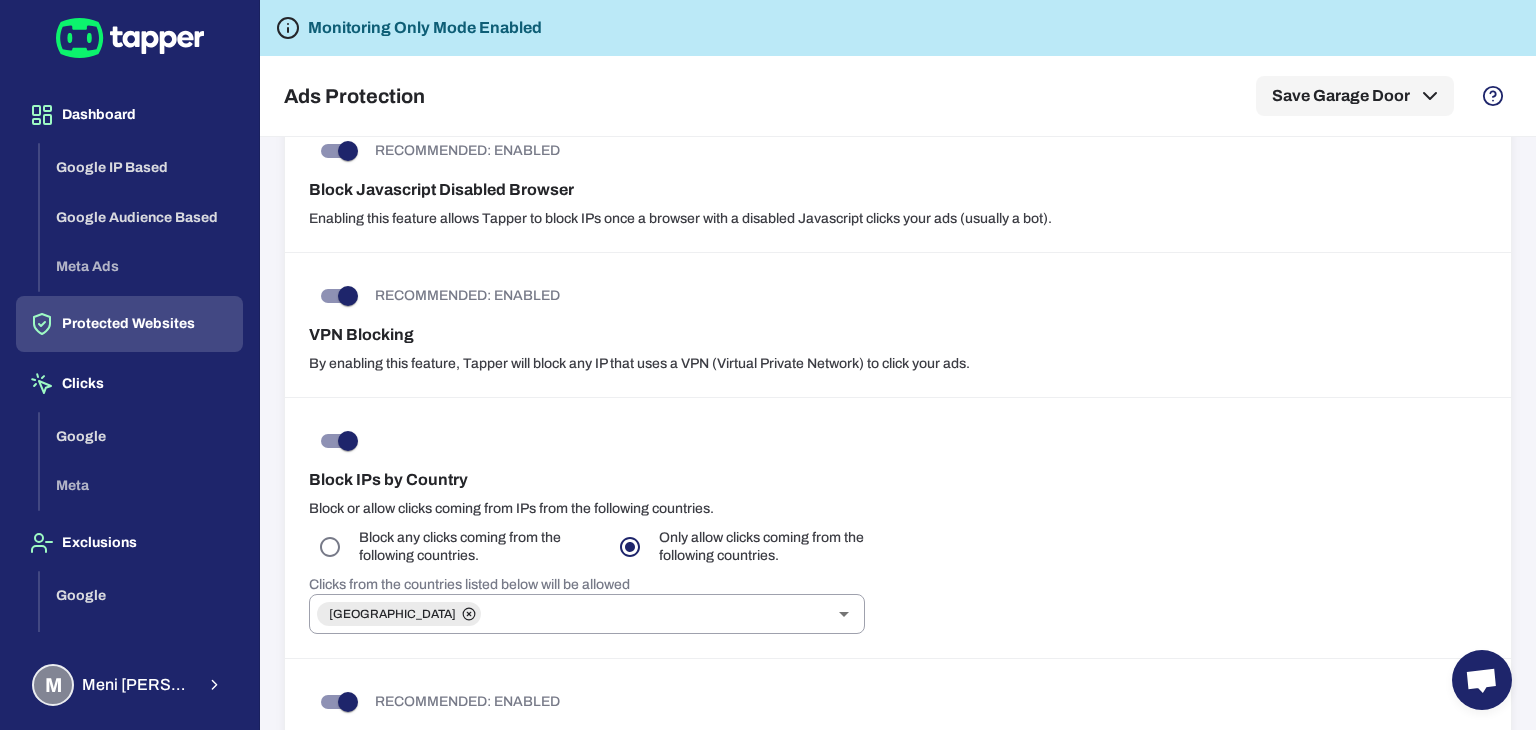 scroll, scrollTop: 400, scrollLeft: 0, axis: vertical 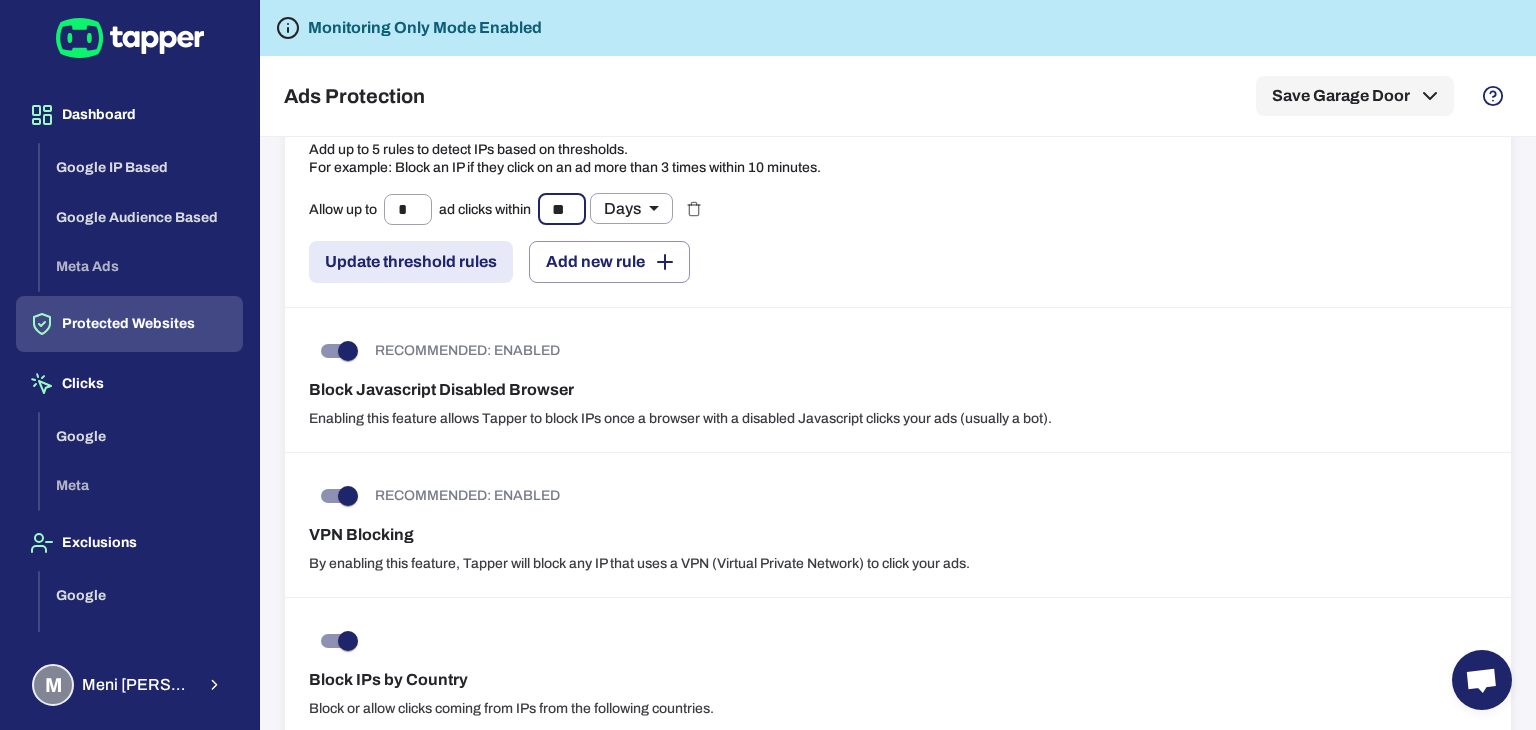 type on "**" 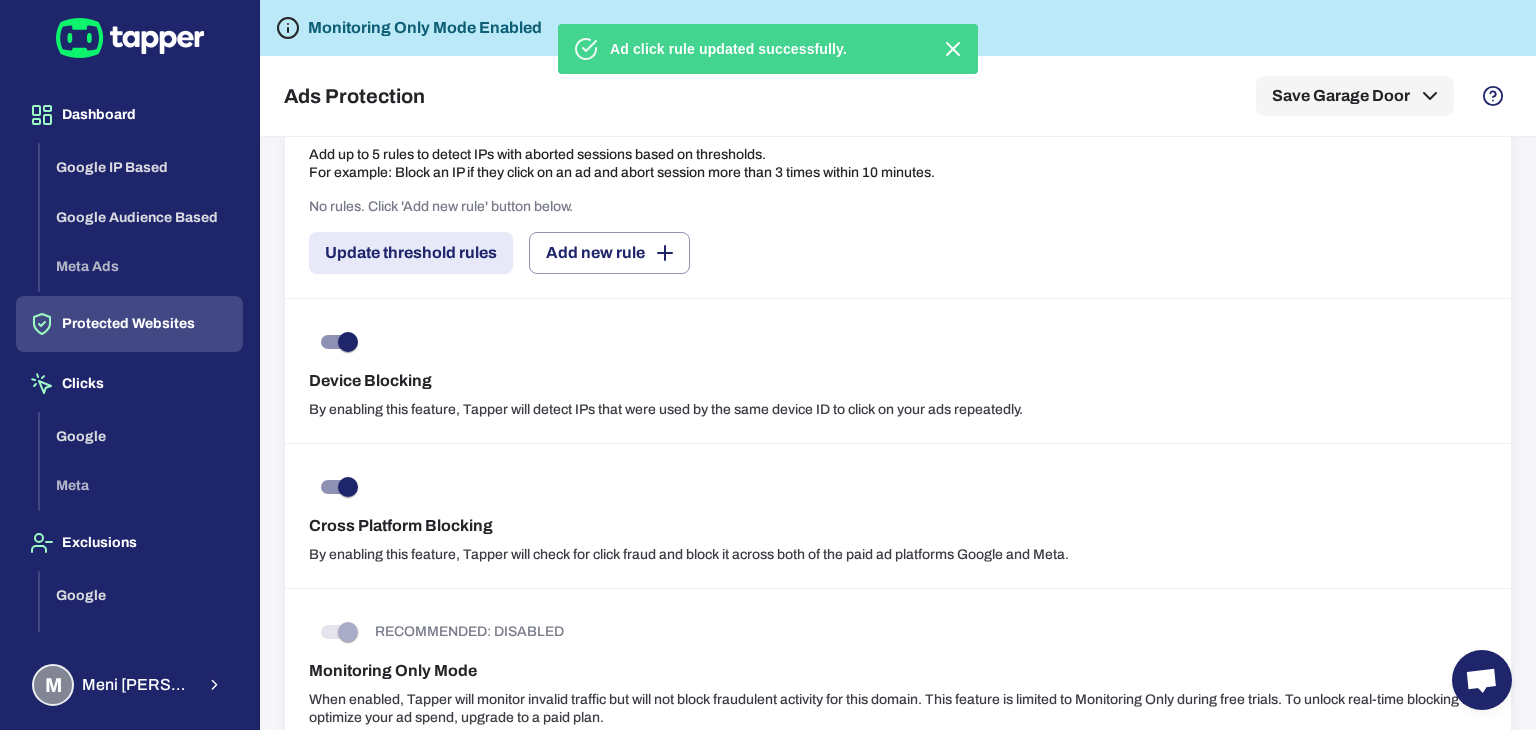 scroll, scrollTop: 1469, scrollLeft: 0, axis: vertical 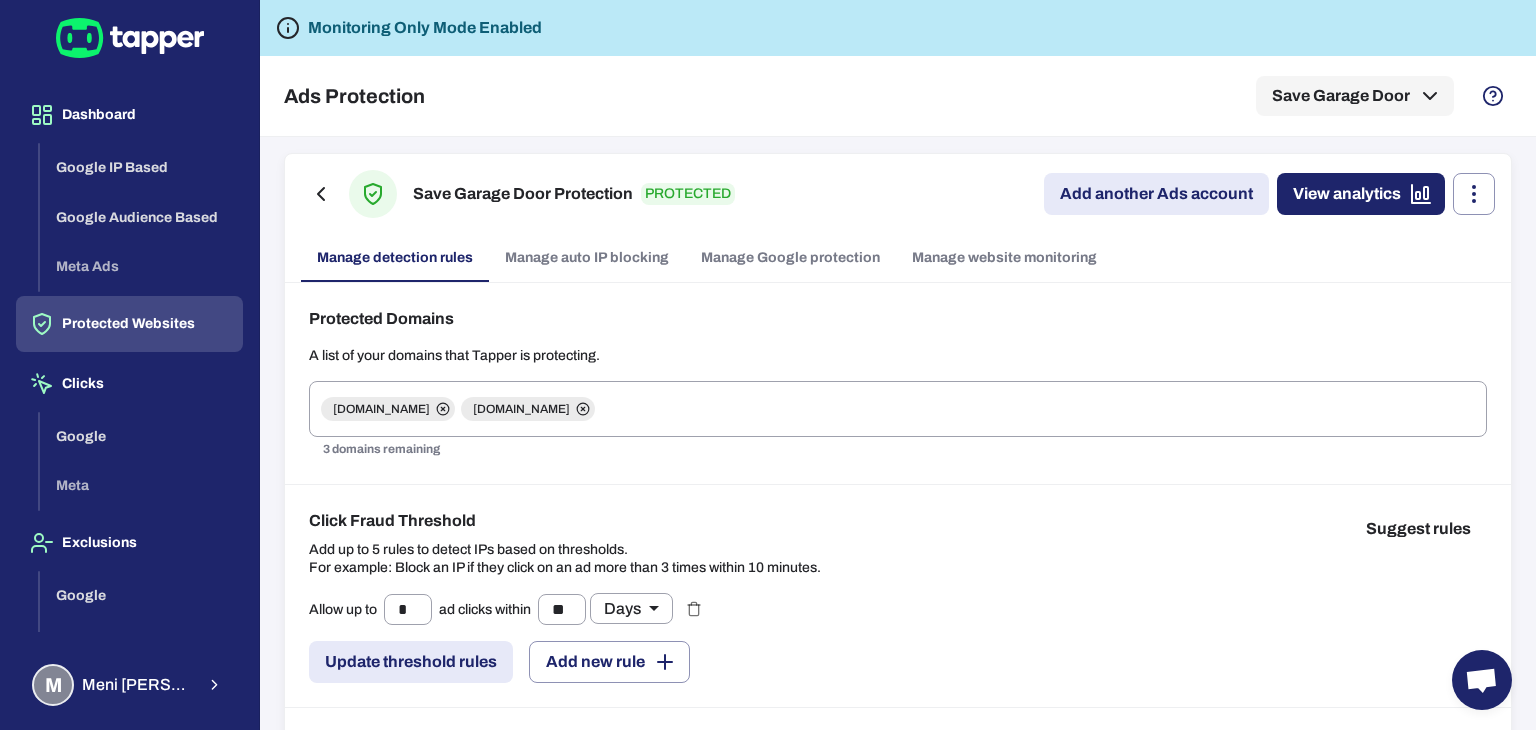 click on "Manage auto IP blocking" at bounding box center [587, 258] 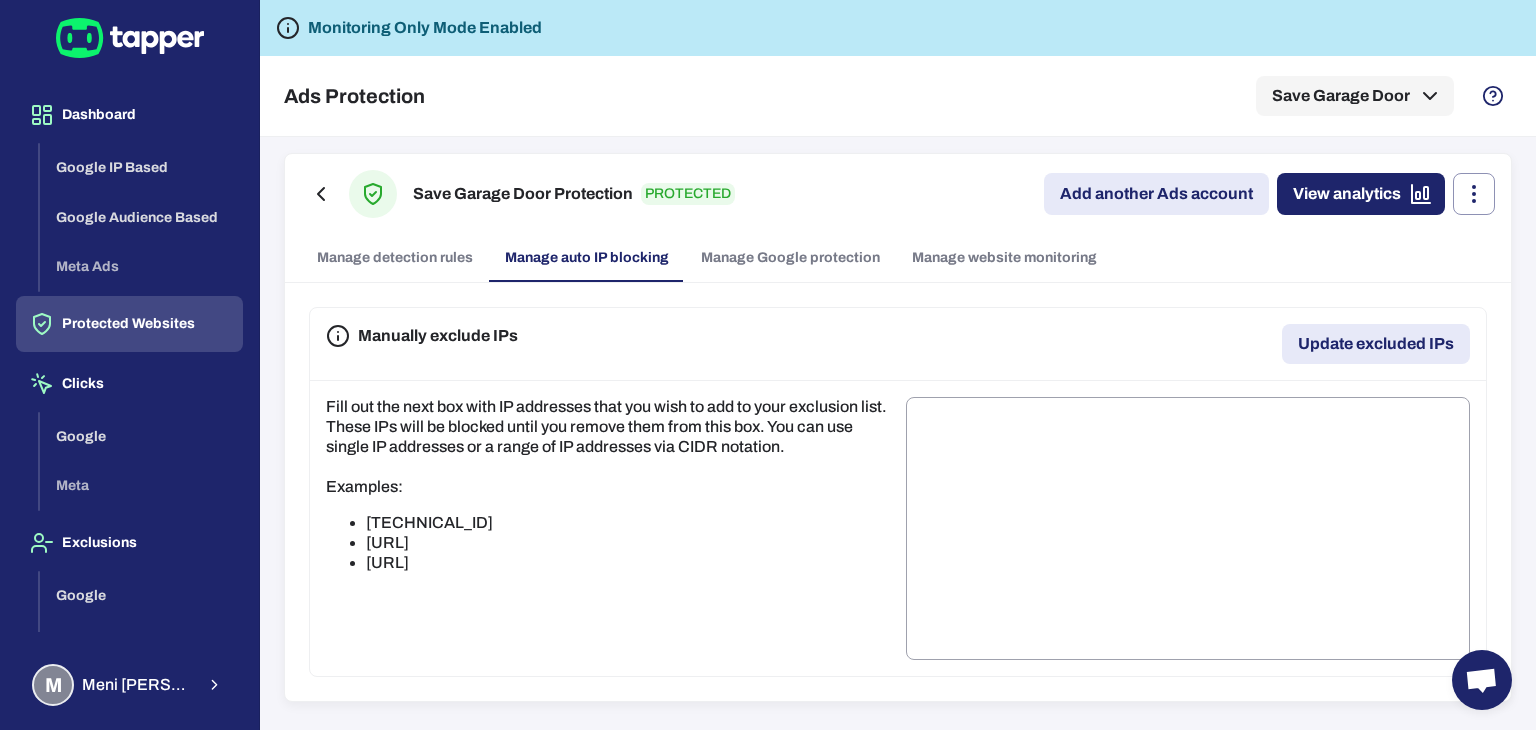 click on "Manage Google protection" at bounding box center (790, 258) 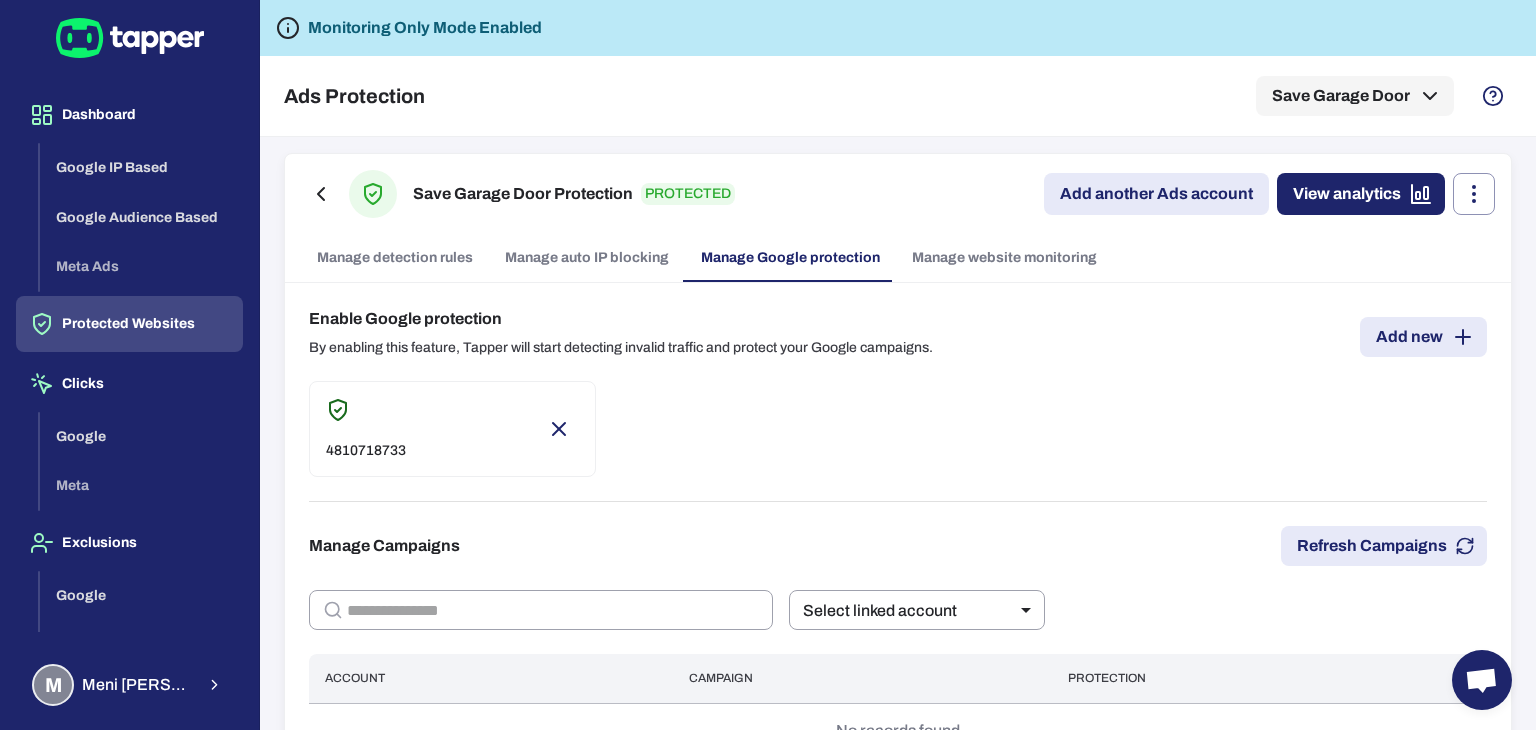 click on "Manage website monitoring" at bounding box center [1004, 258] 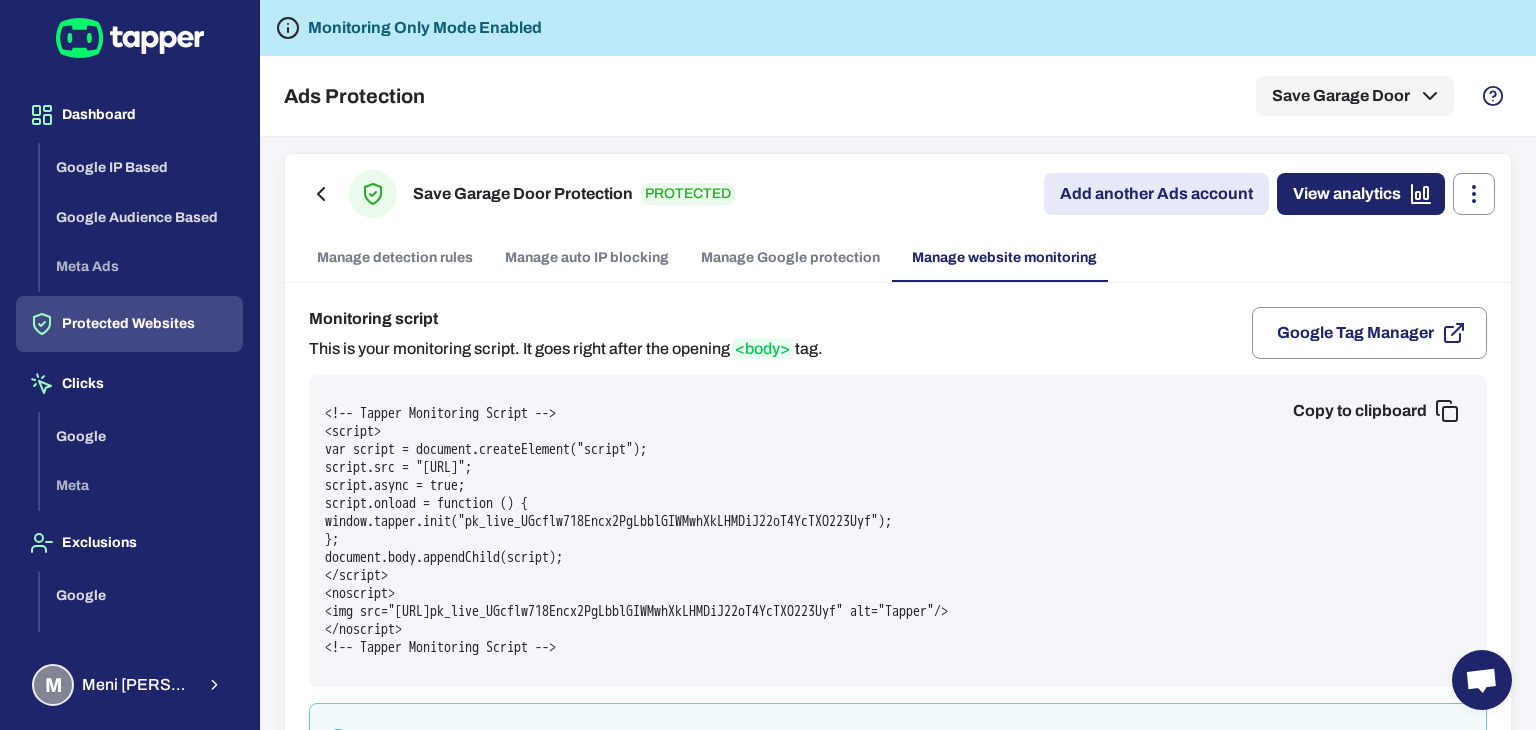 click on "Manage Google protection" at bounding box center (790, 258) 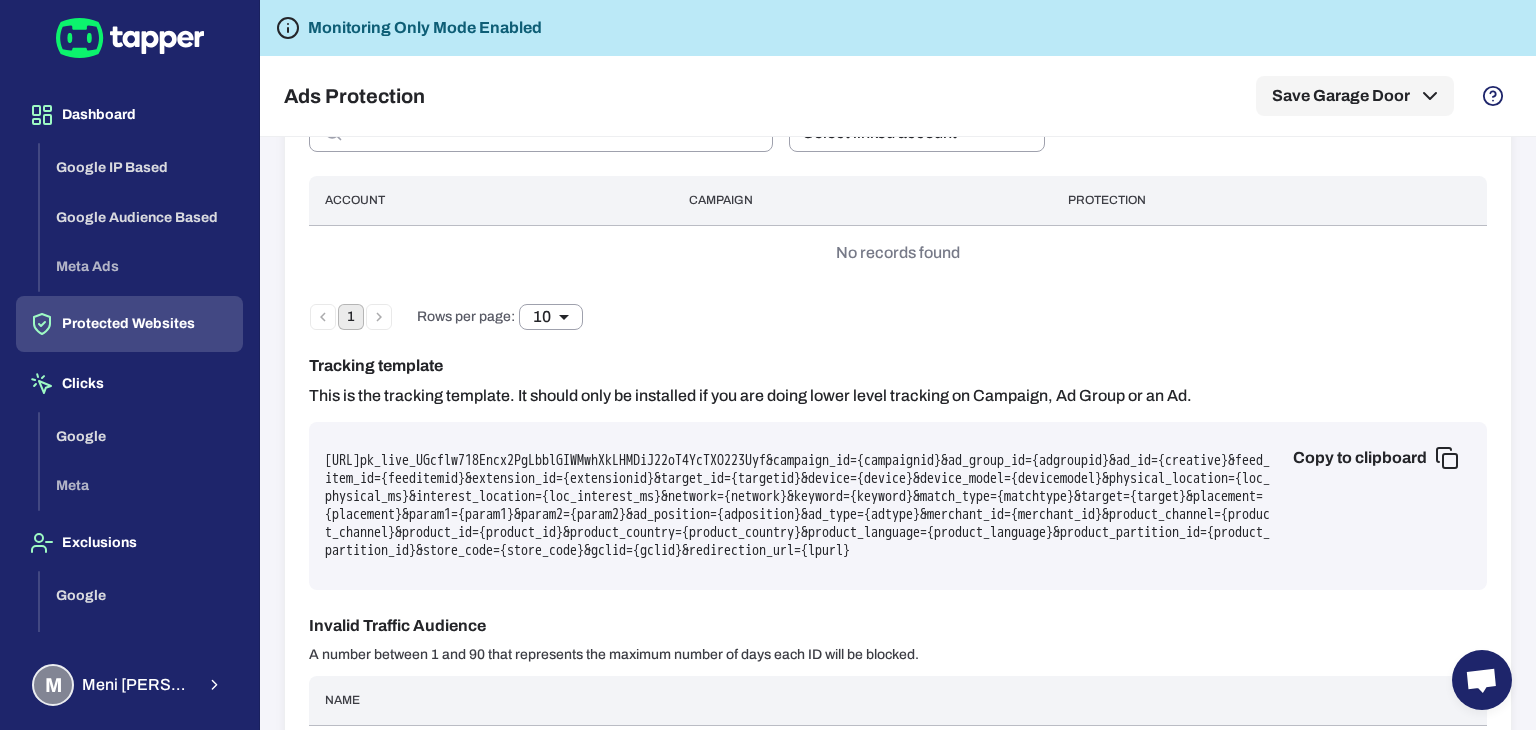 scroll, scrollTop: 500, scrollLeft: 0, axis: vertical 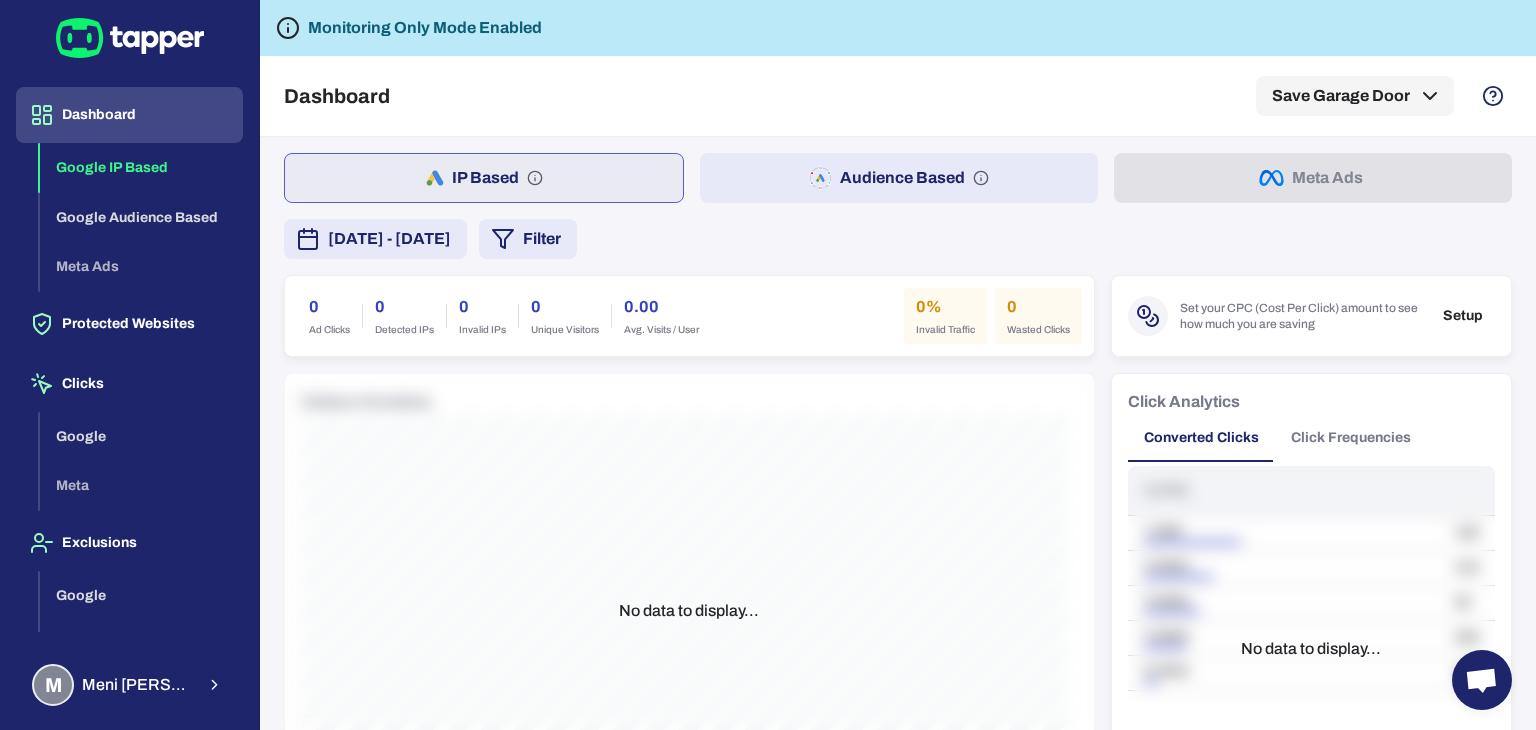 click on "Monitoring Only Mode Enabled" at bounding box center [425, 28] 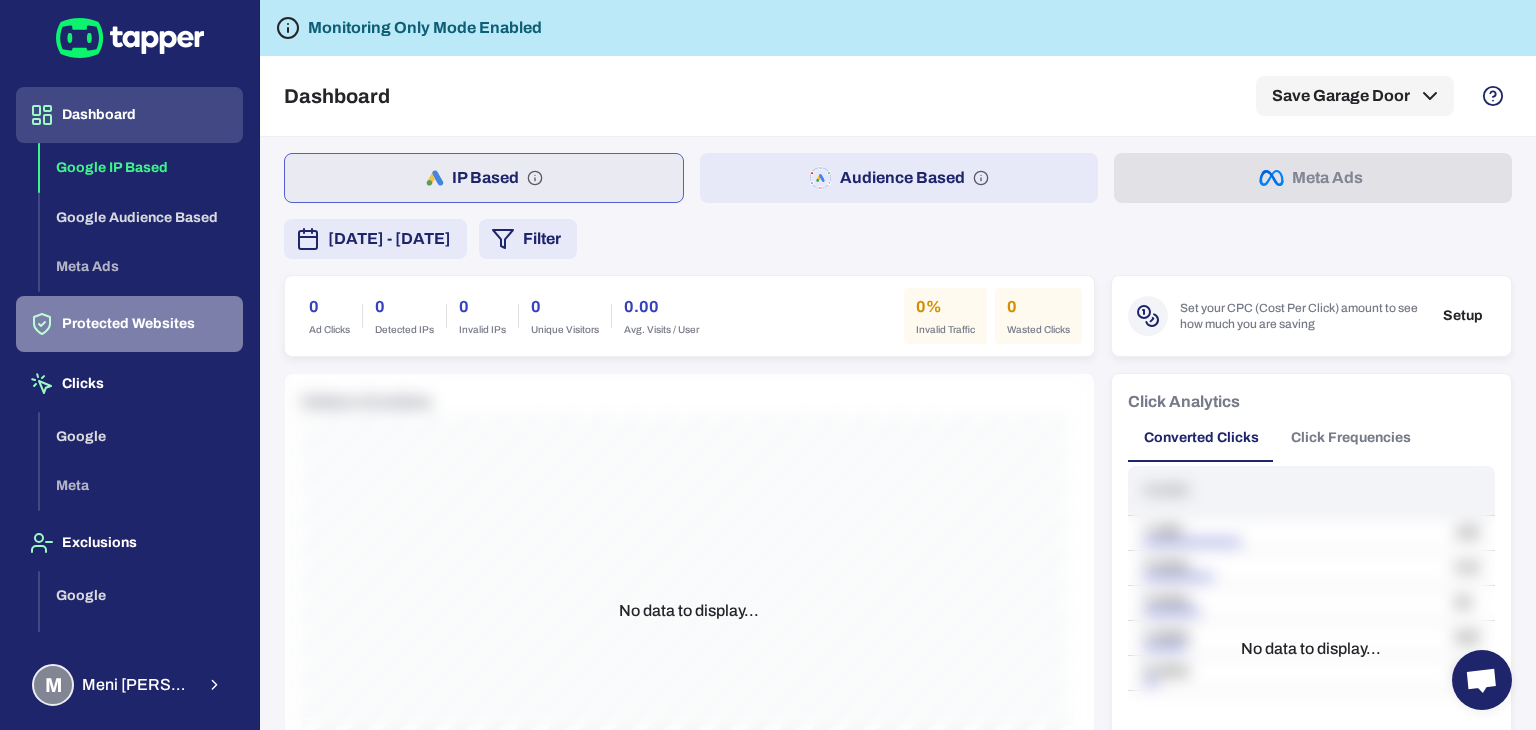 click on "Protected Websites" at bounding box center (129, 324) 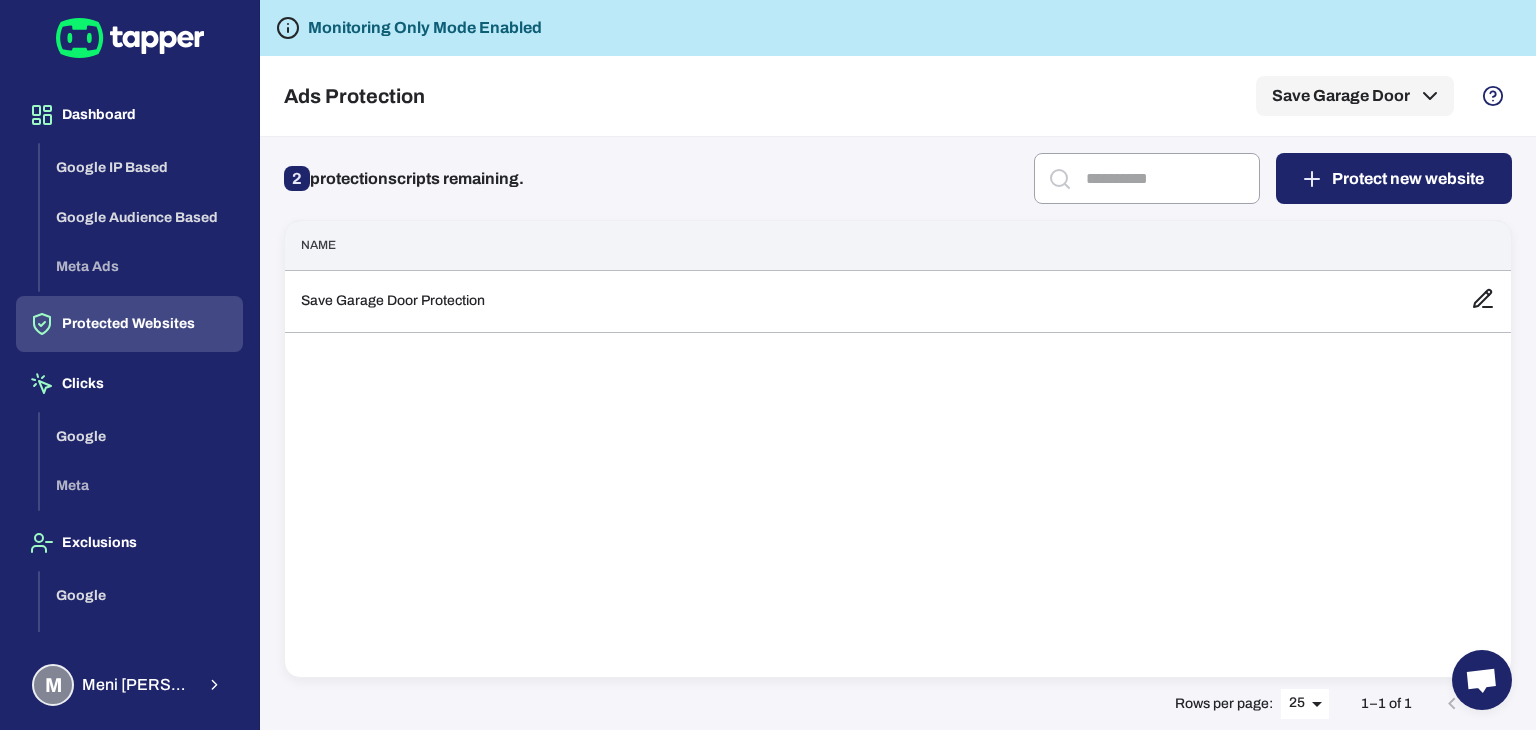 click on "2  protection  scripts   remaining." at bounding box center [404, 179] 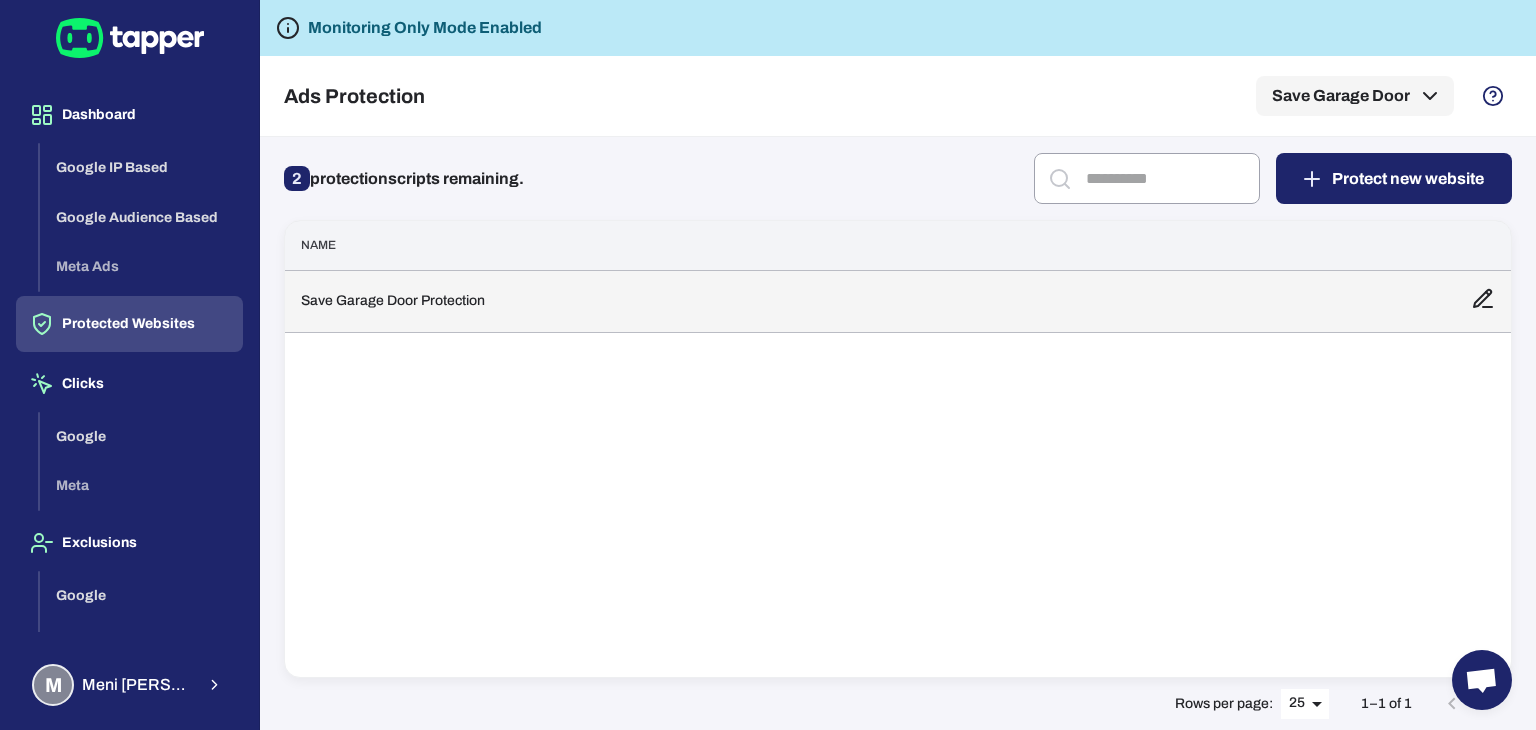 click 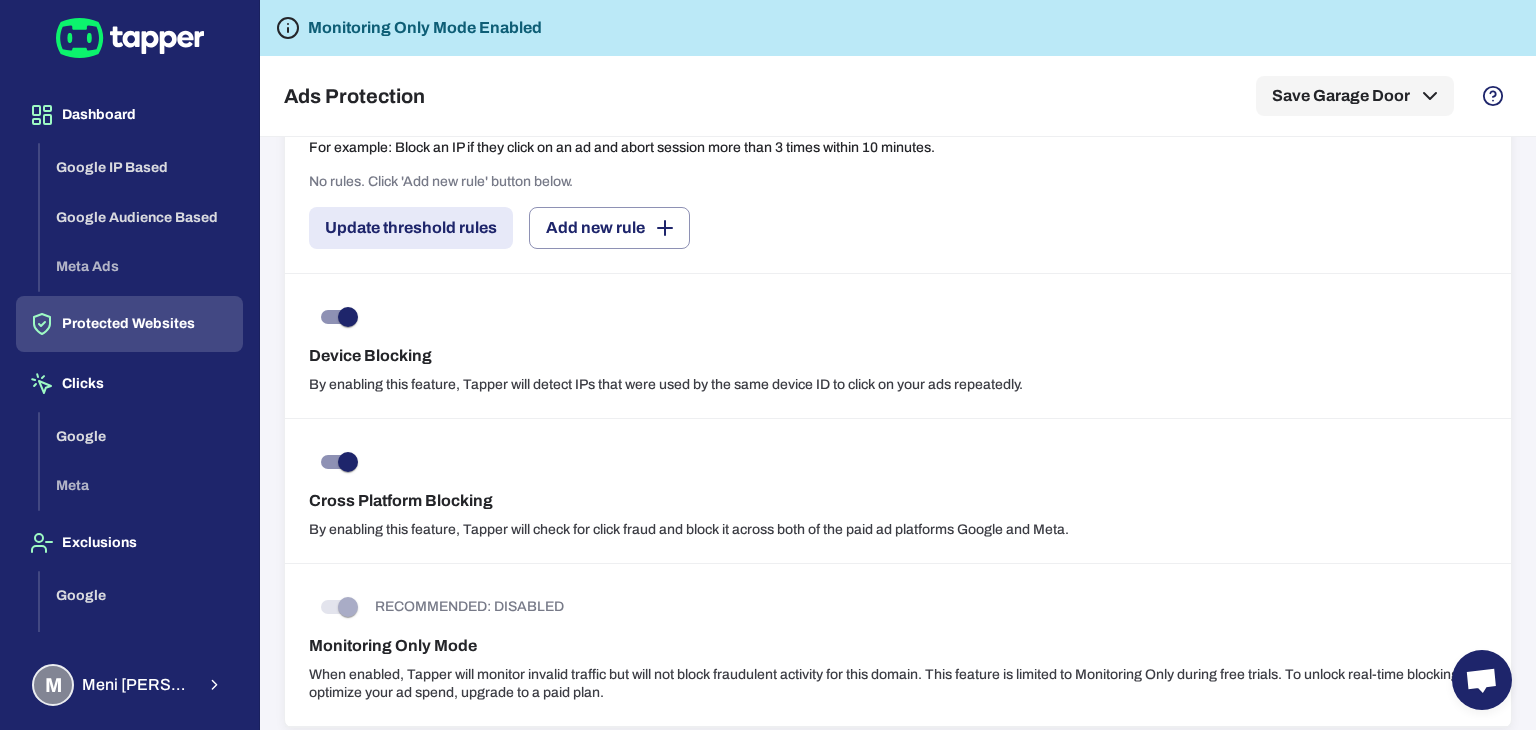 scroll, scrollTop: 1469, scrollLeft: 0, axis: vertical 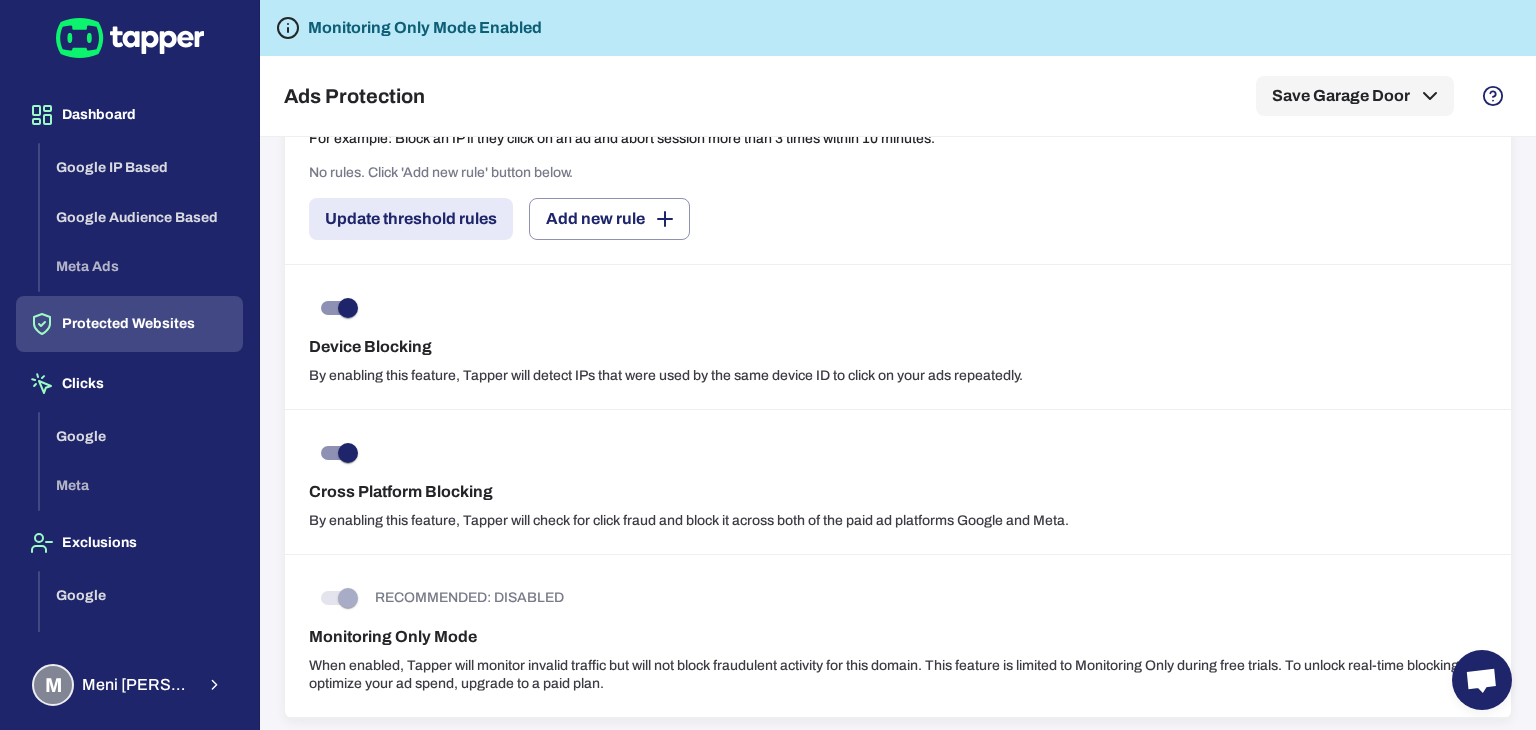 click at bounding box center [338, 598] 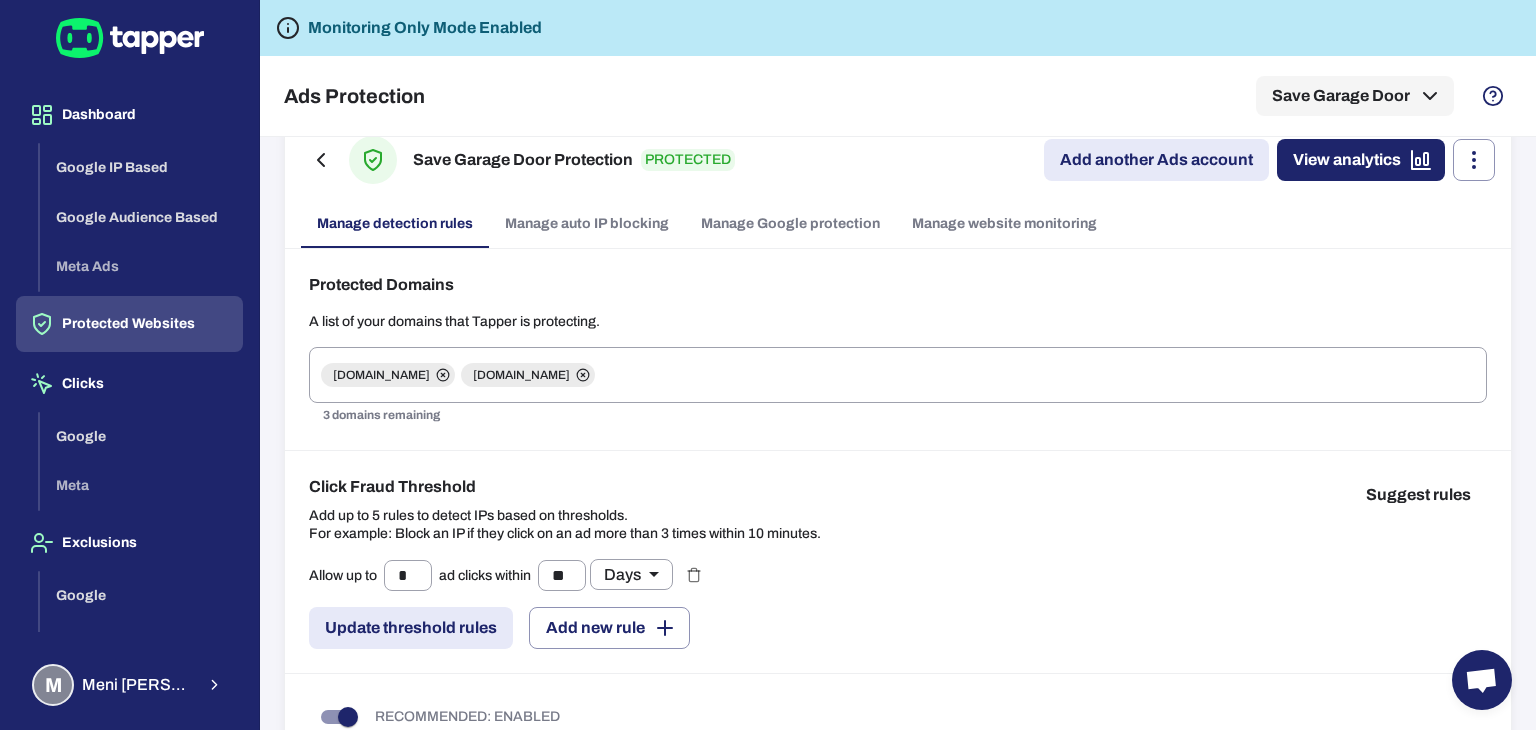 scroll, scrollTop: 0, scrollLeft: 0, axis: both 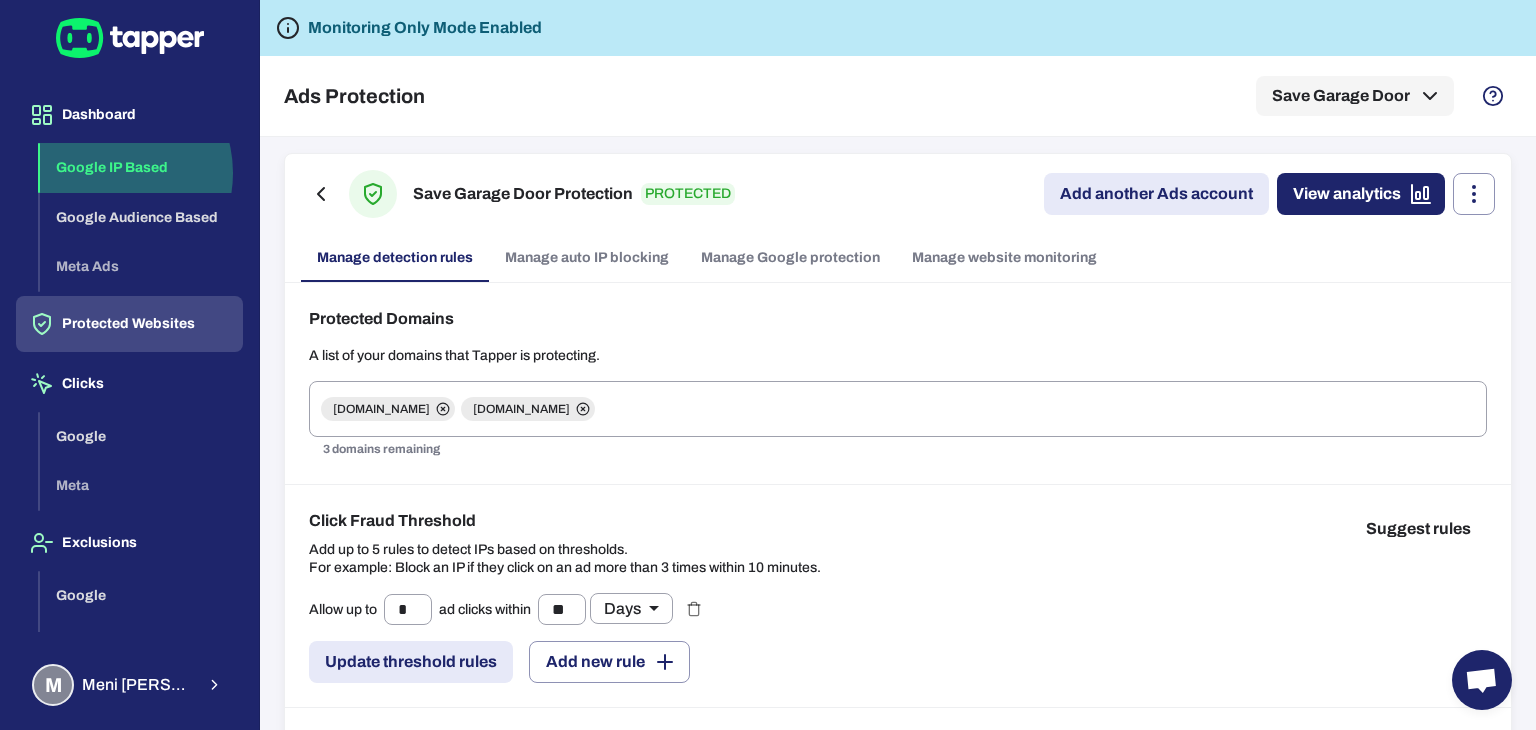 click on "Google IP Based" at bounding box center (141, 168) 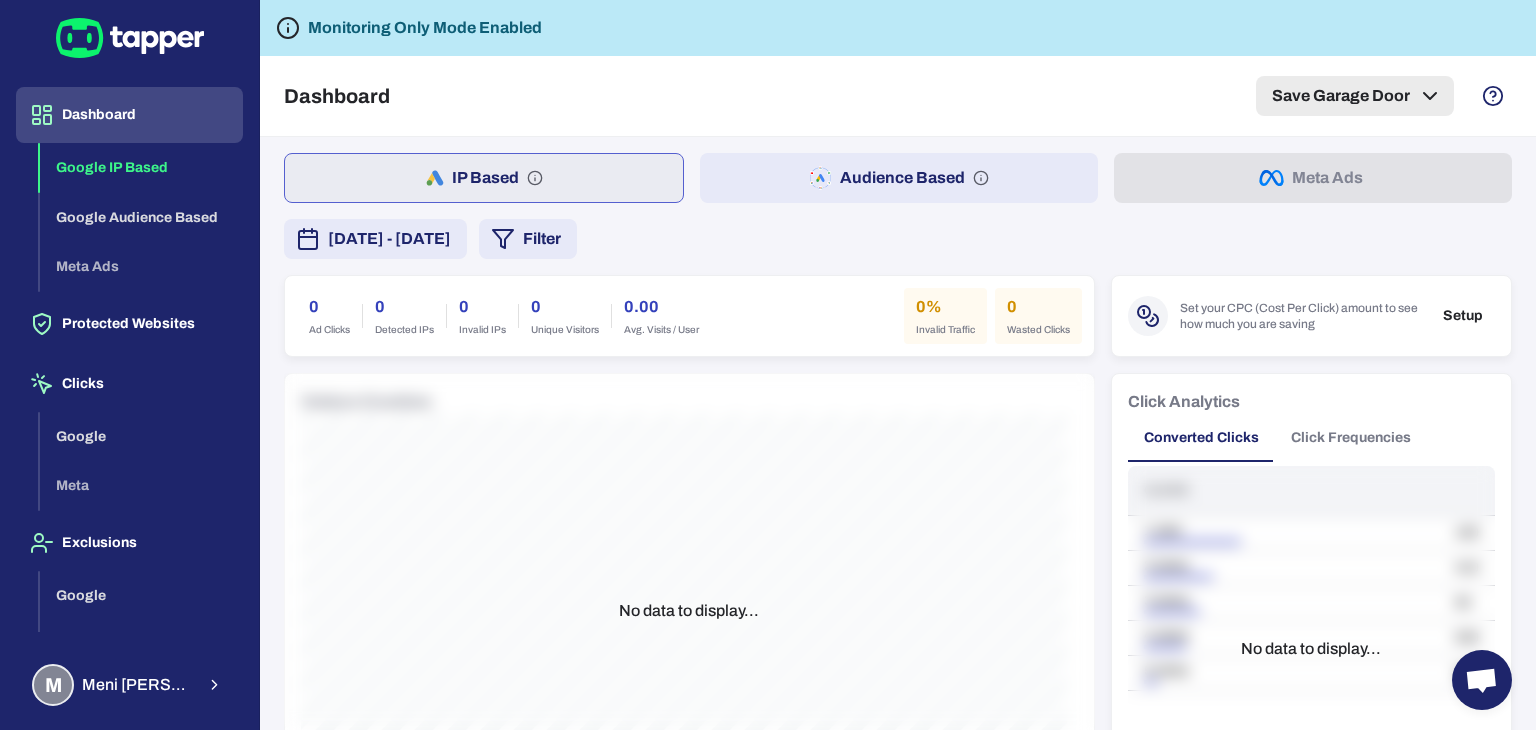 click 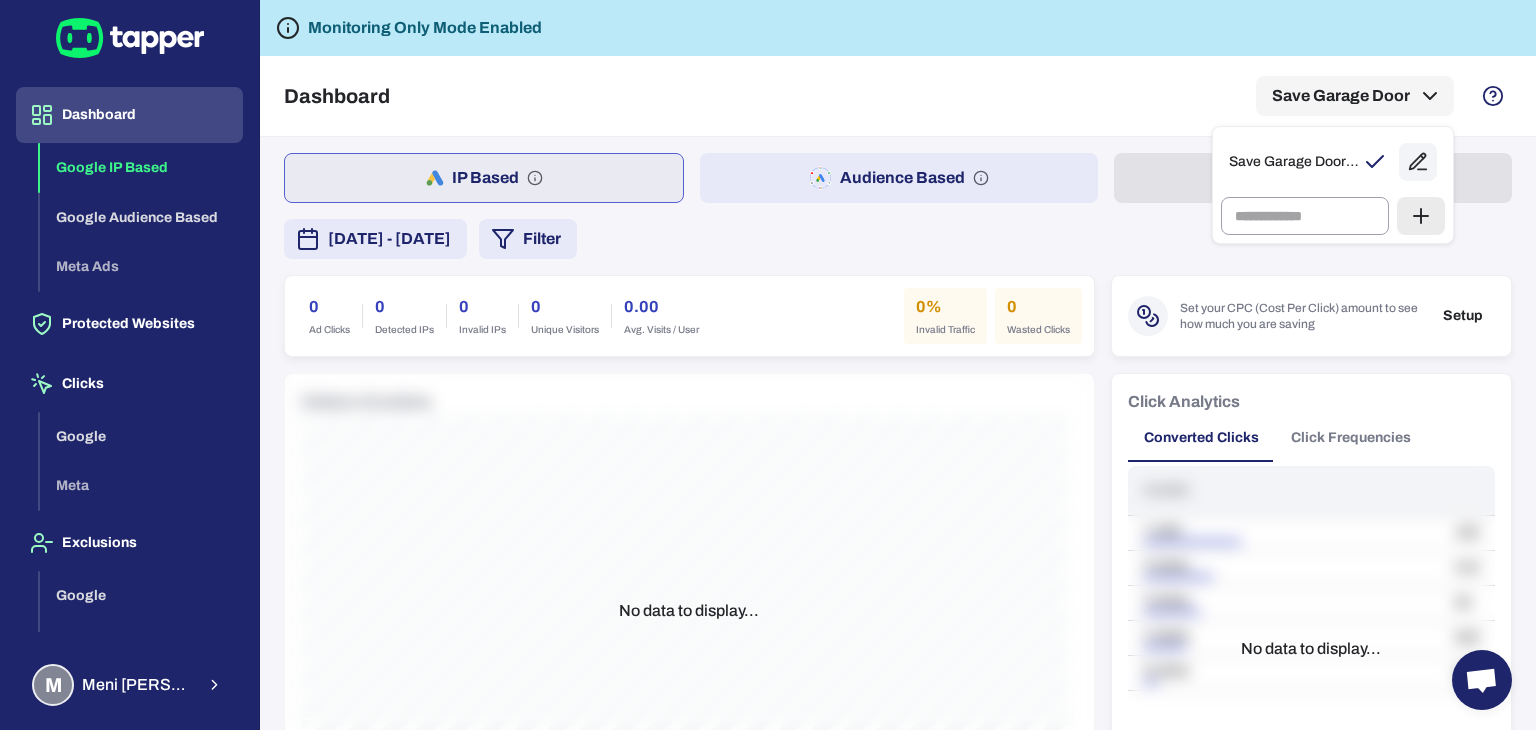 click at bounding box center (768, 365) 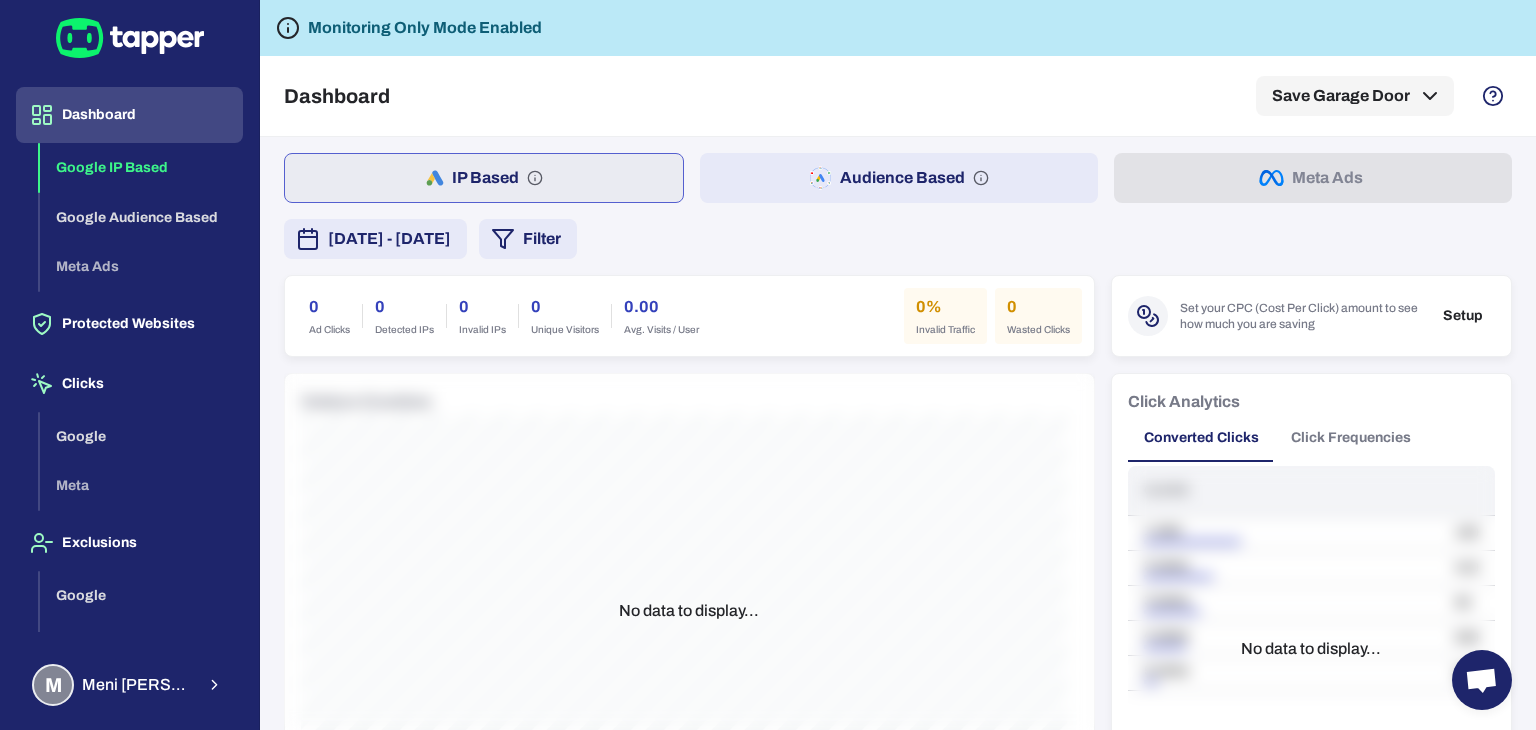 click on "Monitoring Only Mode Enabled" at bounding box center (425, 28) 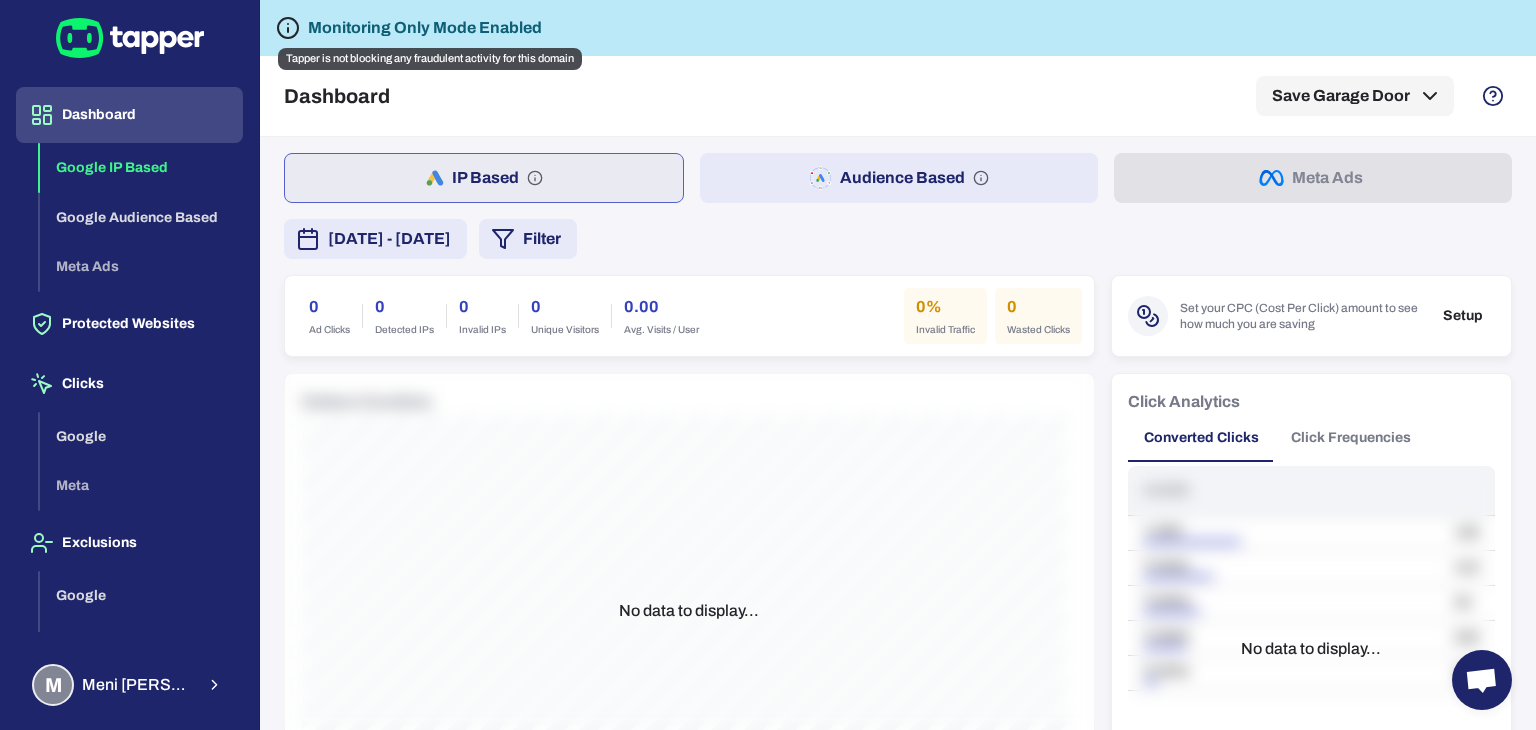 click 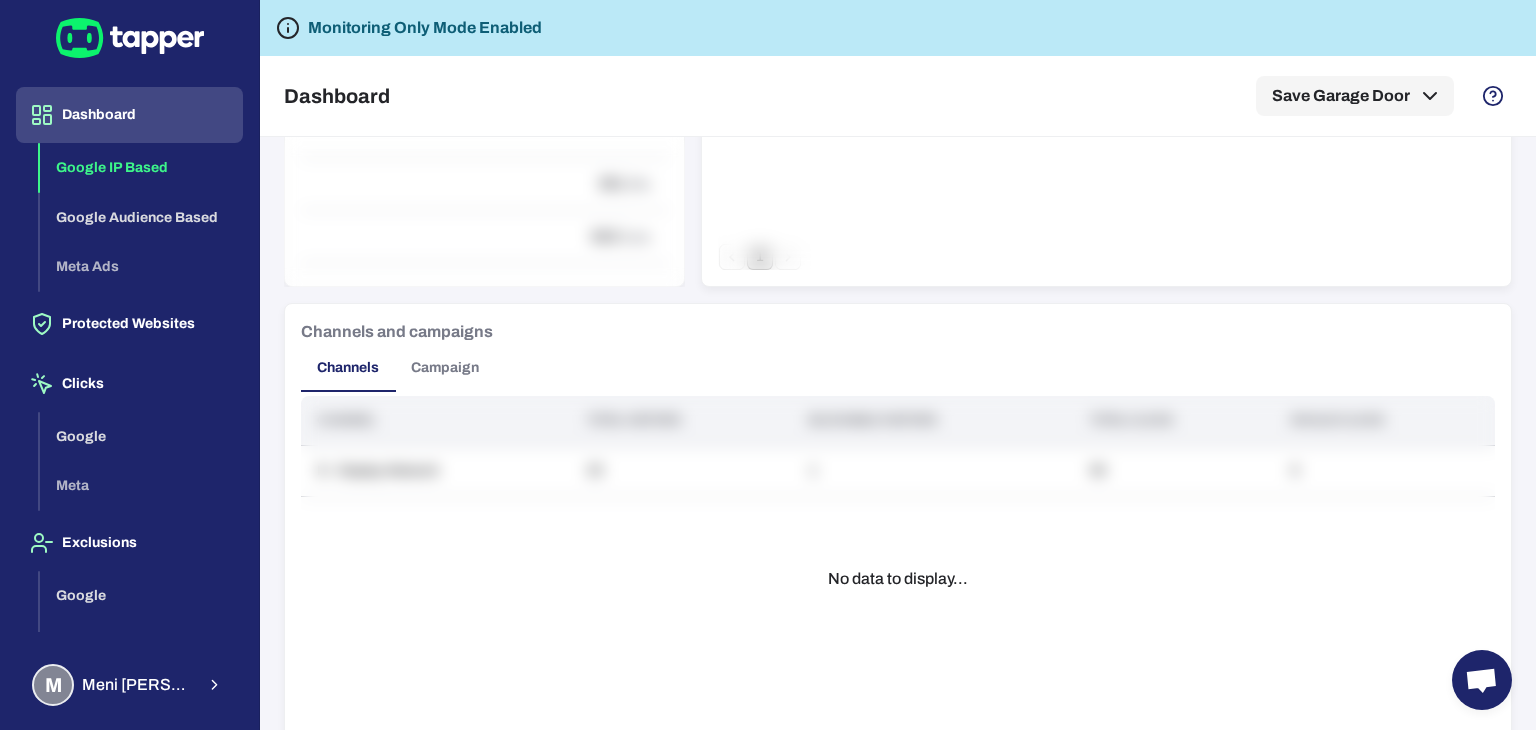 scroll, scrollTop: 1483, scrollLeft: 0, axis: vertical 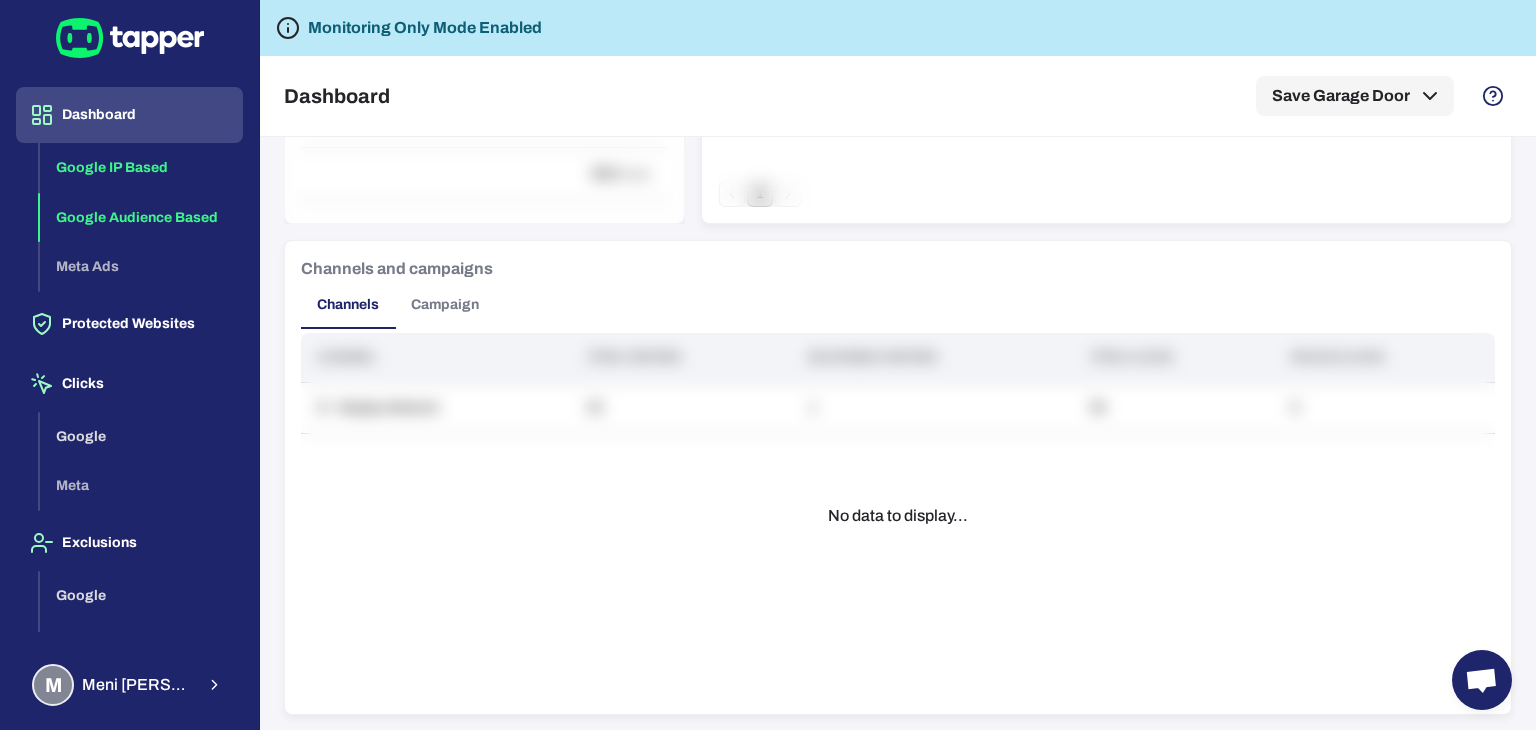 click on "Google Audience Based" at bounding box center (141, 218) 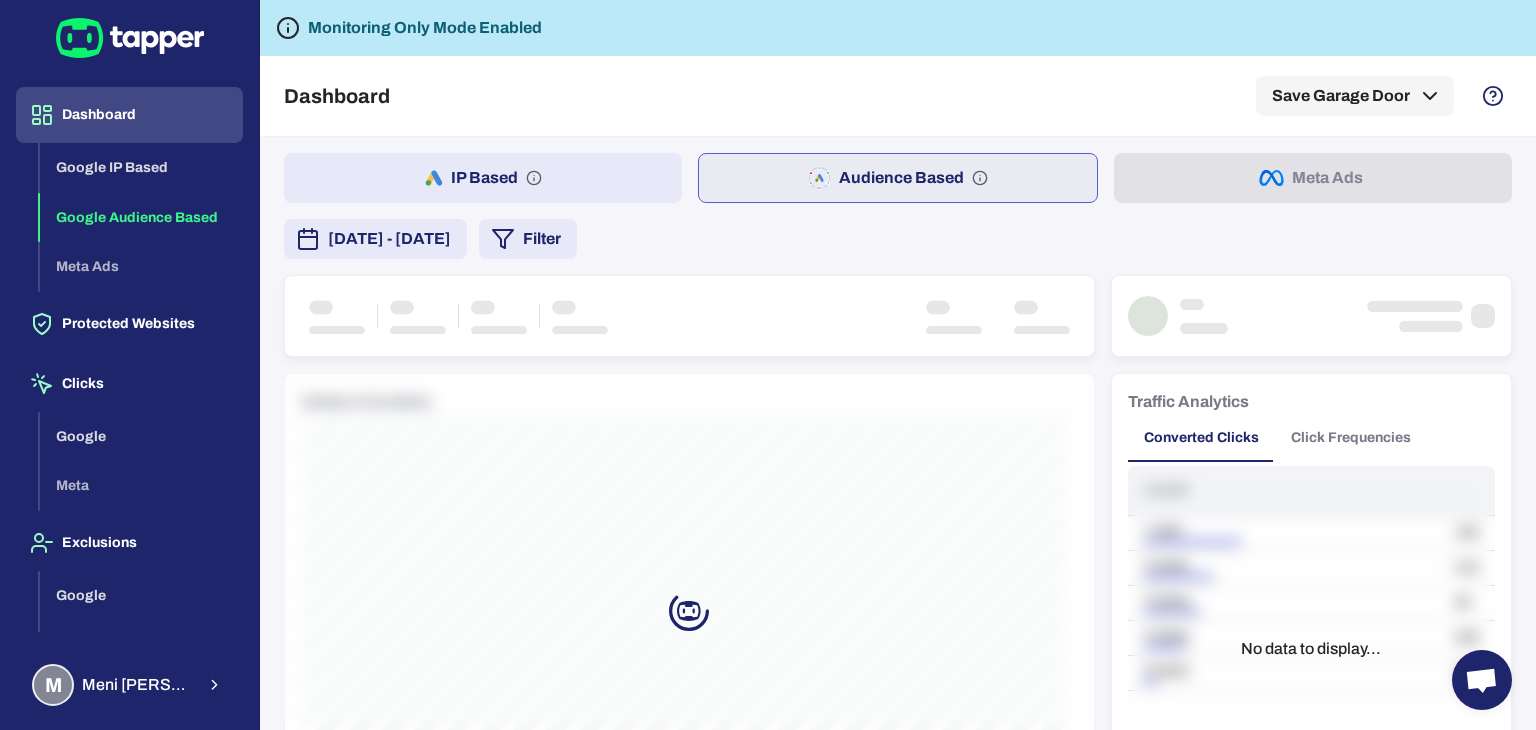 click on "Google IP Based Google Audience Based Meta Ads" at bounding box center [141, 217] 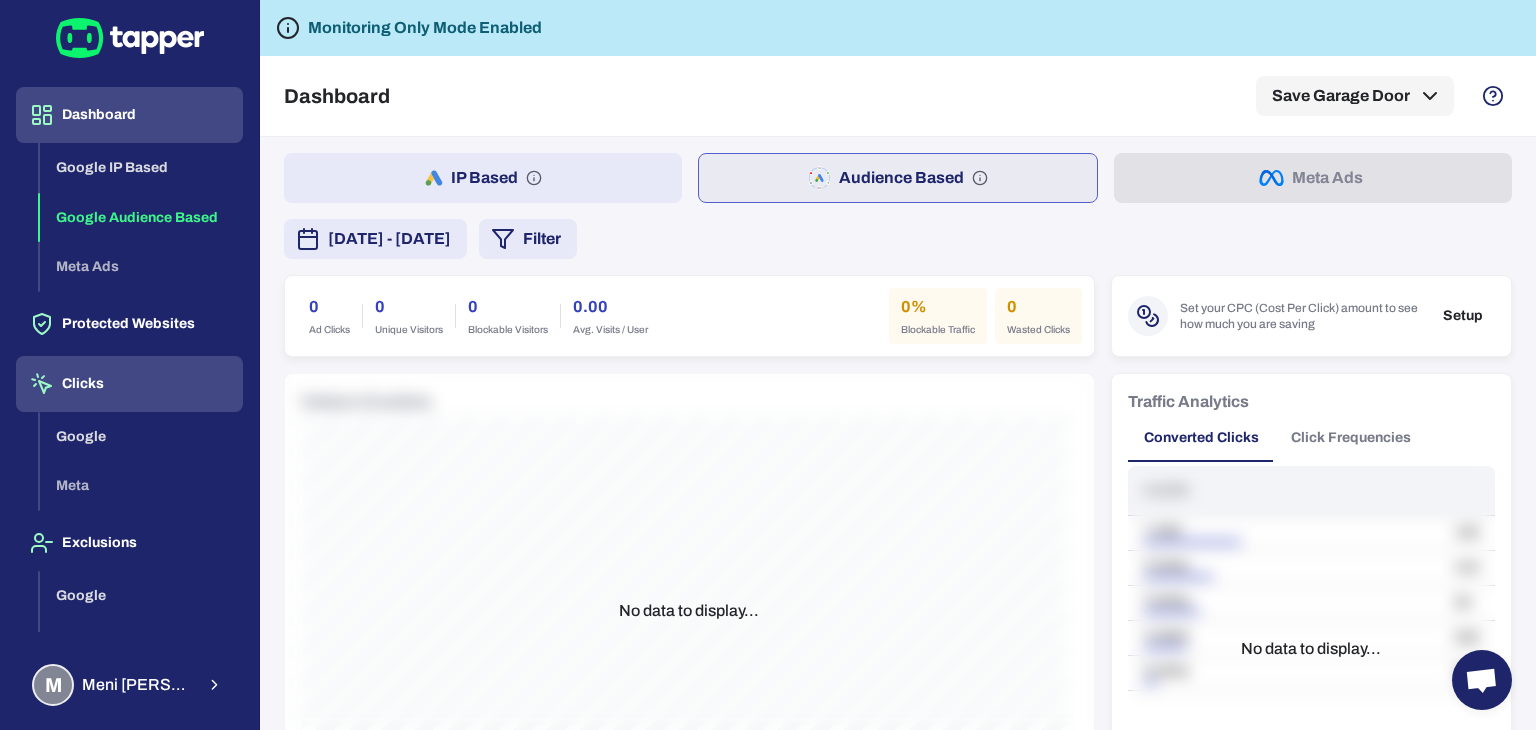 click on "Clicks" at bounding box center [129, 384] 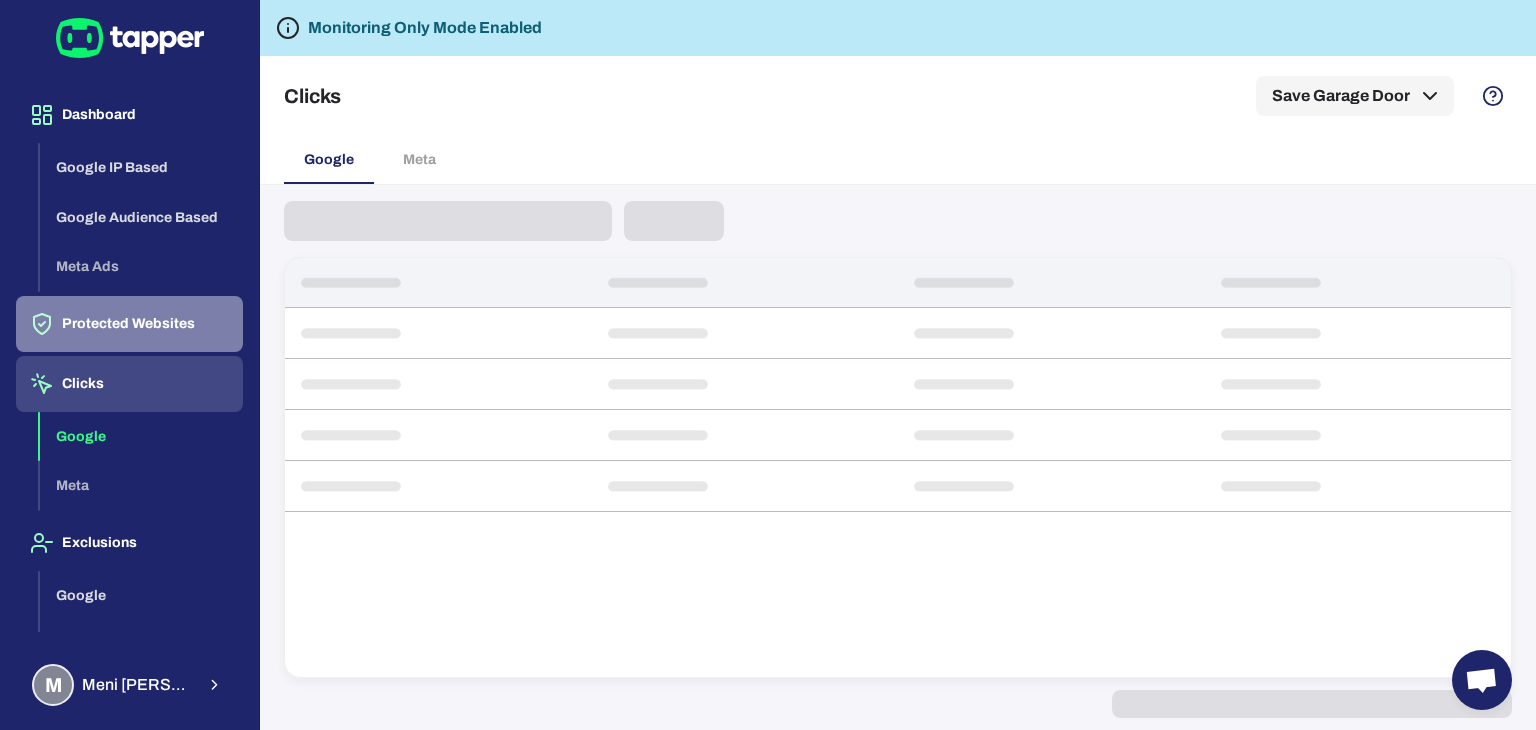 click on "Protected Websites" at bounding box center [129, 324] 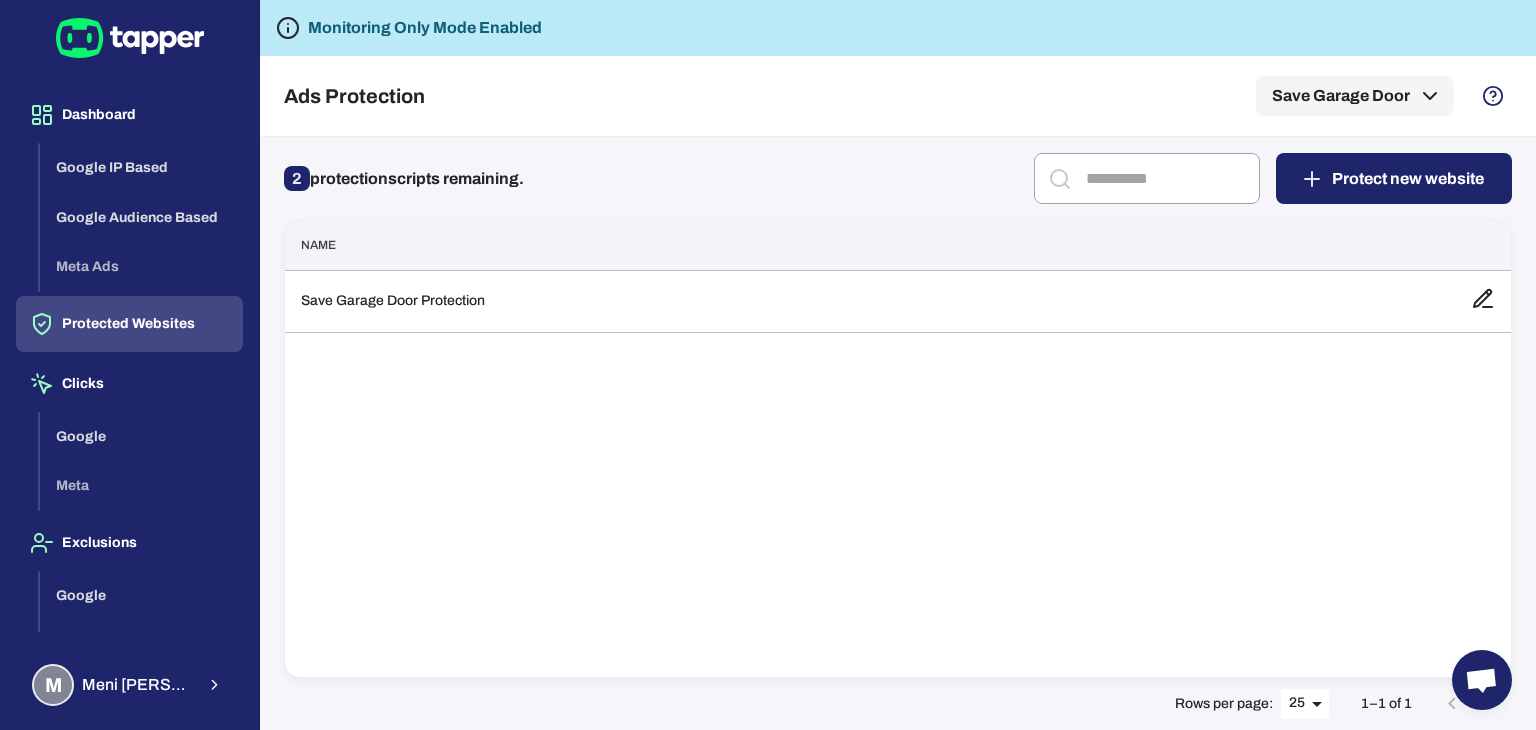 click on "2  protection  scripts   remaining." at bounding box center (404, 179) 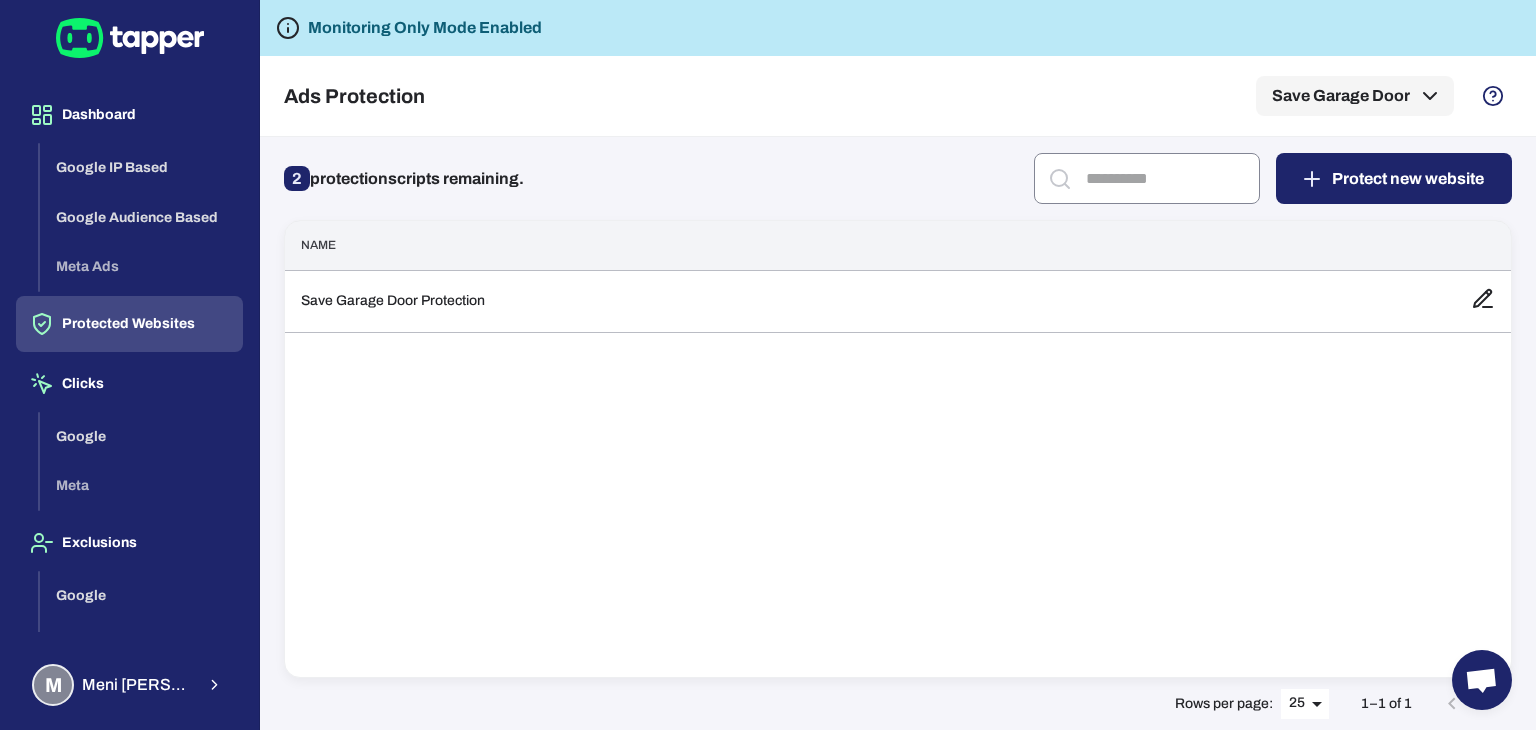 click at bounding box center (1166, 178) 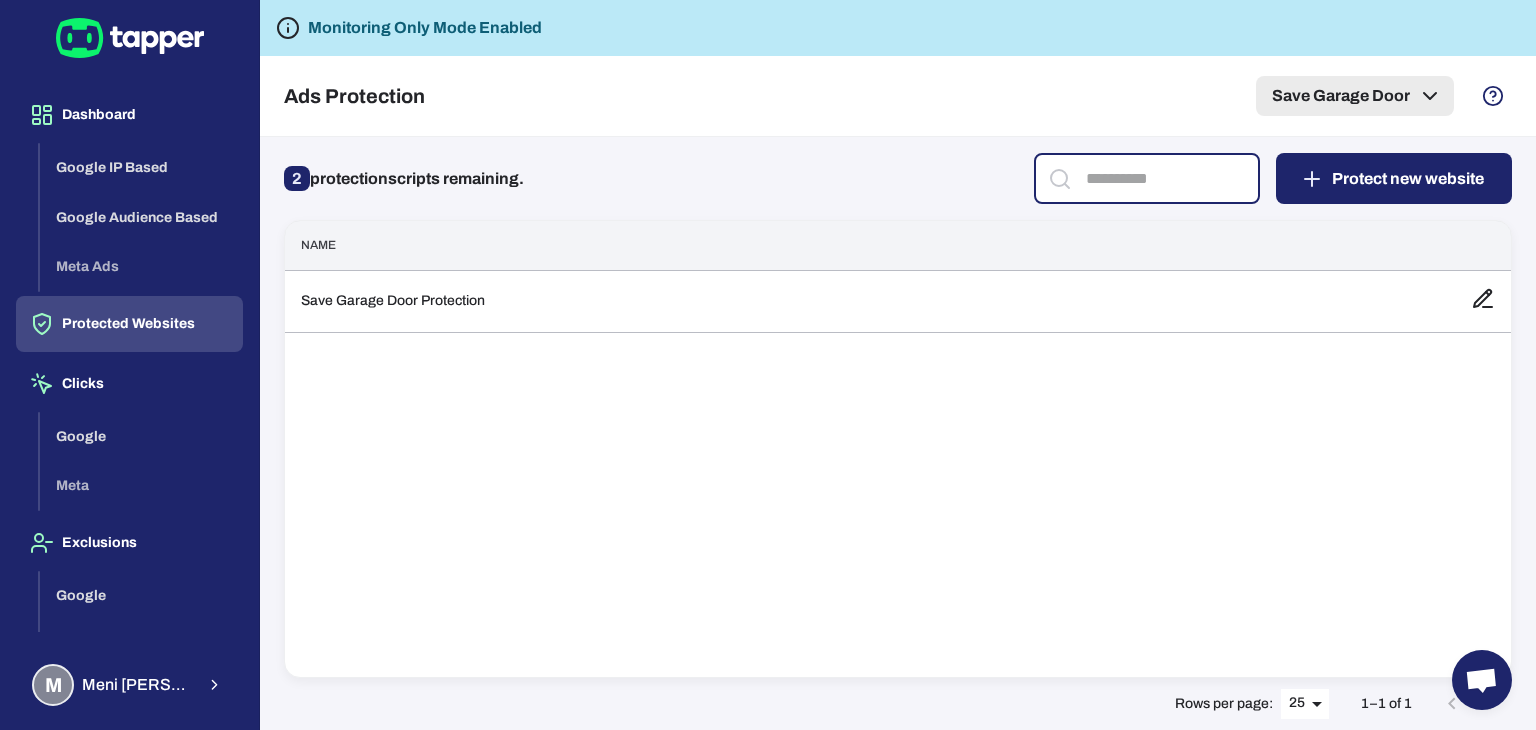 click 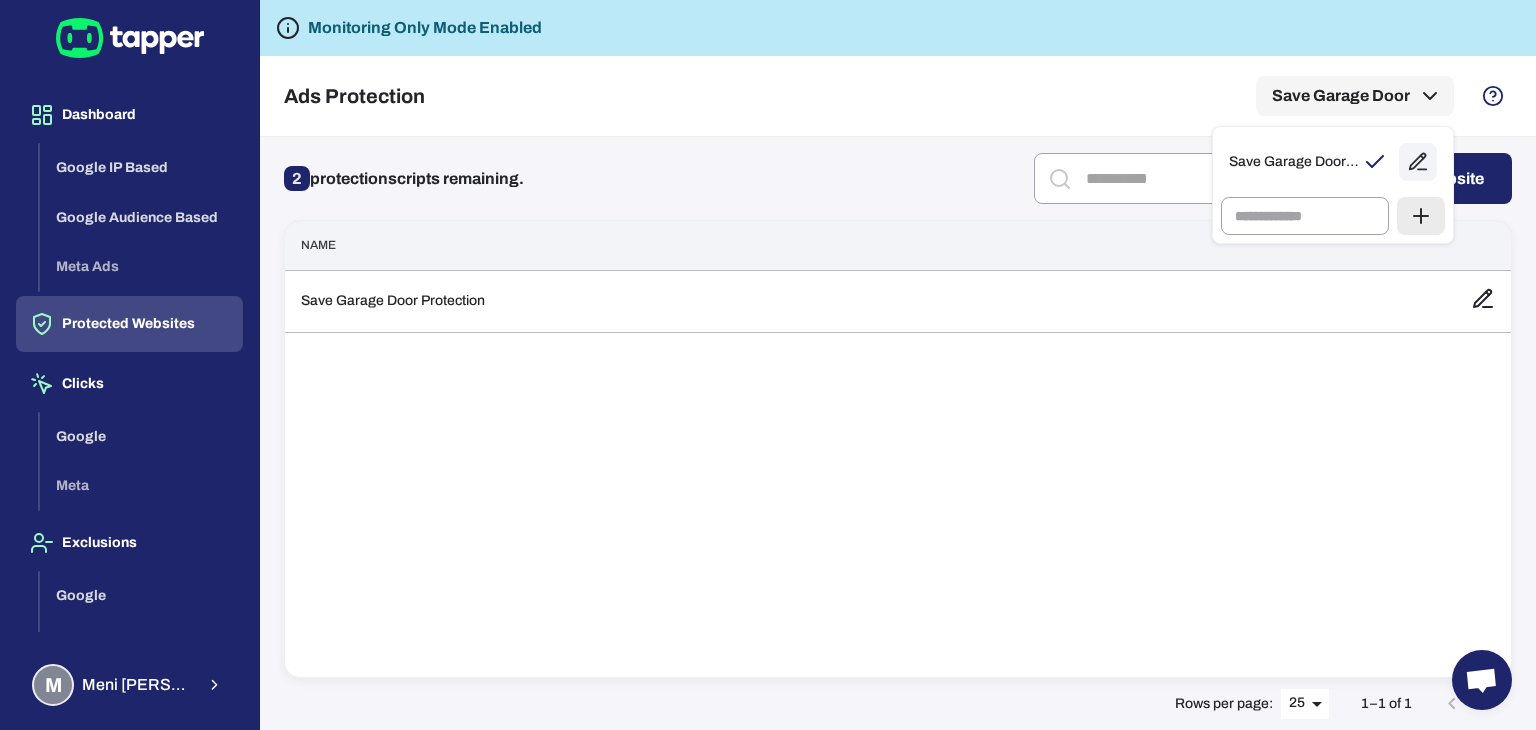 click at bounding box center (768, 365) 